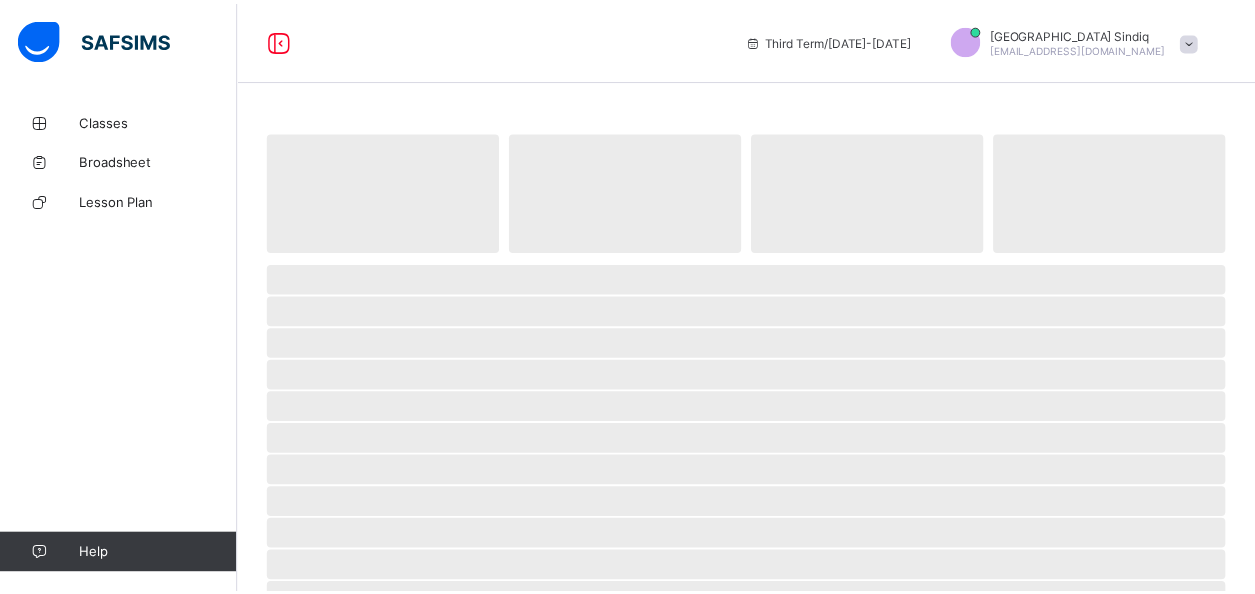 scroll, scrollTop: 0, scrollLeft: 0, axis: both 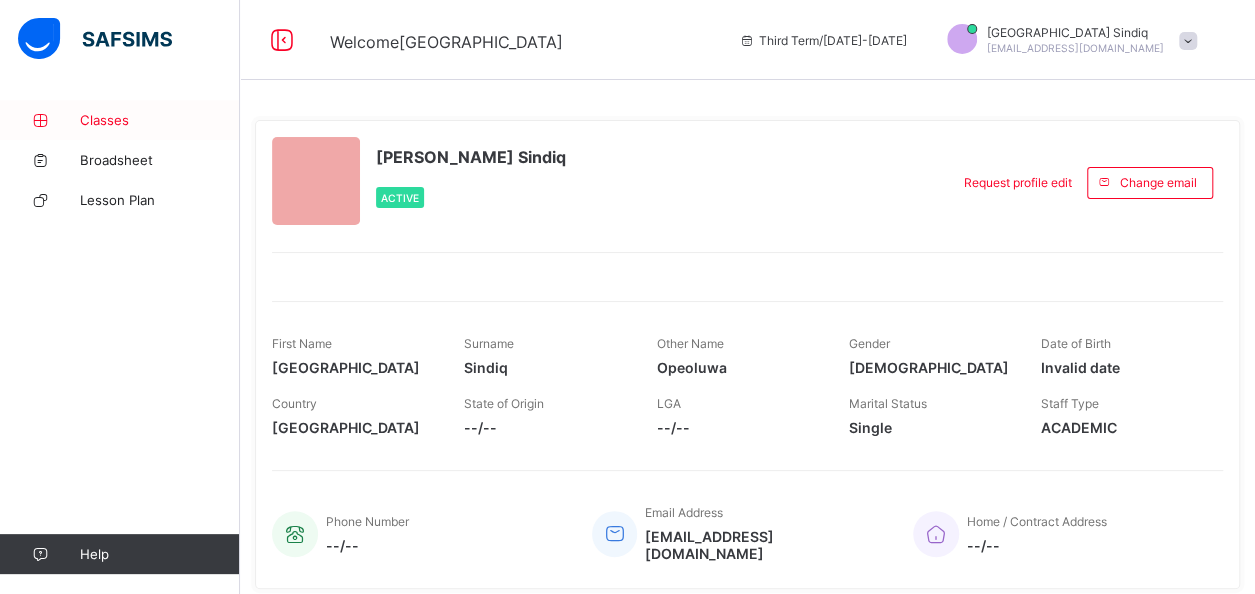 click on "Classes" at bounding box center (160, 120) 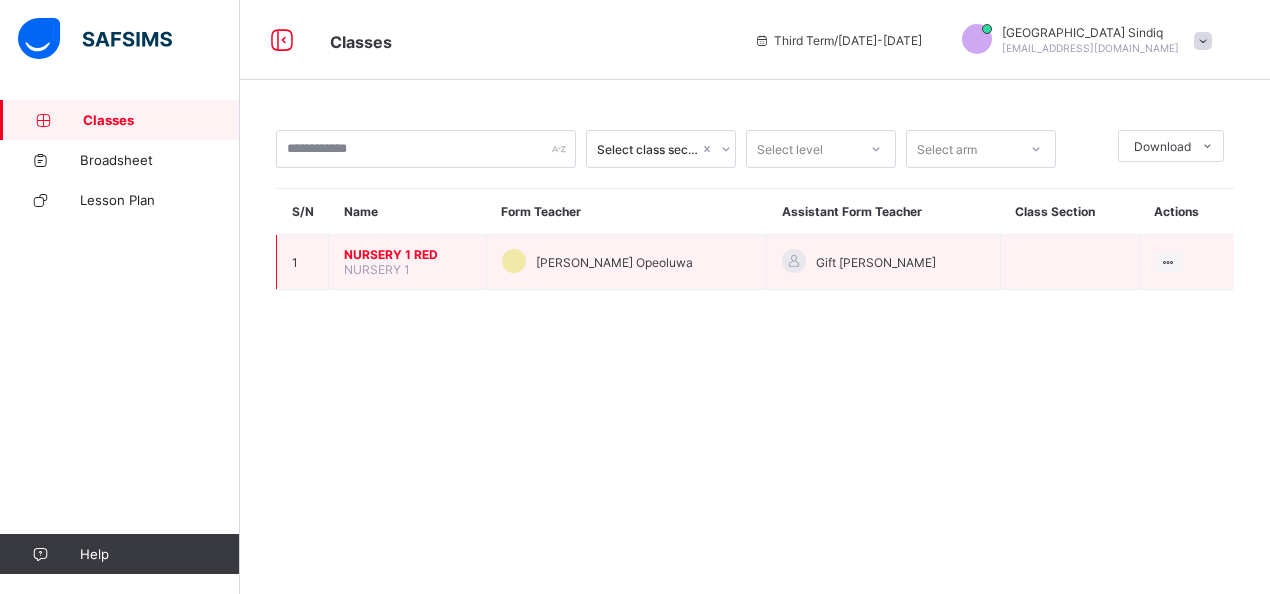 click on "NURSERY 1   RED" at bounding box center [407, 254] 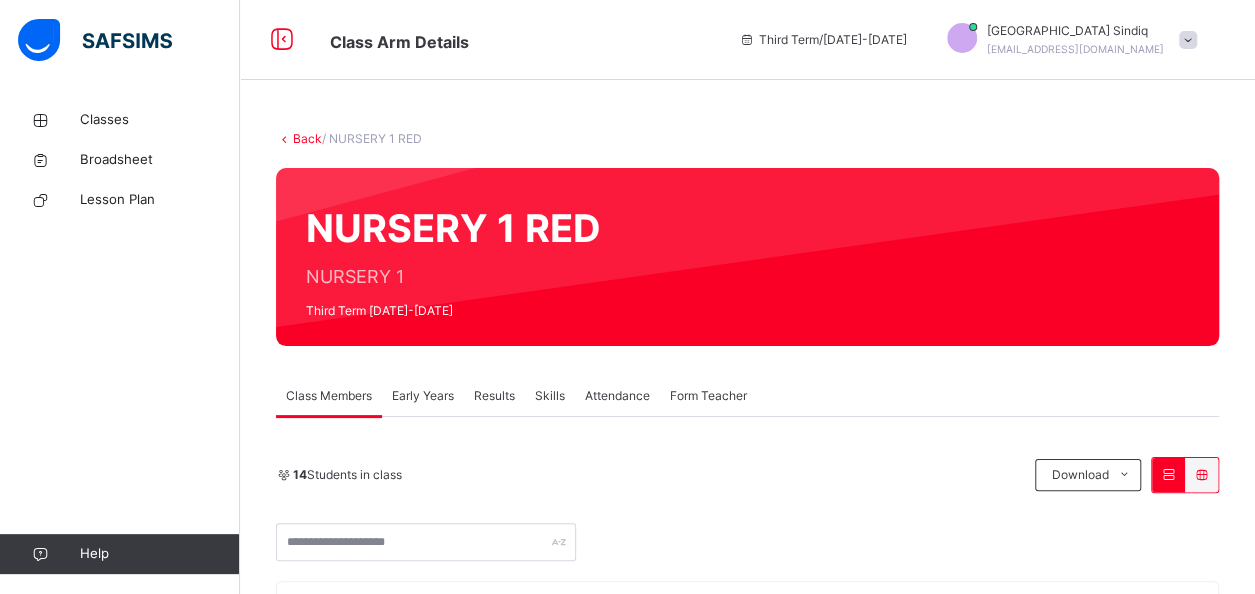 click on "Early Years" at bounding box center [423, 396] 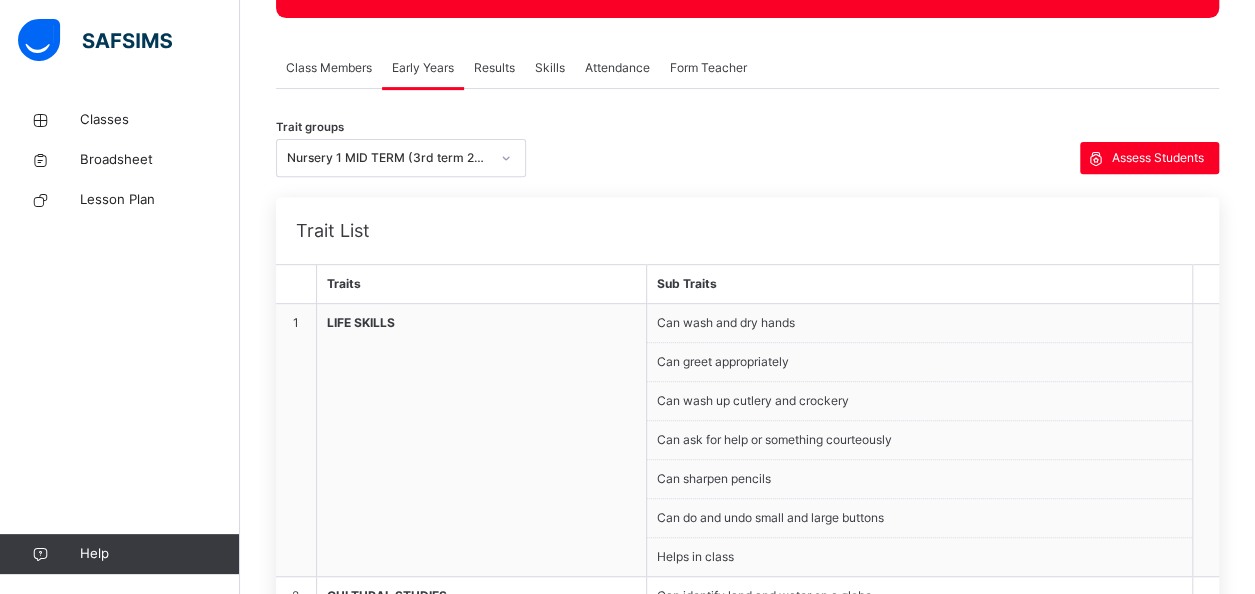 scroll, scrollTop: 326, scrollLeft: 0, axis: vertical 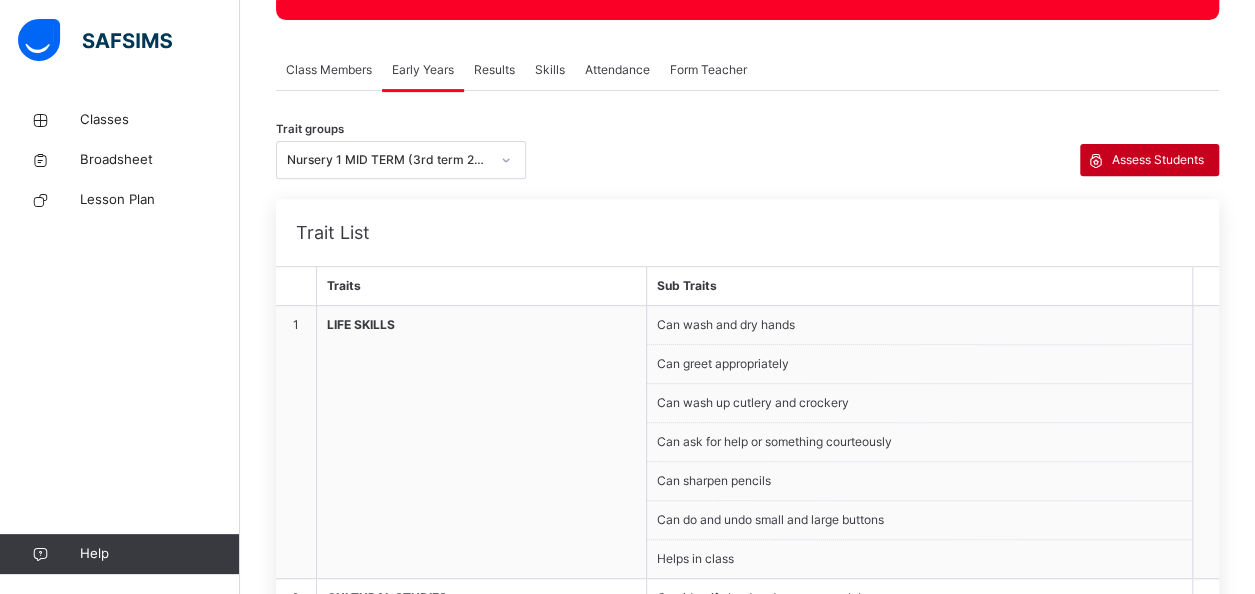 click on "Assess Students" at bounding box center [1158, 160] 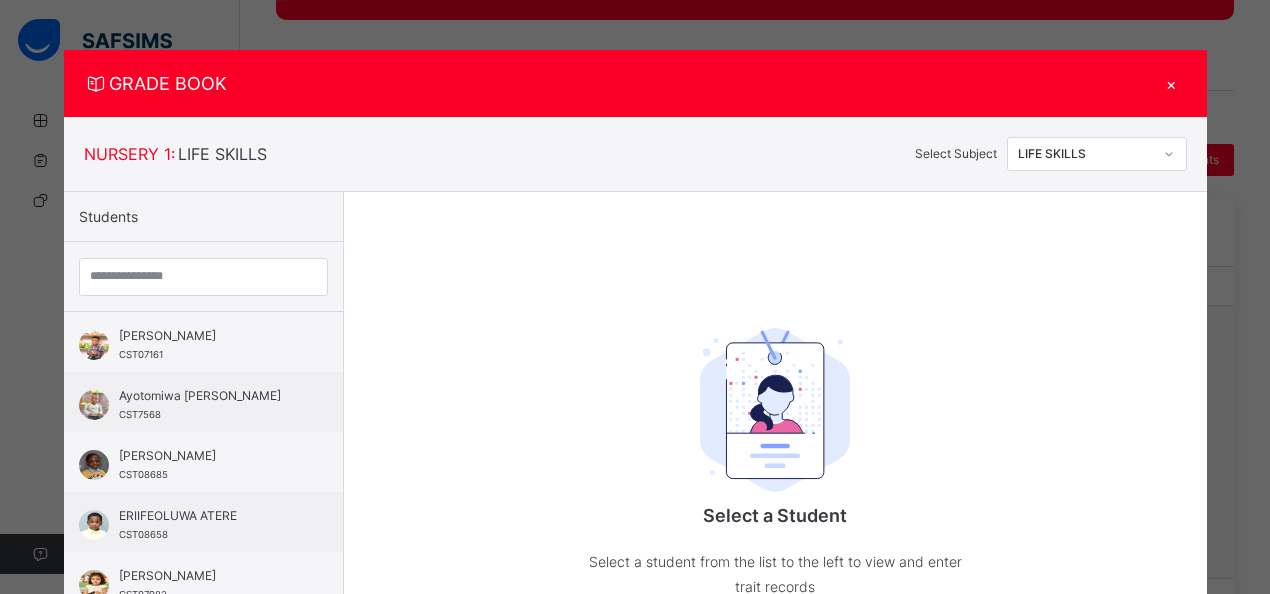 click on "×" at bounding box center [1172, 83] 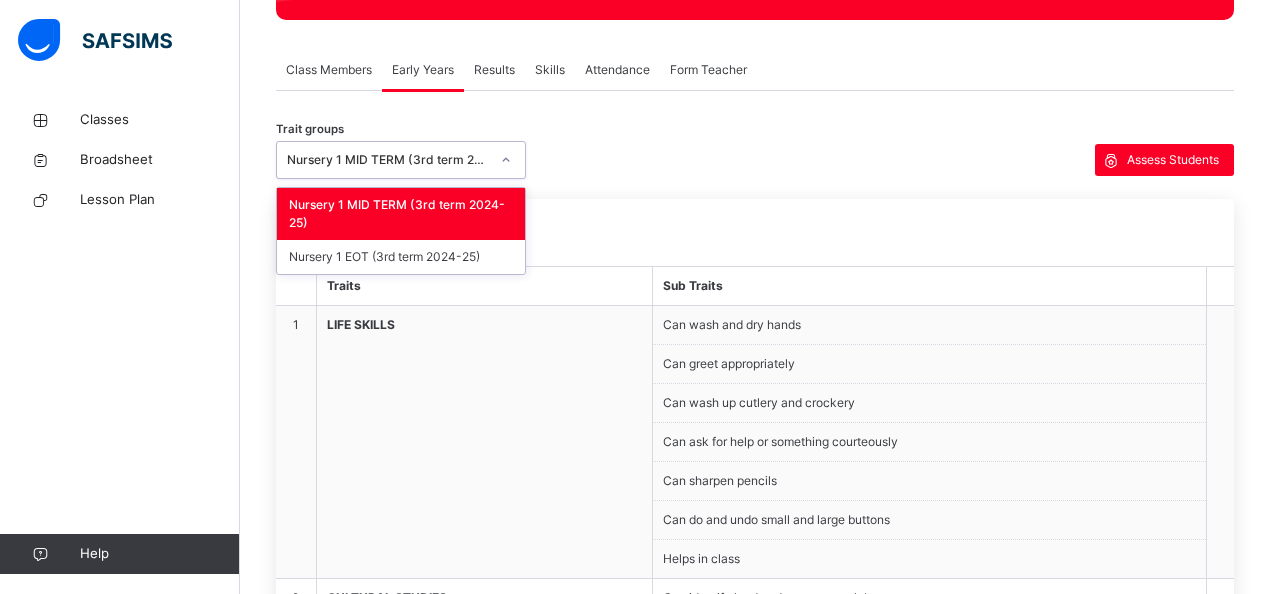 click 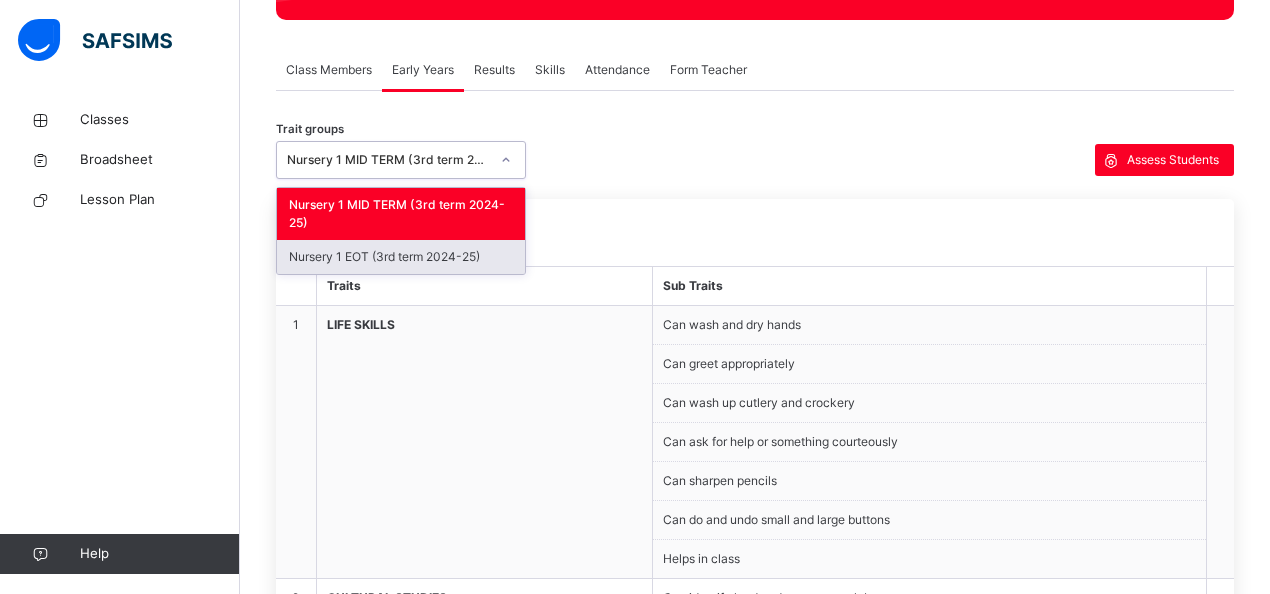 click on "Nursery 1 EOT (3rd term 2024-25)" at bounding box center [401, 257] 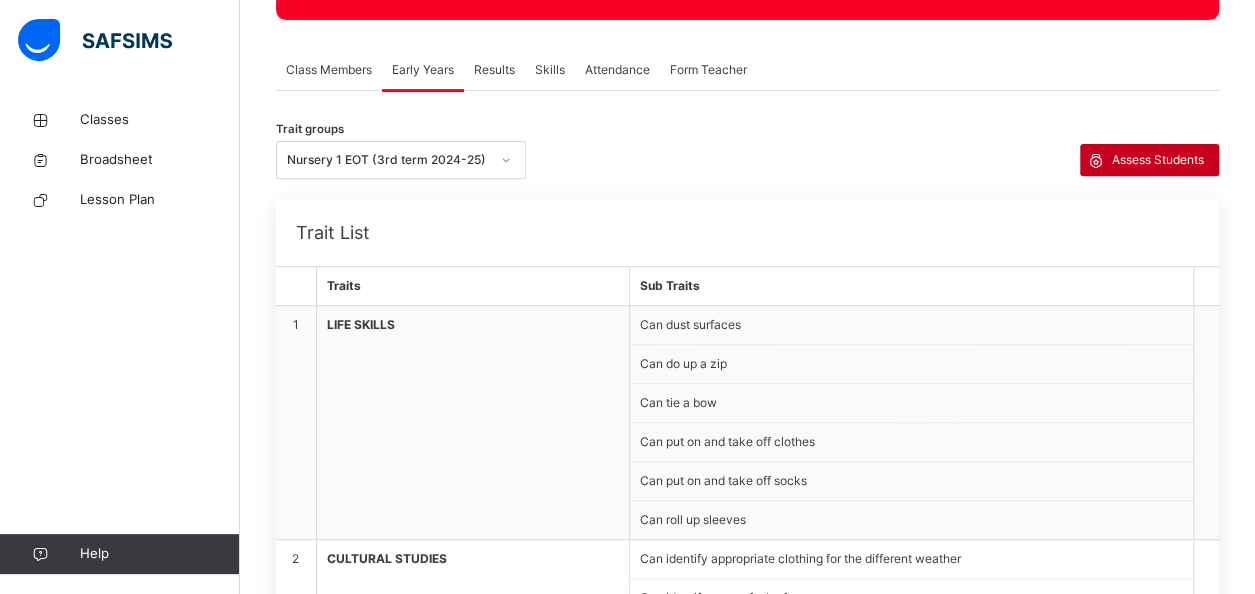 click on "Assess Students" at bounding box center [1158, 160] 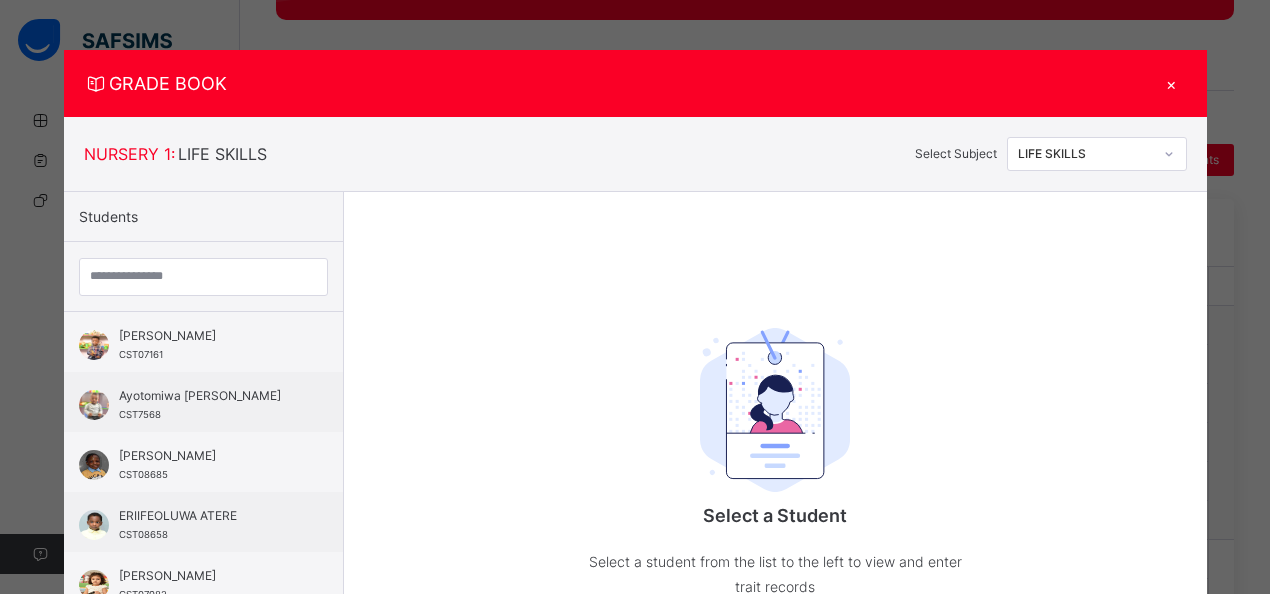 click 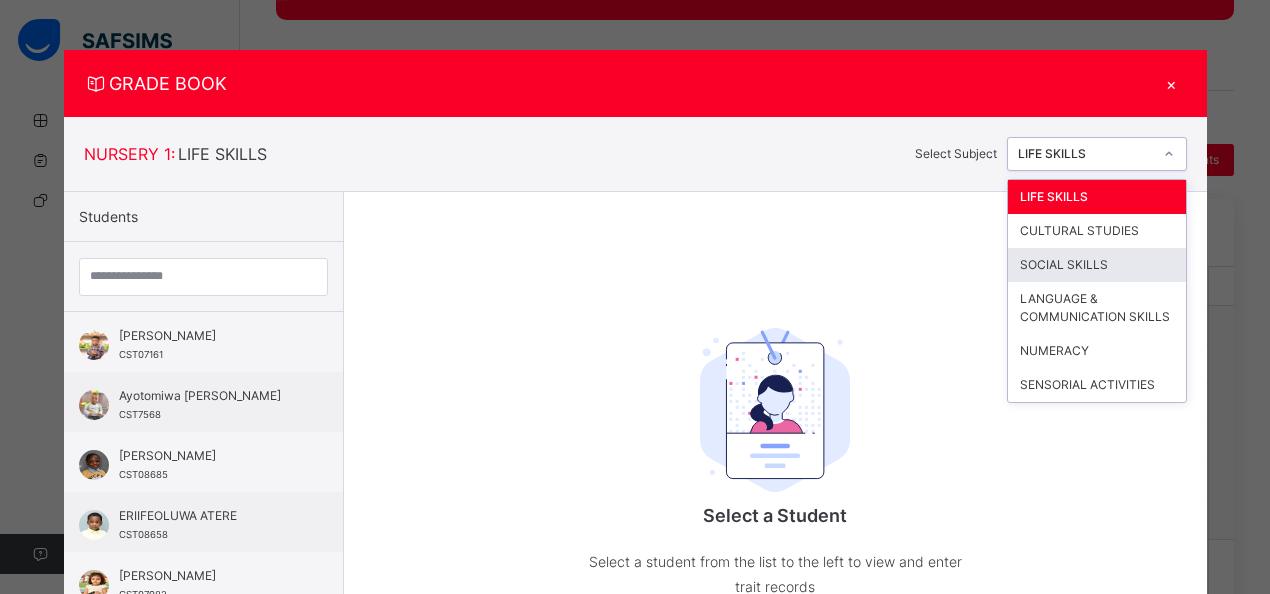 click on "SOCIAL SKILLS" at bounding box center (1097, 265) 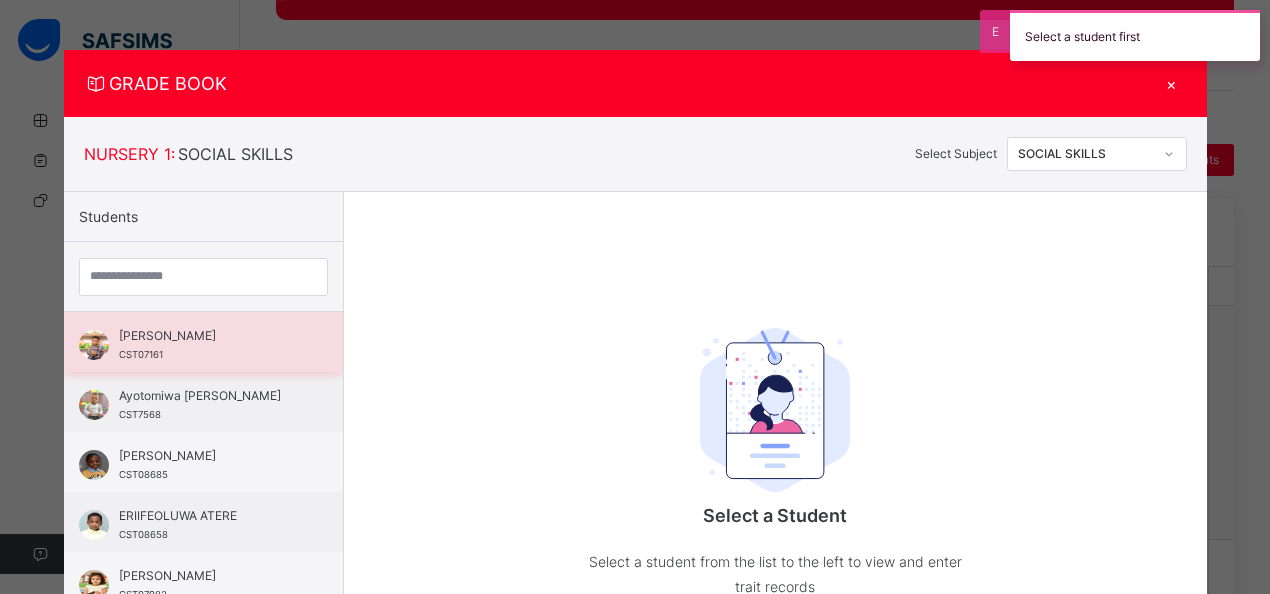 click on "[PERSON_NAME]" at bounding box center [208, 336] 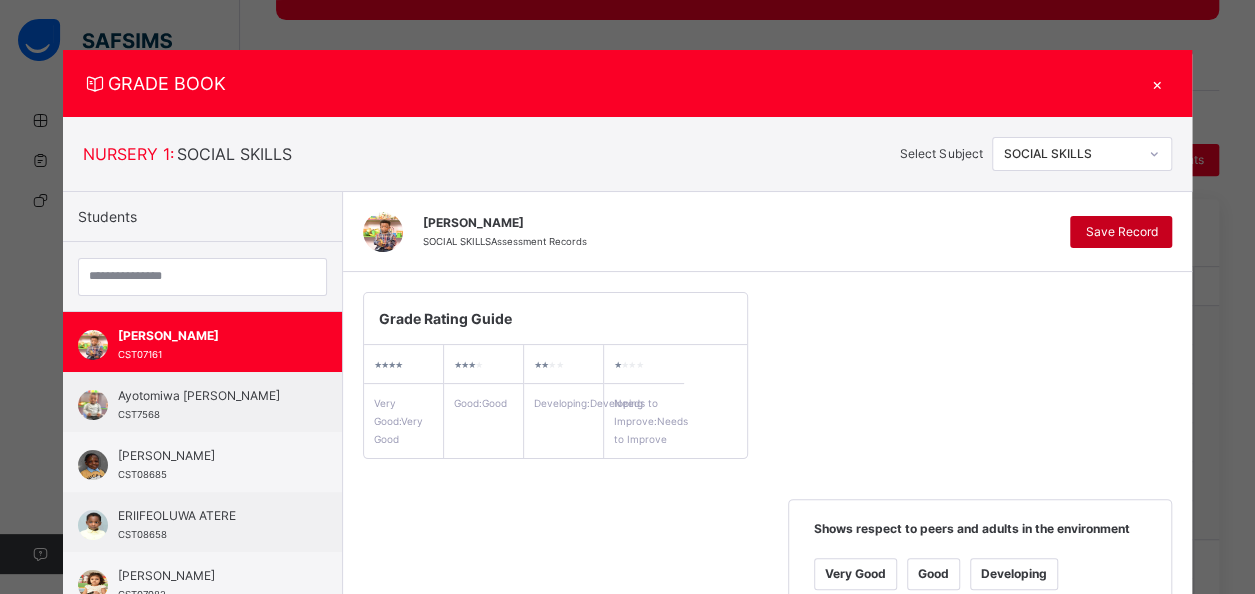 click on "Save Record" at bounding box center [1121, 232] 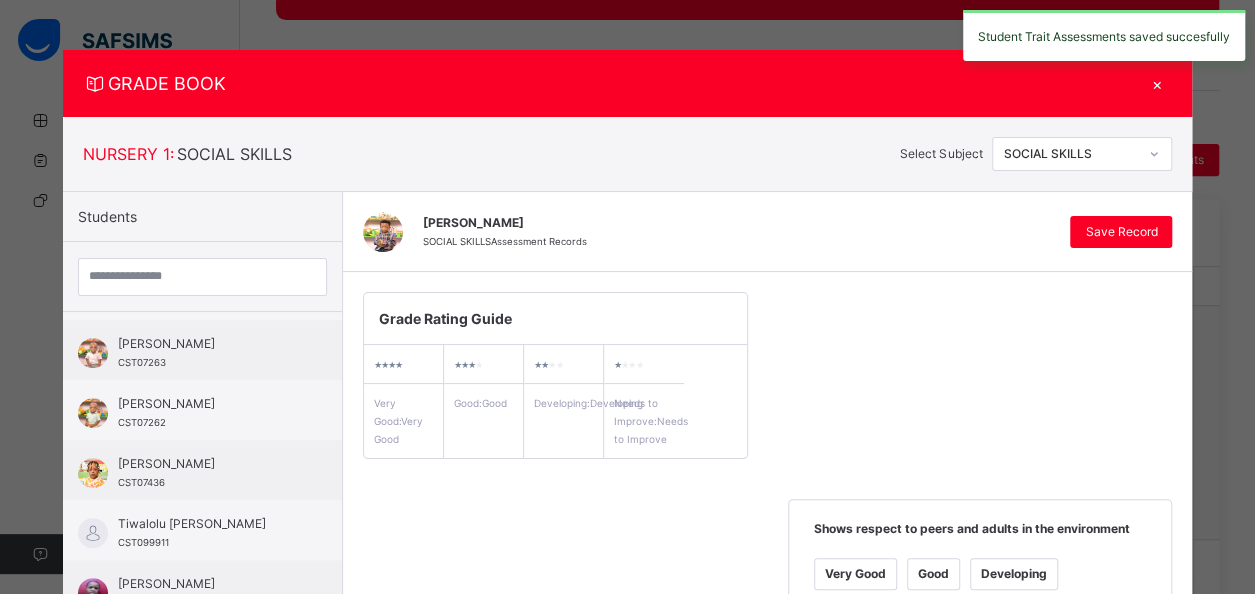 scroll, scrollTop: 550, scrollLeft: 0, axis: vertical 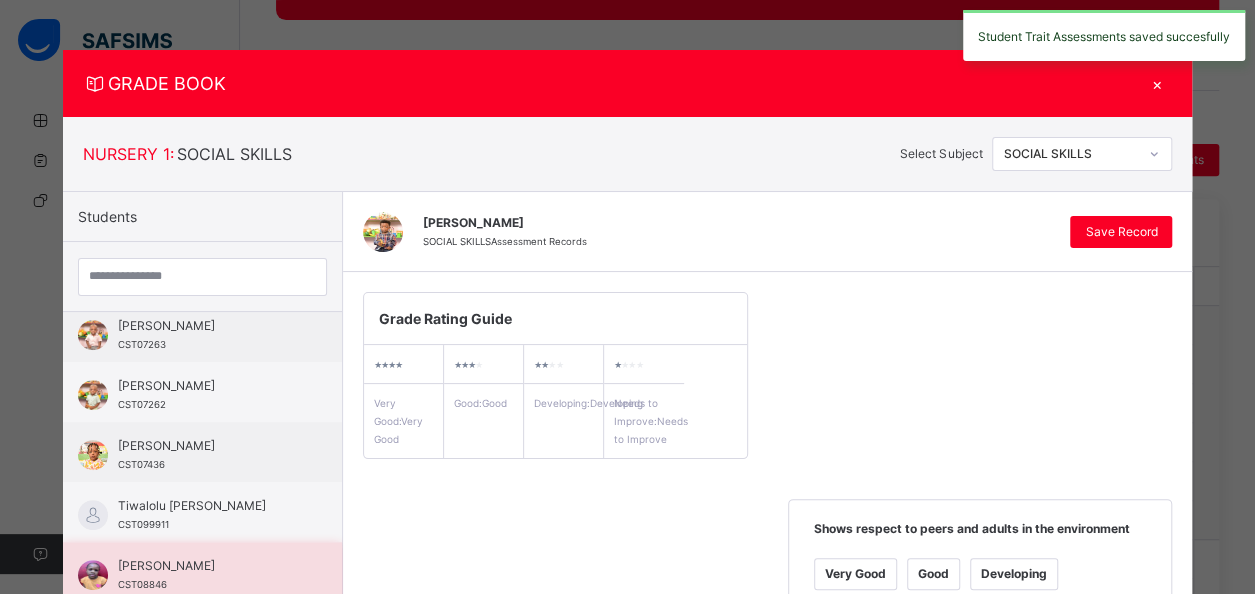 click on "[PERSON_NAME] CST08846" at bounding box center [207, 575] 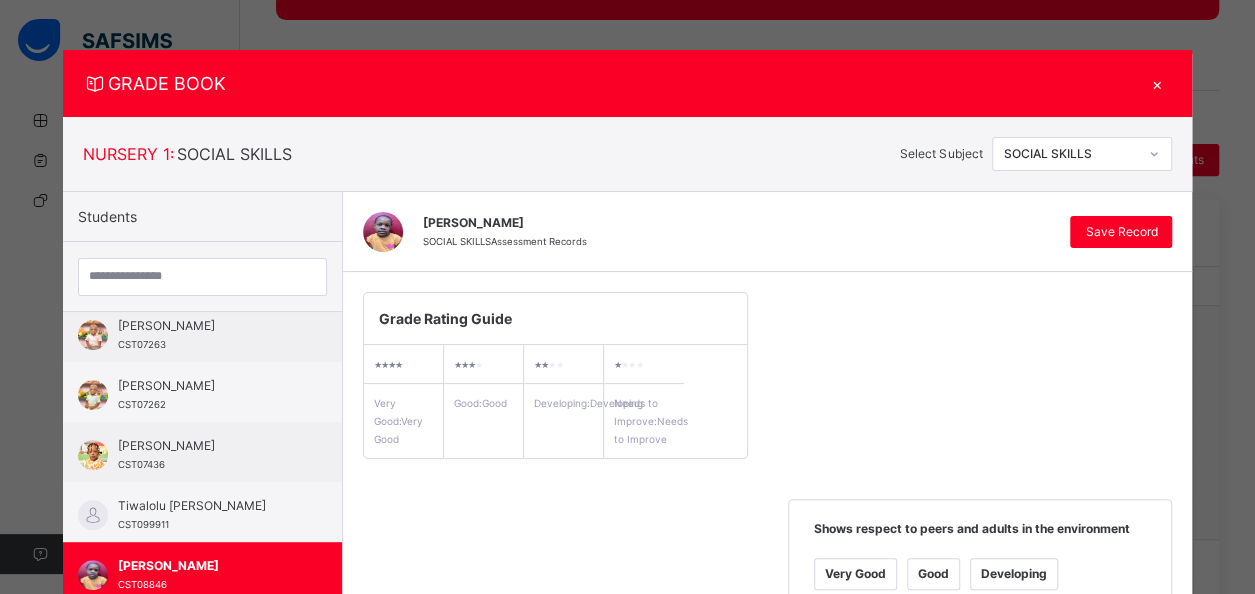 click on "×" at bounding box center [1157, 83] 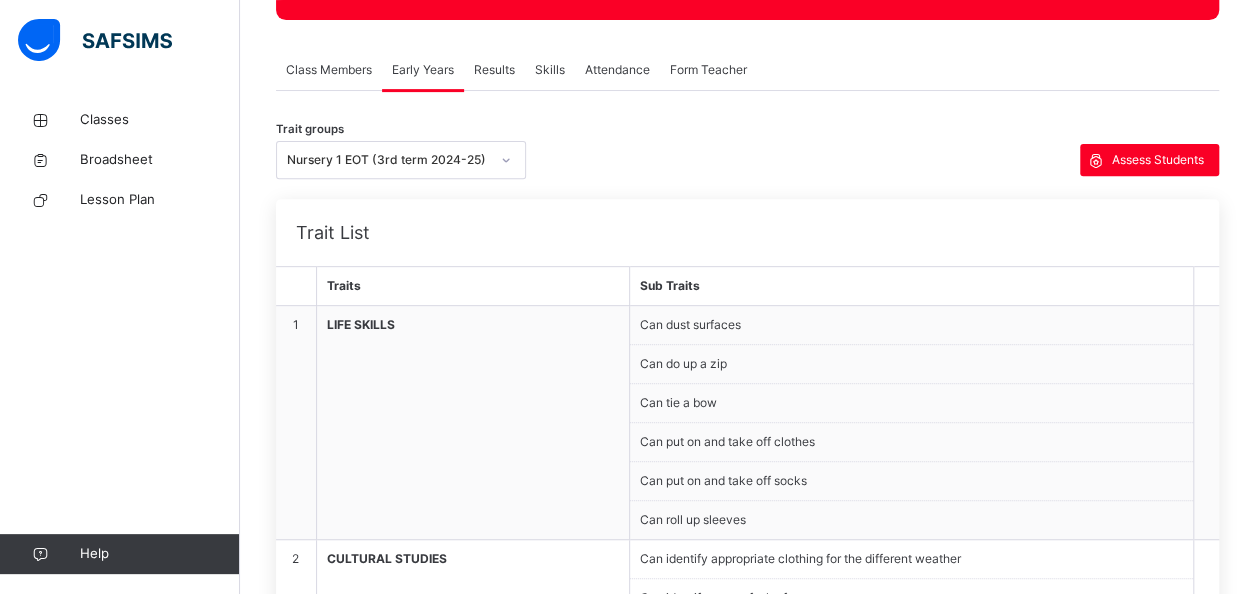 click 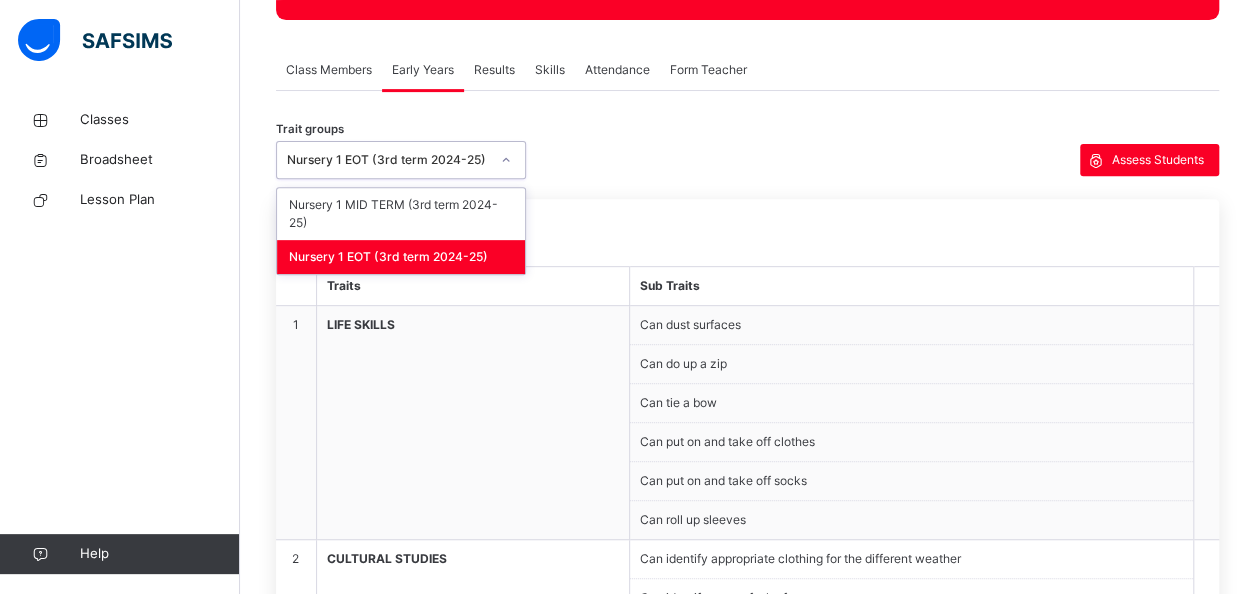 click on "Nursery 1 EOT (3rd term 2024-25)" at bounding box center [401, 257] 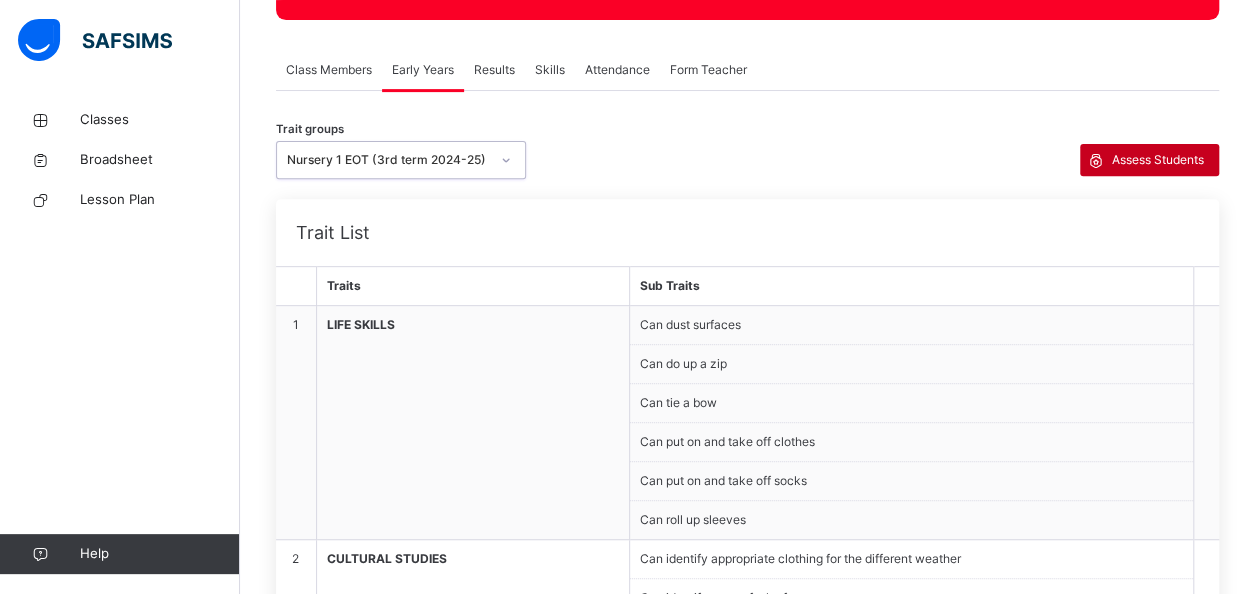 click on "Assess Students" at bounding box center [1158, 160] 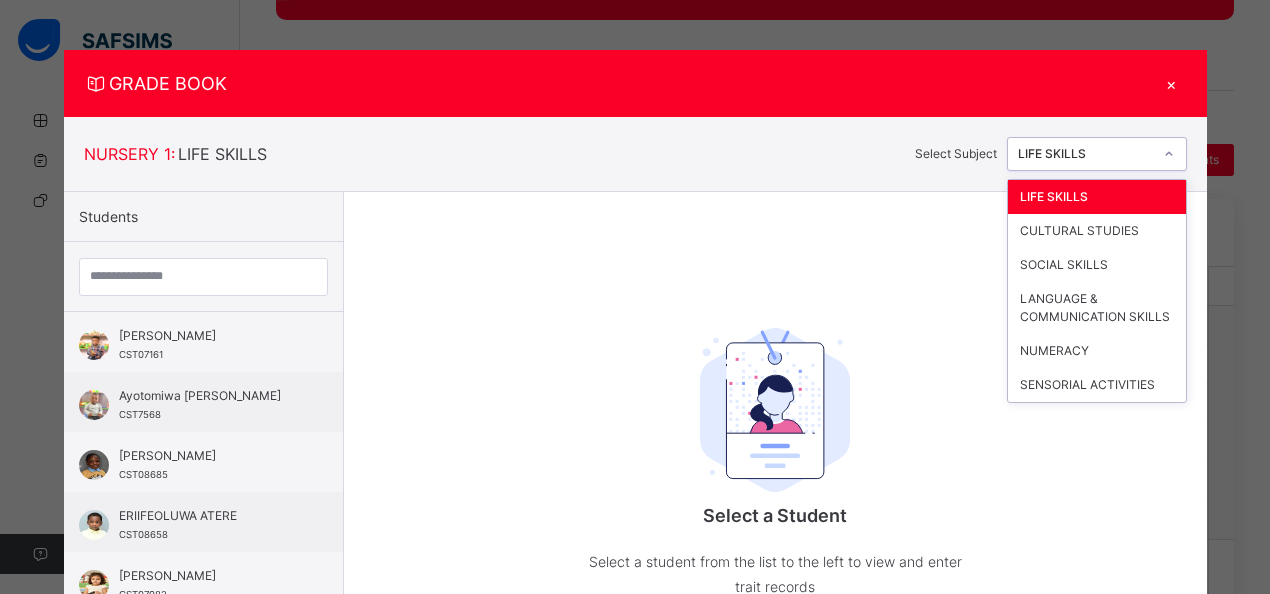 click 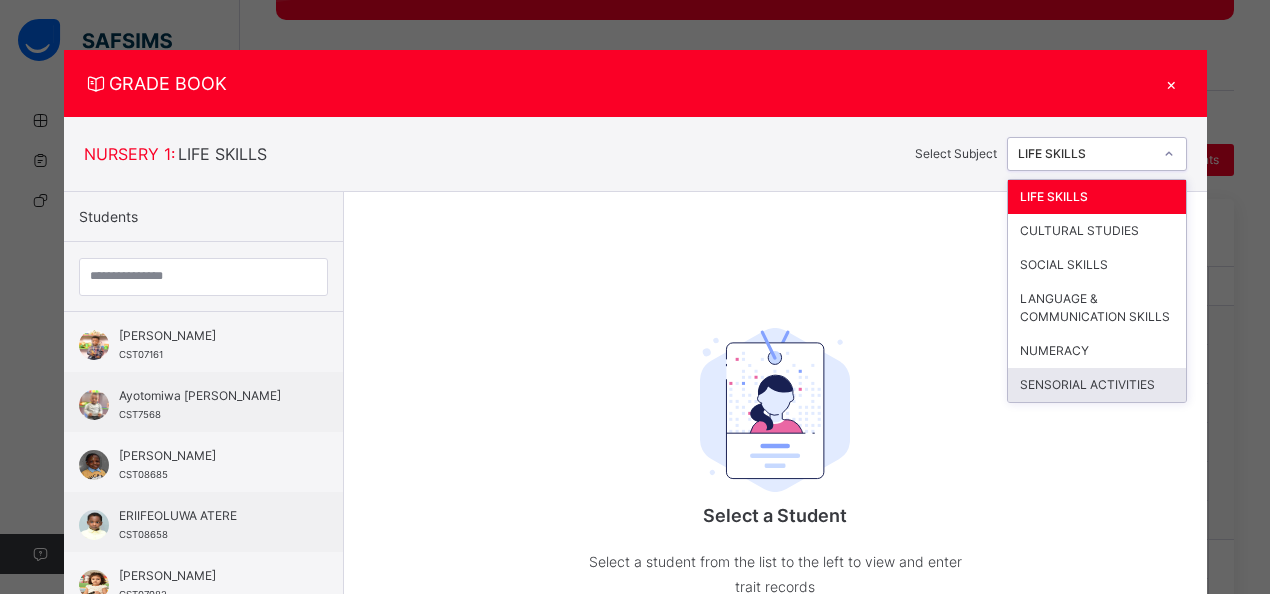 click on "SENSORIAL ACTIVITIES" at bounding box center (1097, 385) 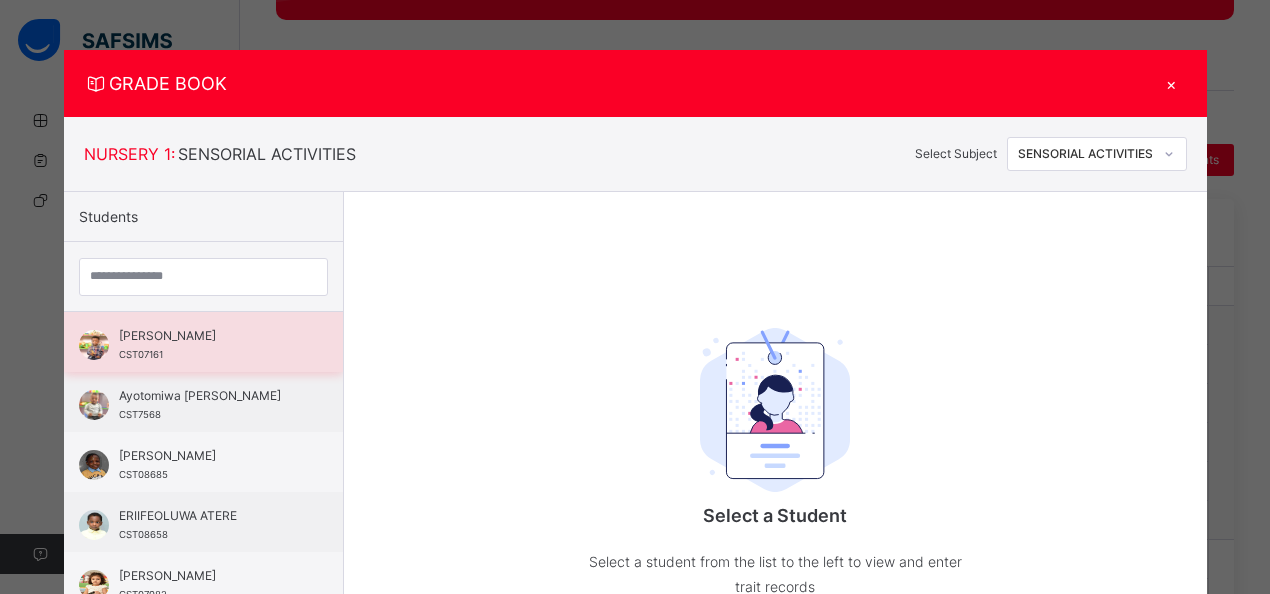 click on "[PERSON_NAME]" at bounding box center (208, 336) 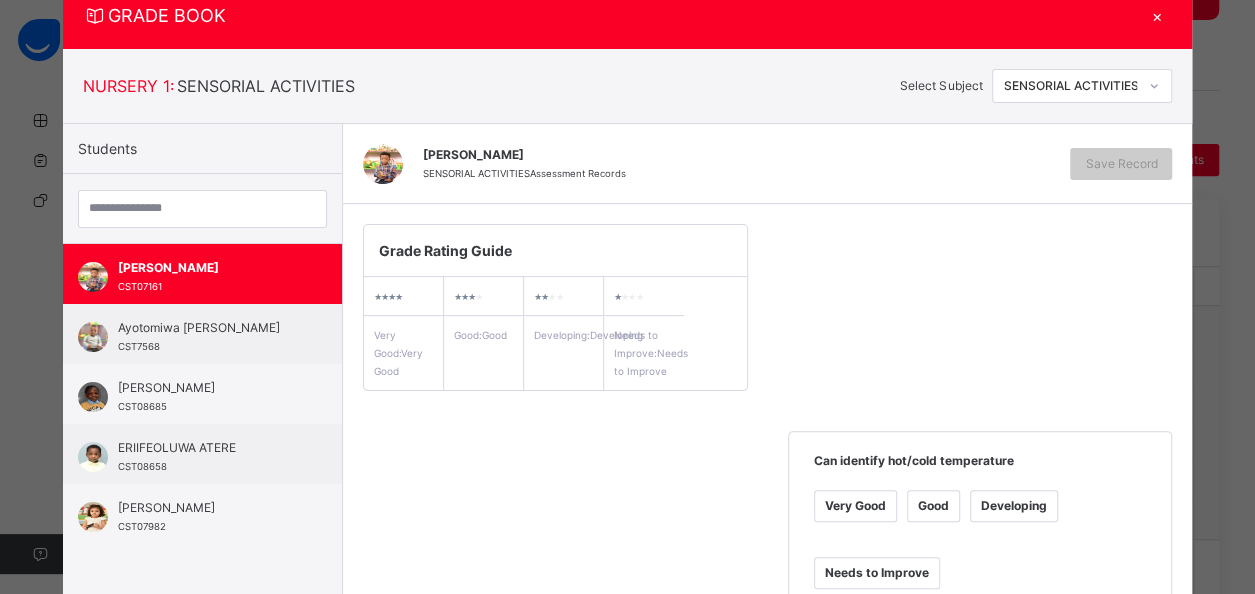 scroll, scrollTop: 166, scrollLeft: 0, axis: vertical 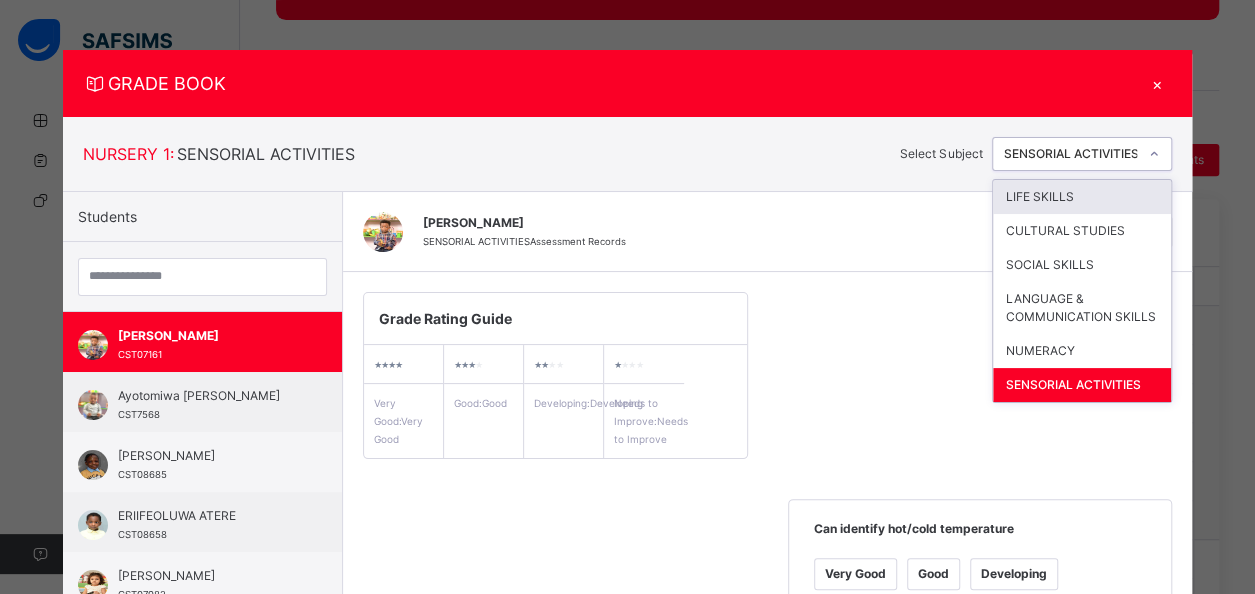 click 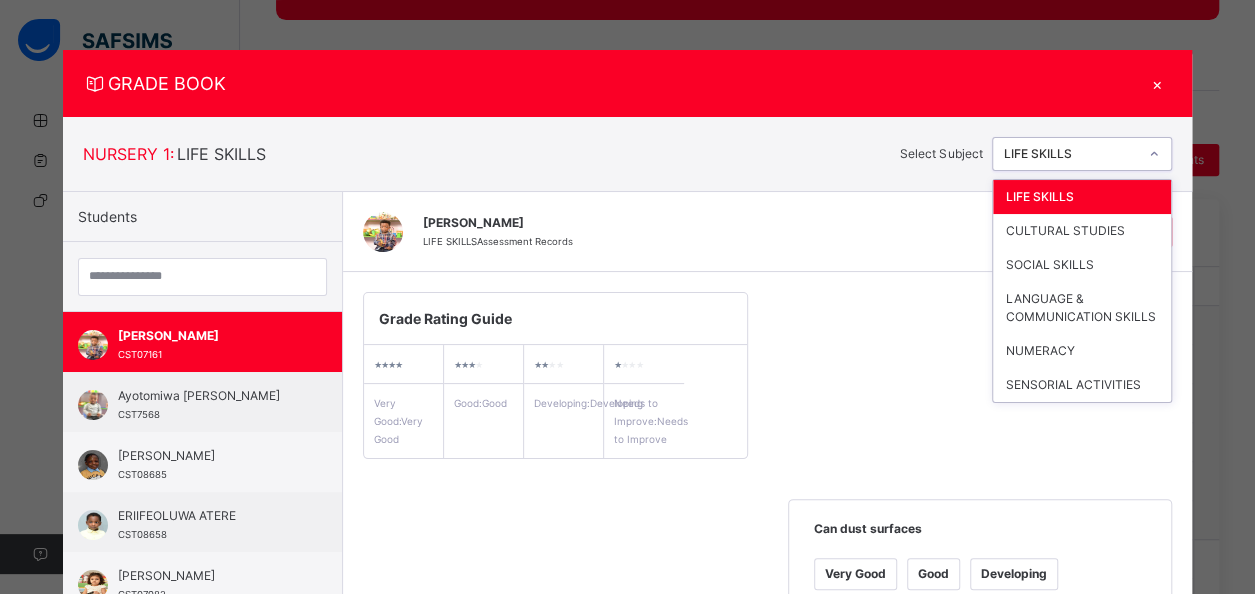 click 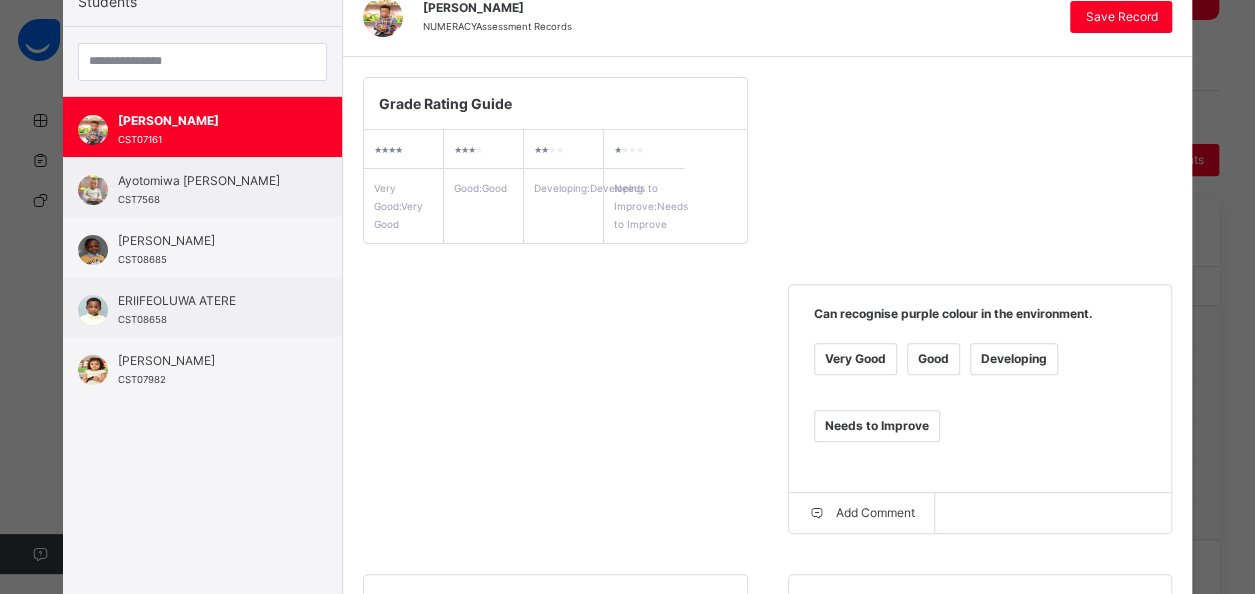 scroll, scrollTop: 212, scrollLeft: 0, axis: vertical 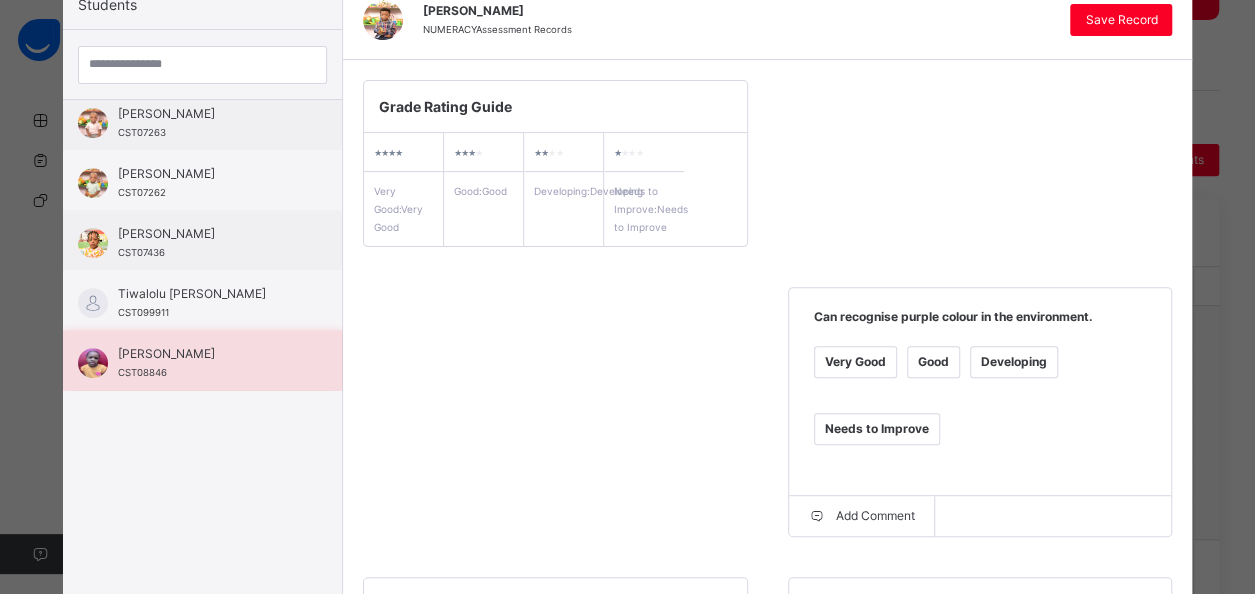 click on "[PERSON_NAME]" at bounding box center (207, 354) 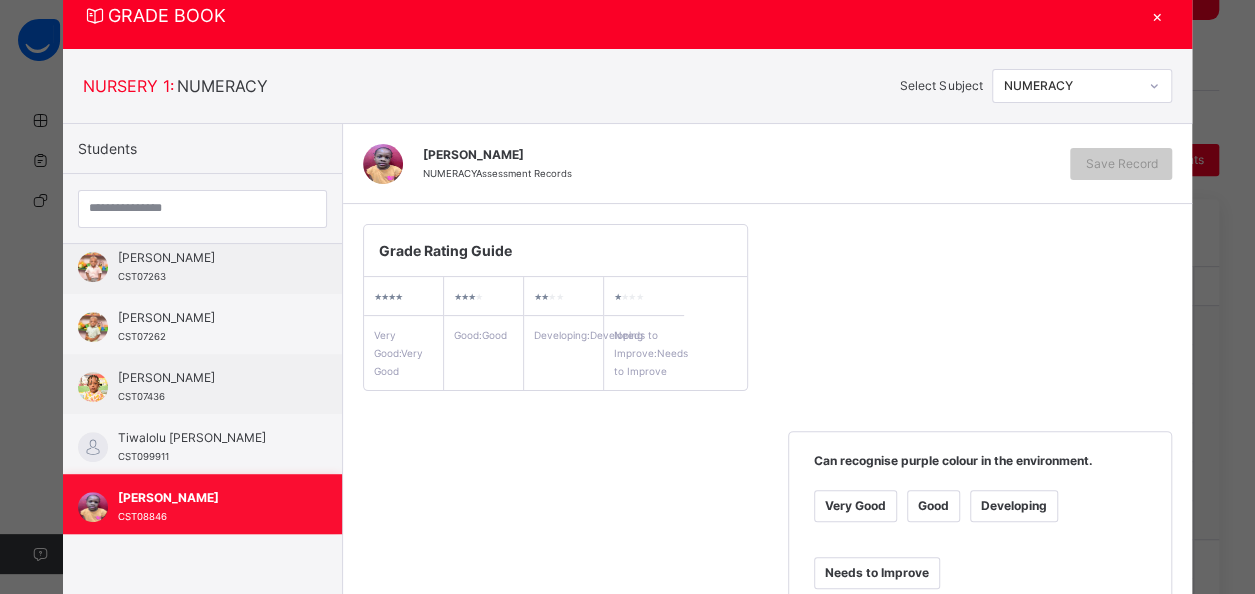 scroll, scrollTop: 212, scrollLeft: 0, axis: vertical 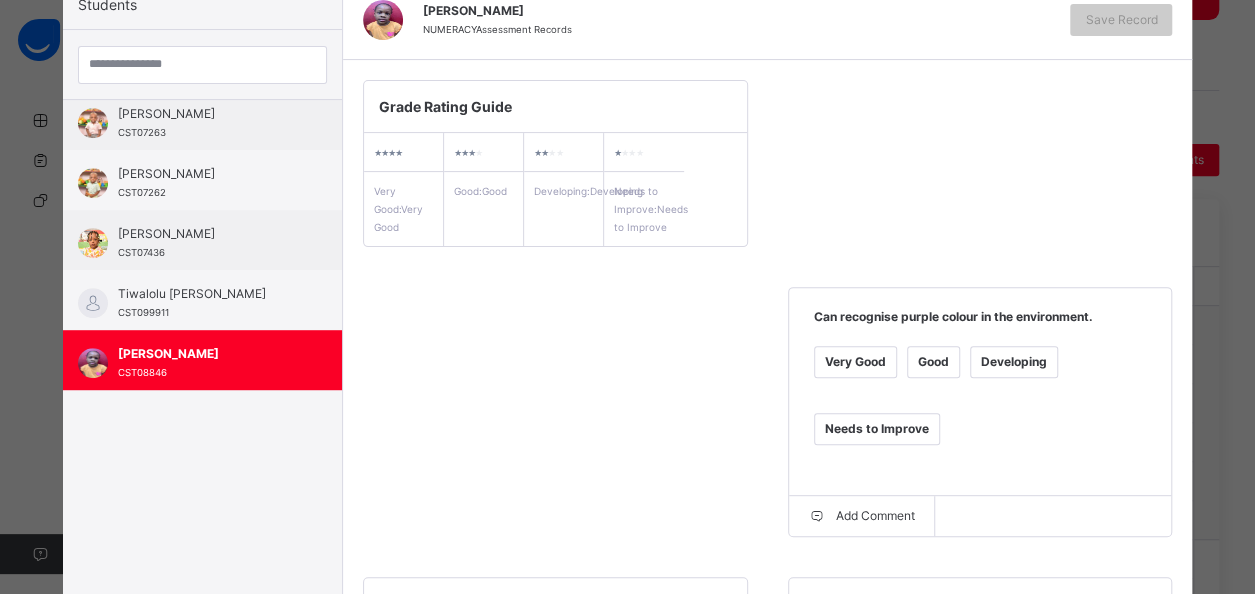 click on "Very Good" at bounding box center (855, 362) 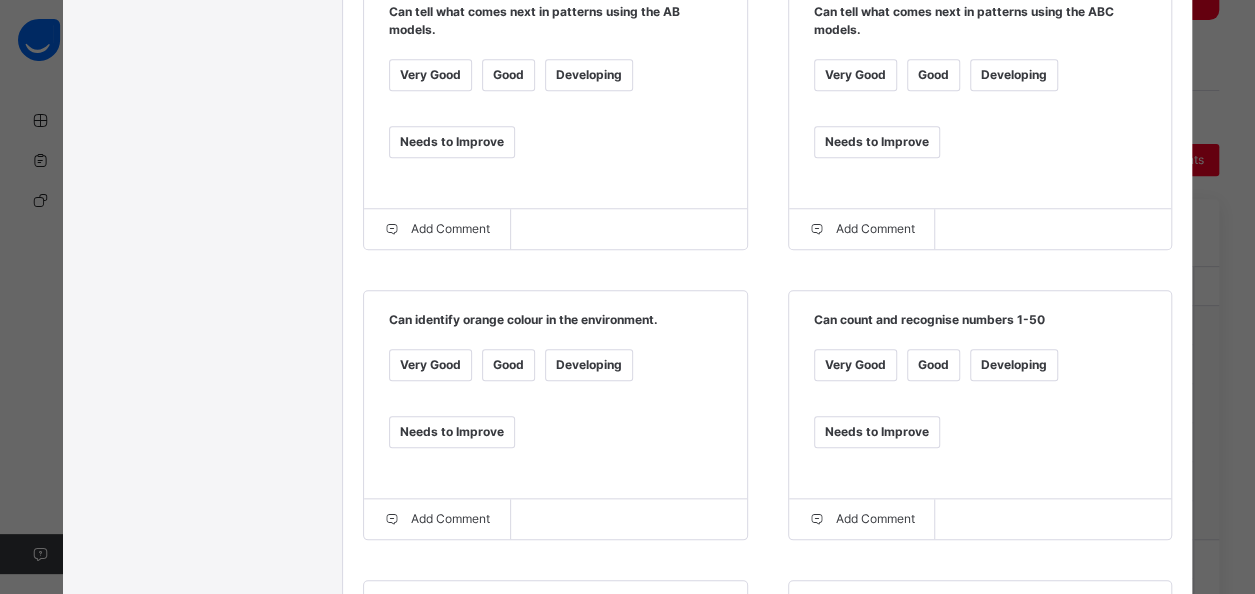 scroll, scrollTop: 812, scrollLeft: 0, axis: vertical 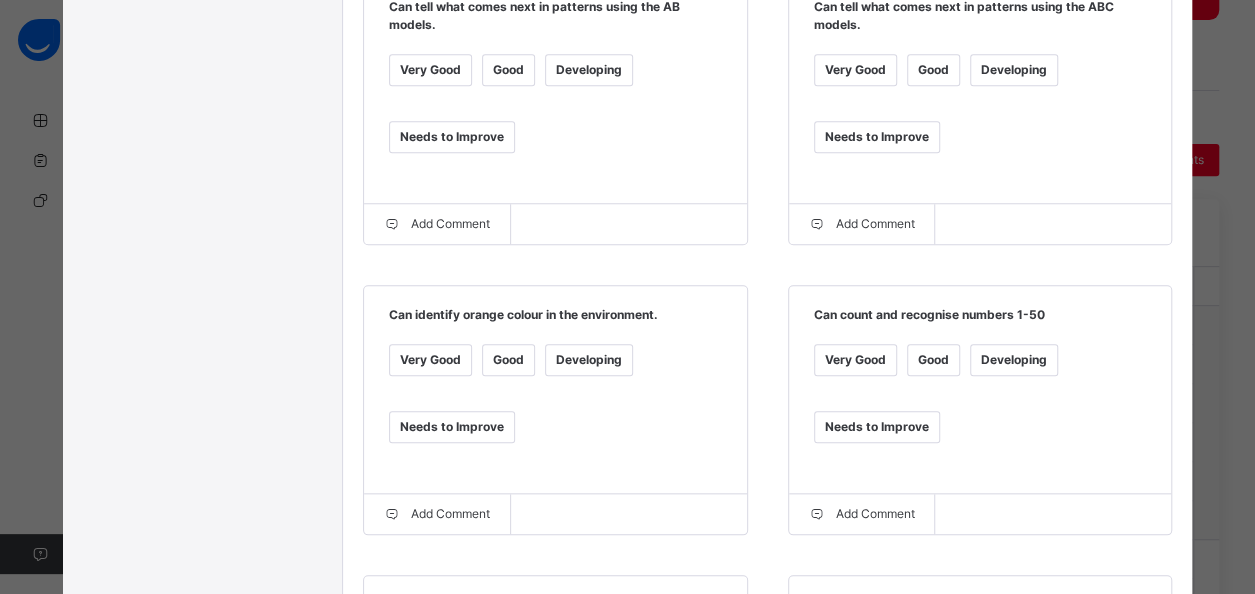 click on "Very Good" at bounding box center [430, 70] 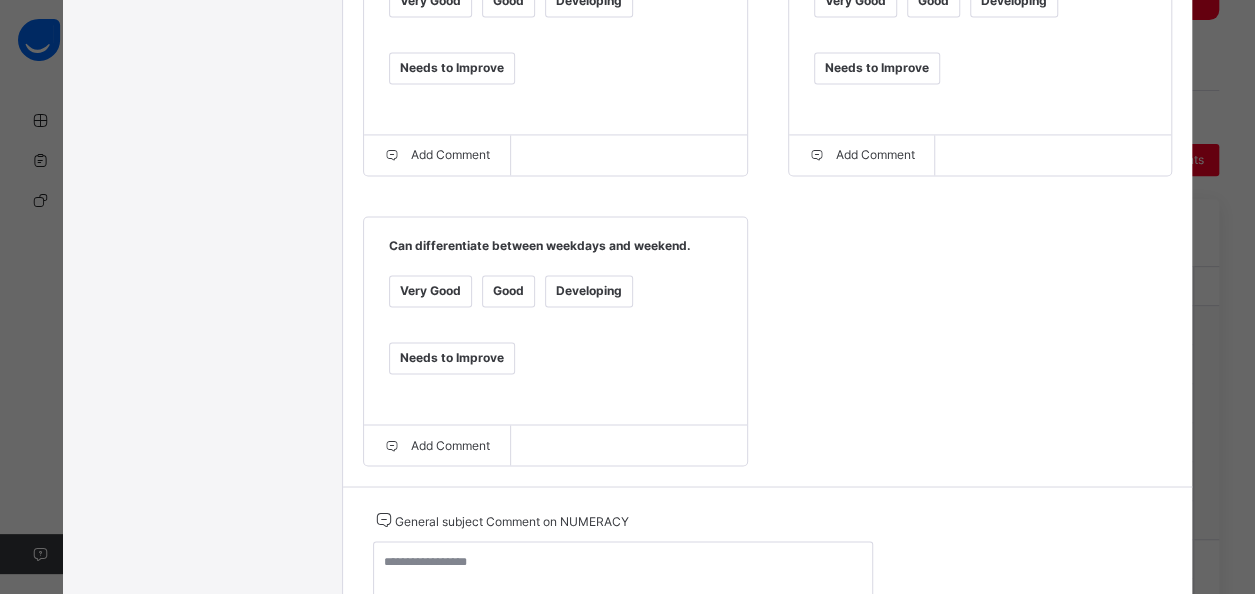 scroll, scrollTop: 1553, scrollLeft: 0, axis: vertical 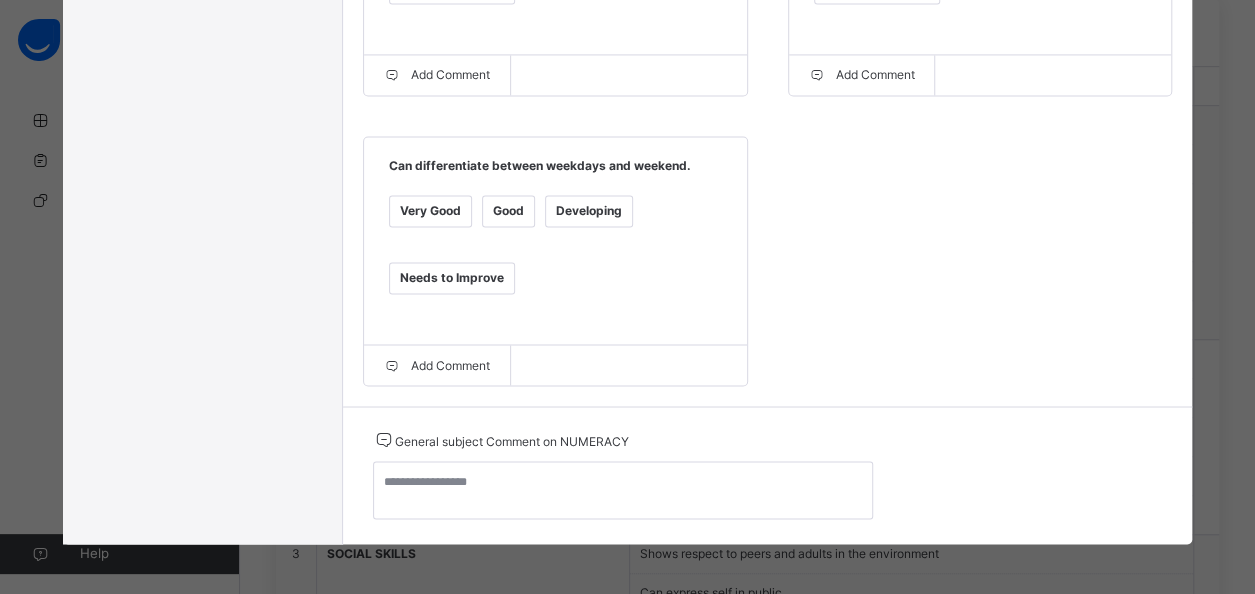 click on "Very Good" at bounding box center (430, 211) 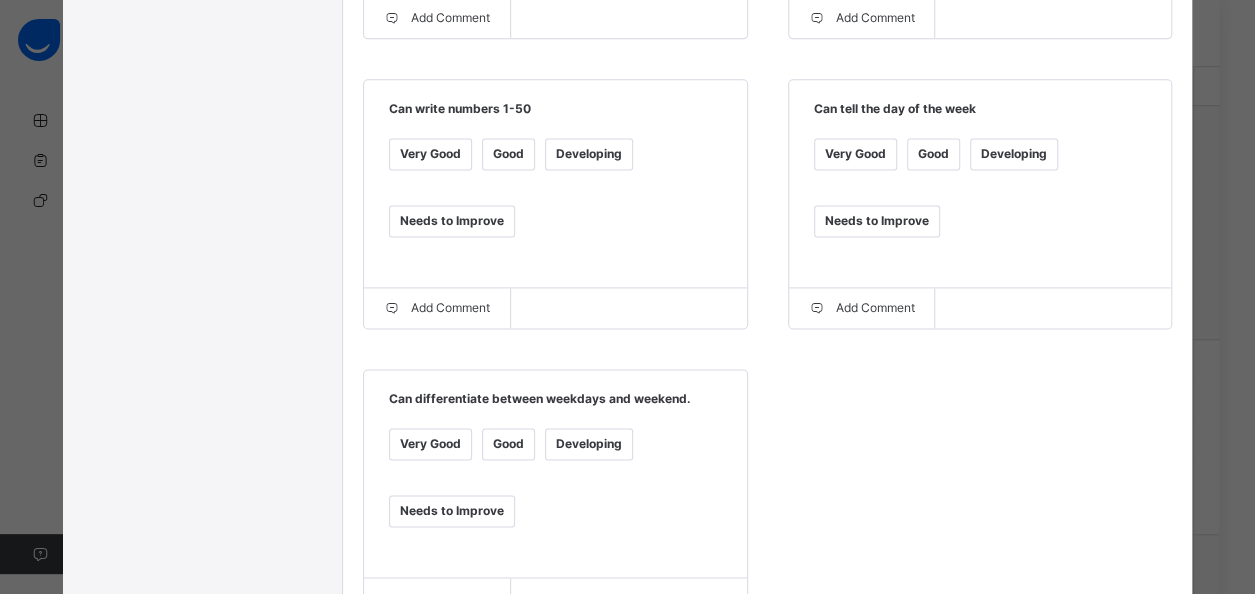 scroll, scrollTop: 1273, scrollLeft: 0, axis: vertical 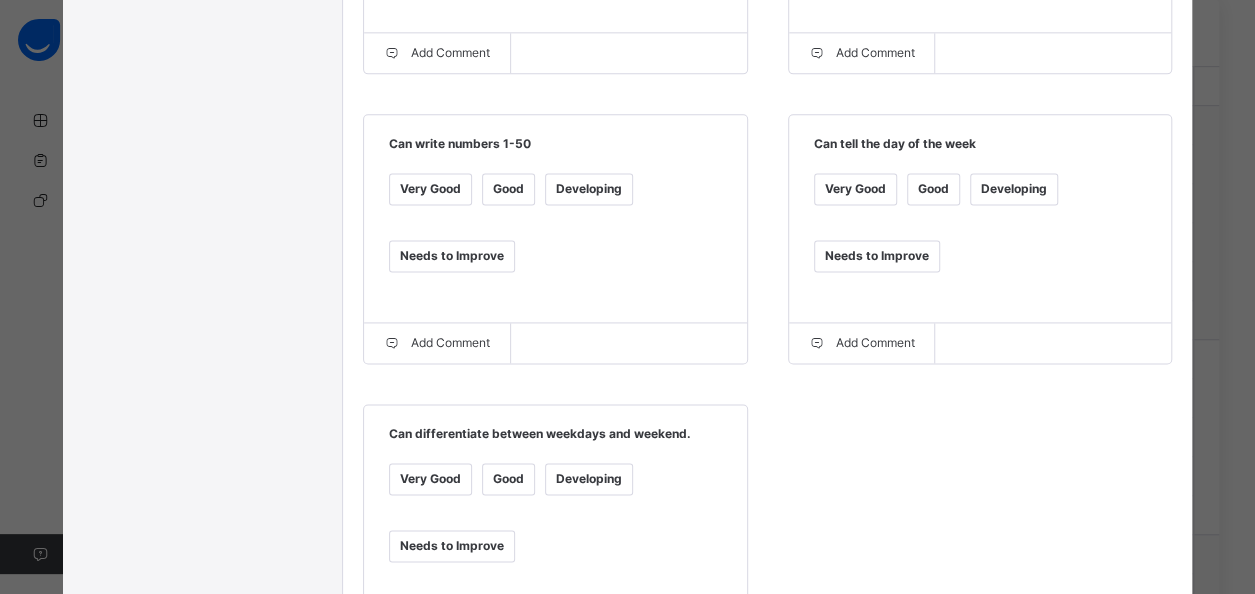 click on "Very Good" at bounding box center (430, 189) 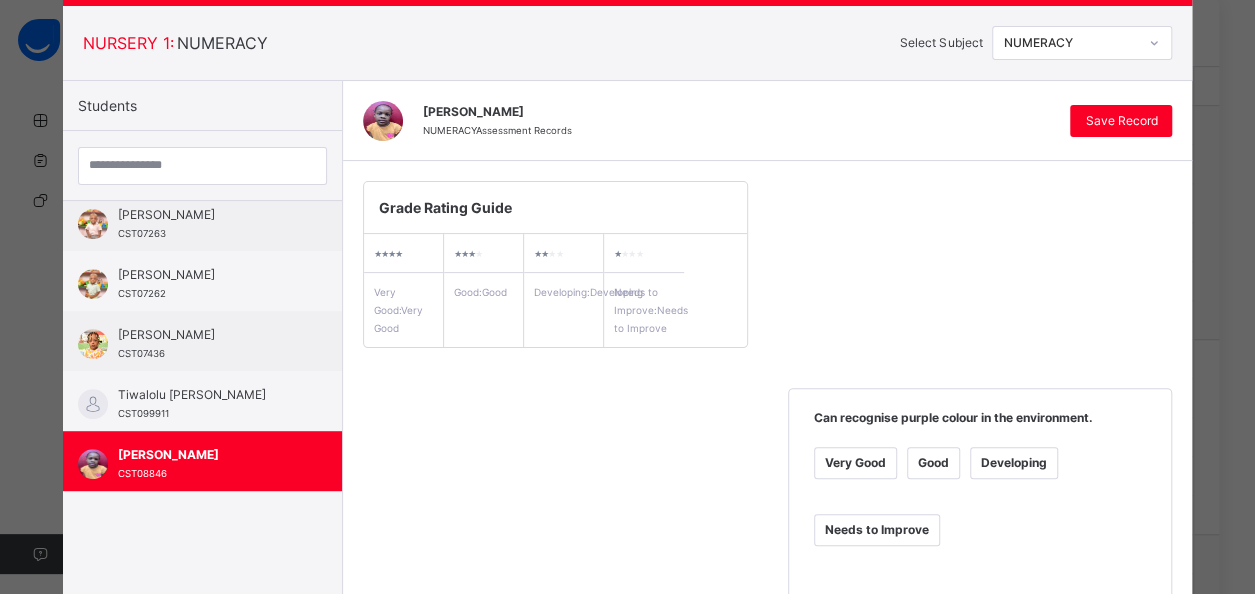 scroll, scrollTop: 0, scrollLeft: 0, axis: both 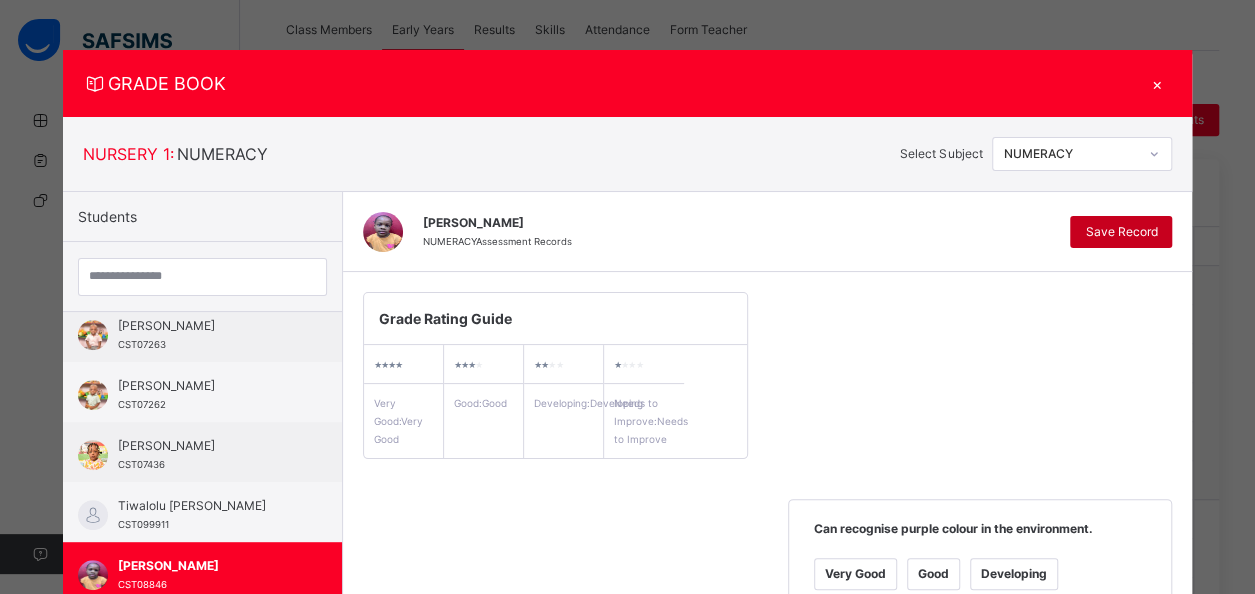 click on "Save Record" at bounding box center (1121, 232) 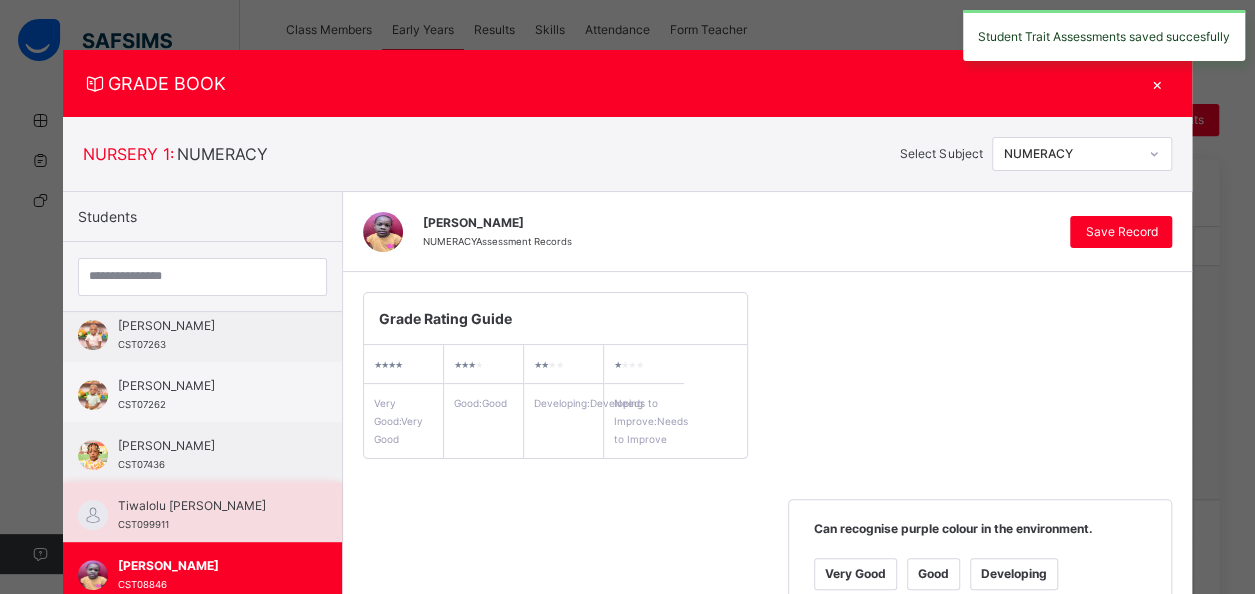 click on "Tiwalolu   [PERSON_NAME] CST099911" at bounding box center (207, 515) 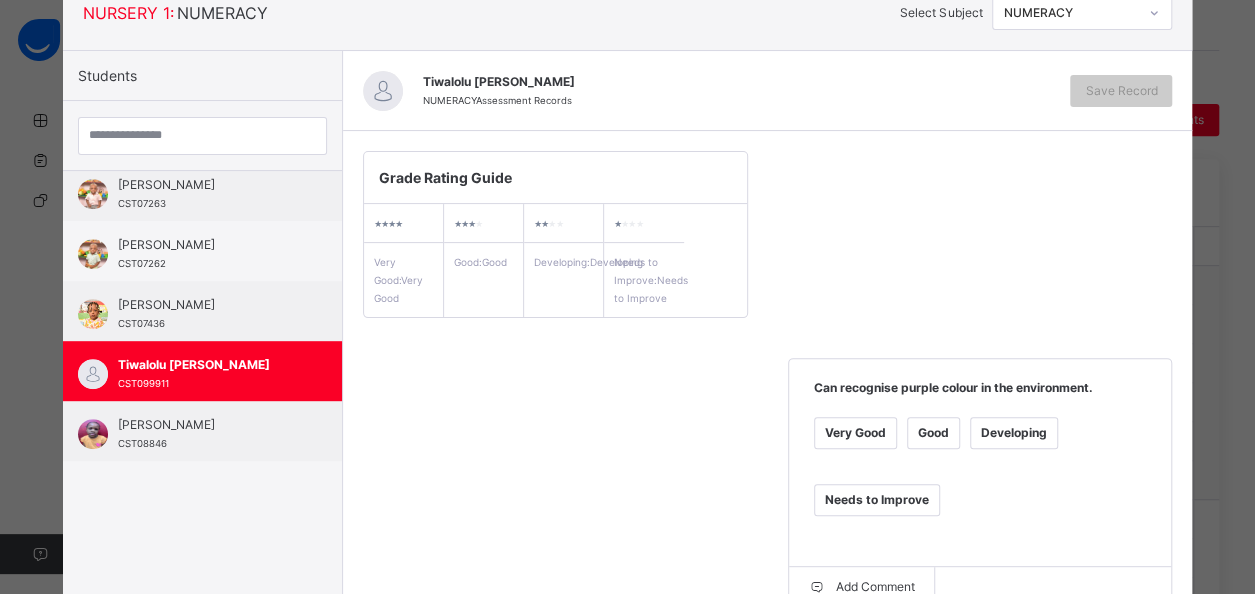 scroll, scrollTop: 118, scrollLeft: 0, axis: vertical 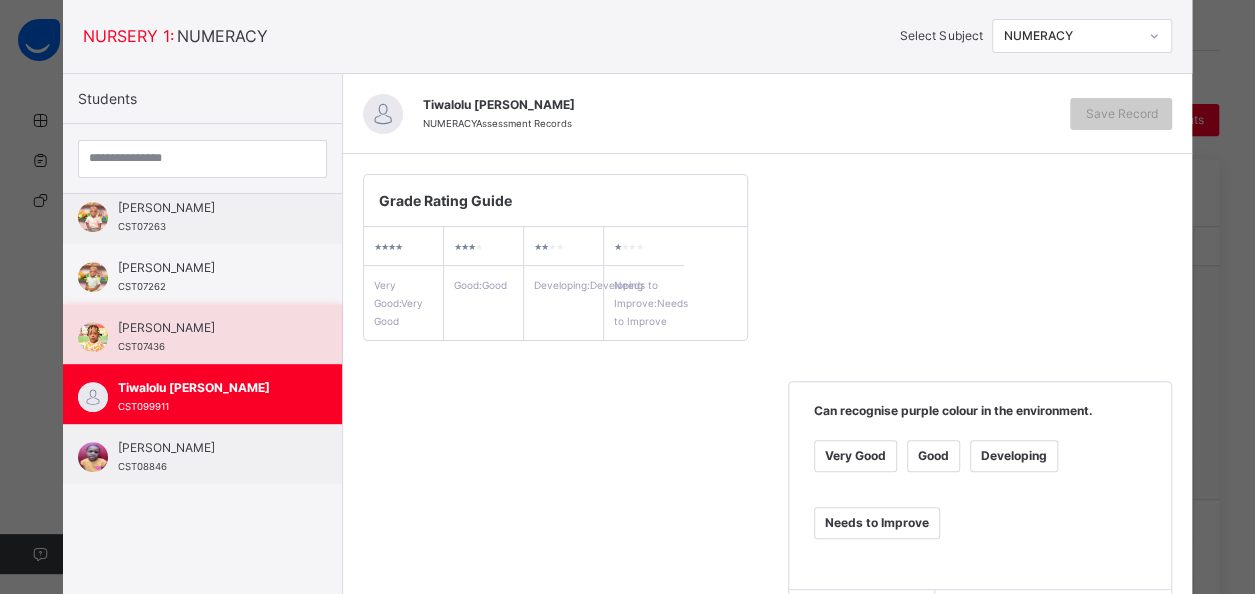 click on "[PERSON_NAME]" at bounding box center [207, 328] 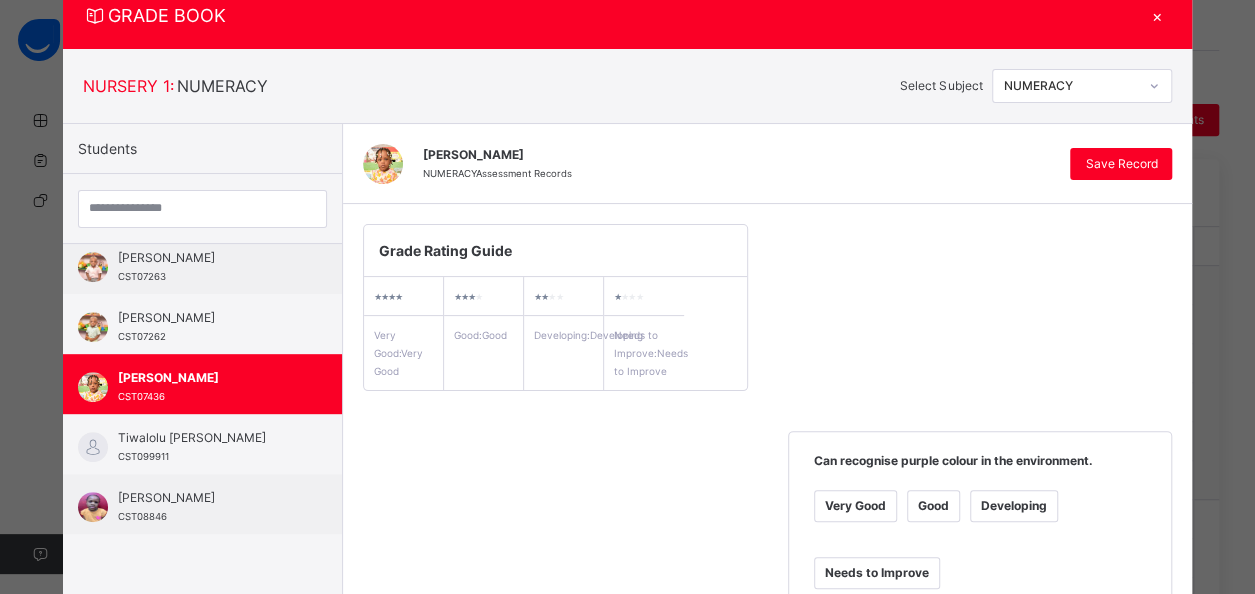 scroll, scrollTop: 118, scrollLeft: 0, axis: vertical 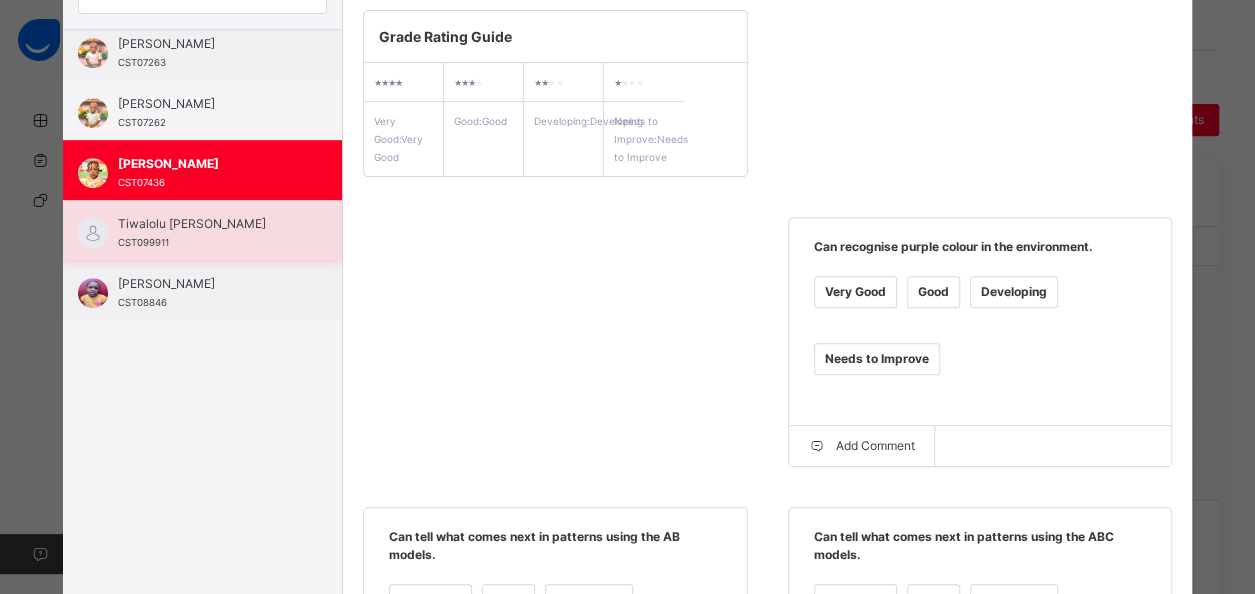 click on "Tiwalolu   [PERSON_NAME] CST099911" at bounding box center (207, 233) 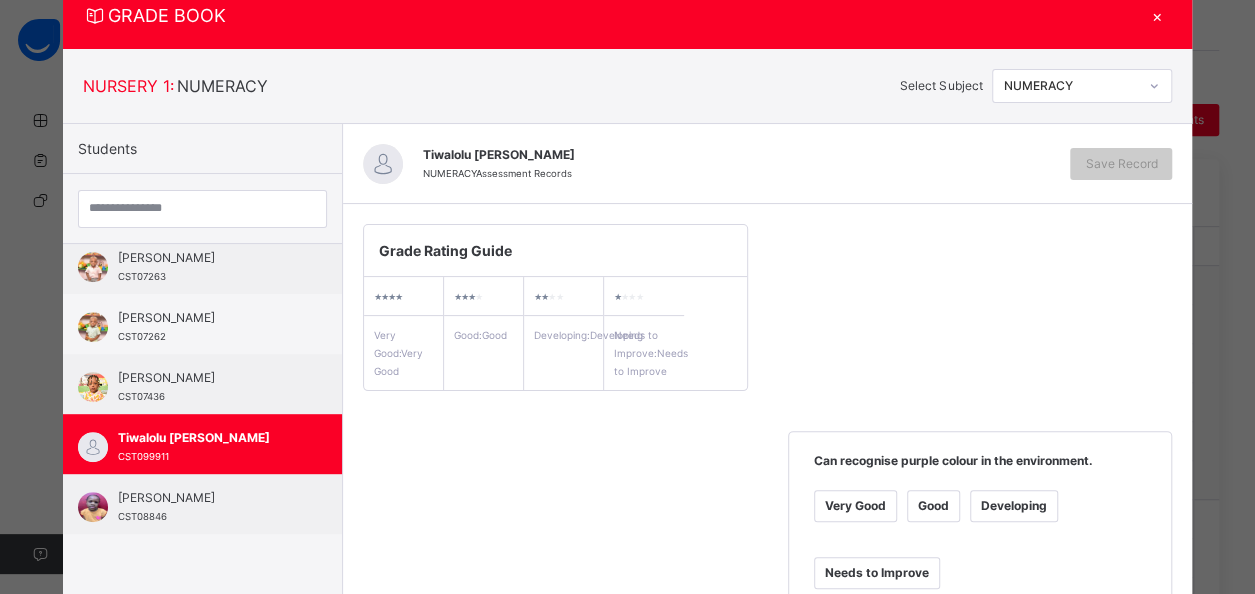 scroll, scrollTop: 282, scrollLeft: 0, axis: vertical 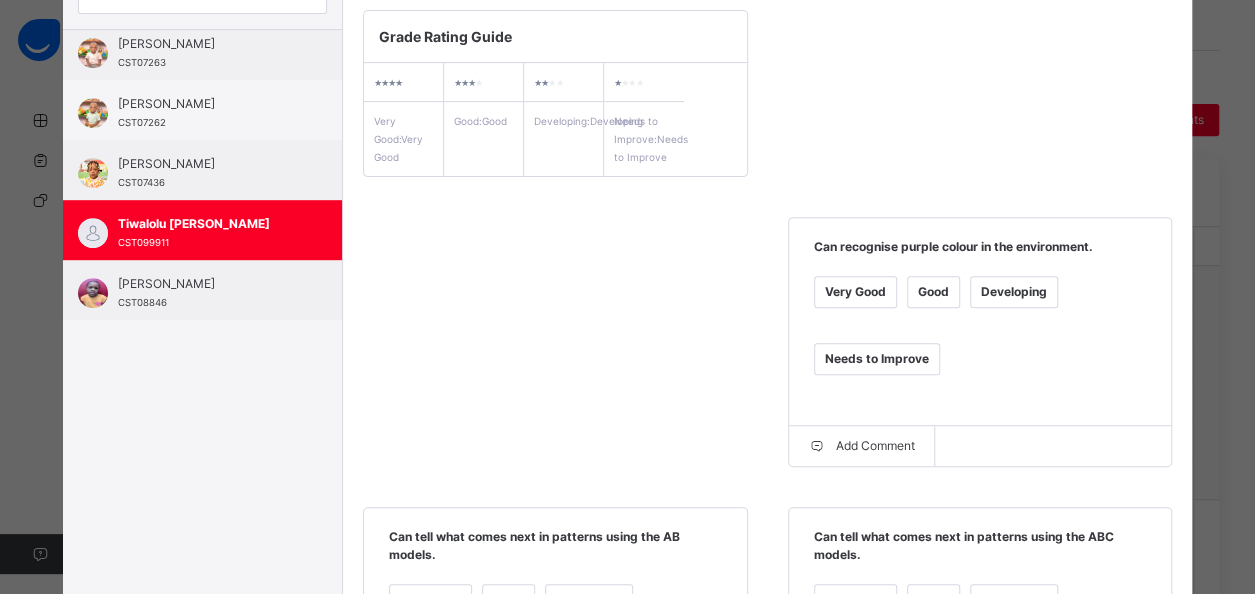 click on "Developing" at bounding box center (1014, 292) 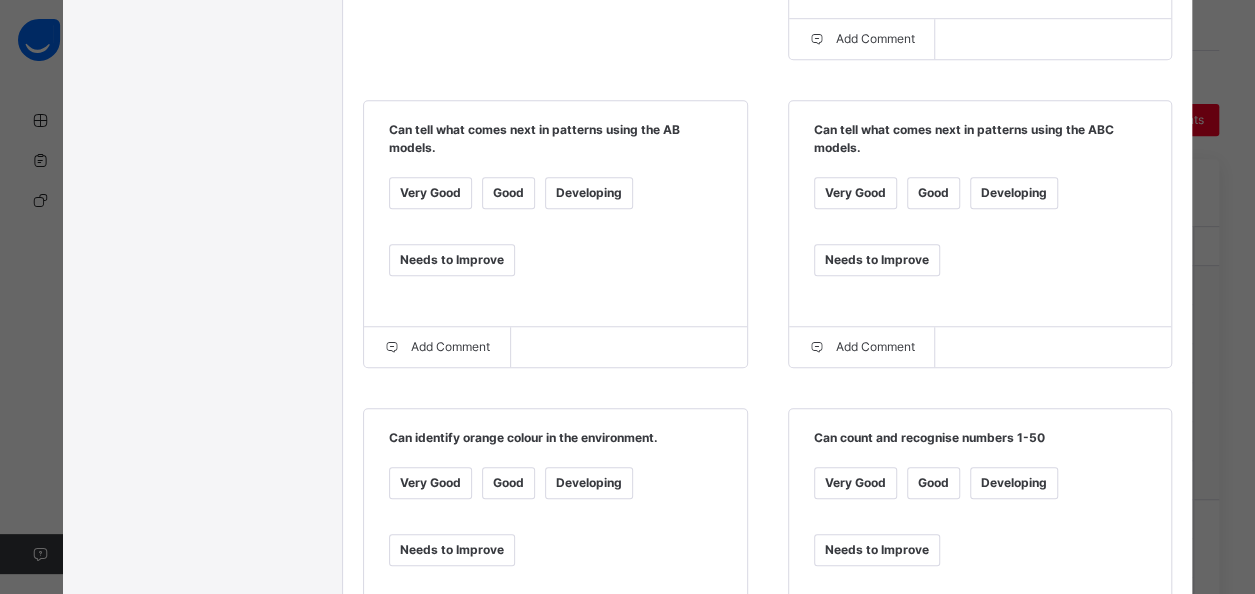 scroll, scrollTop: 701, scrollLeft: 0, axis: vertical 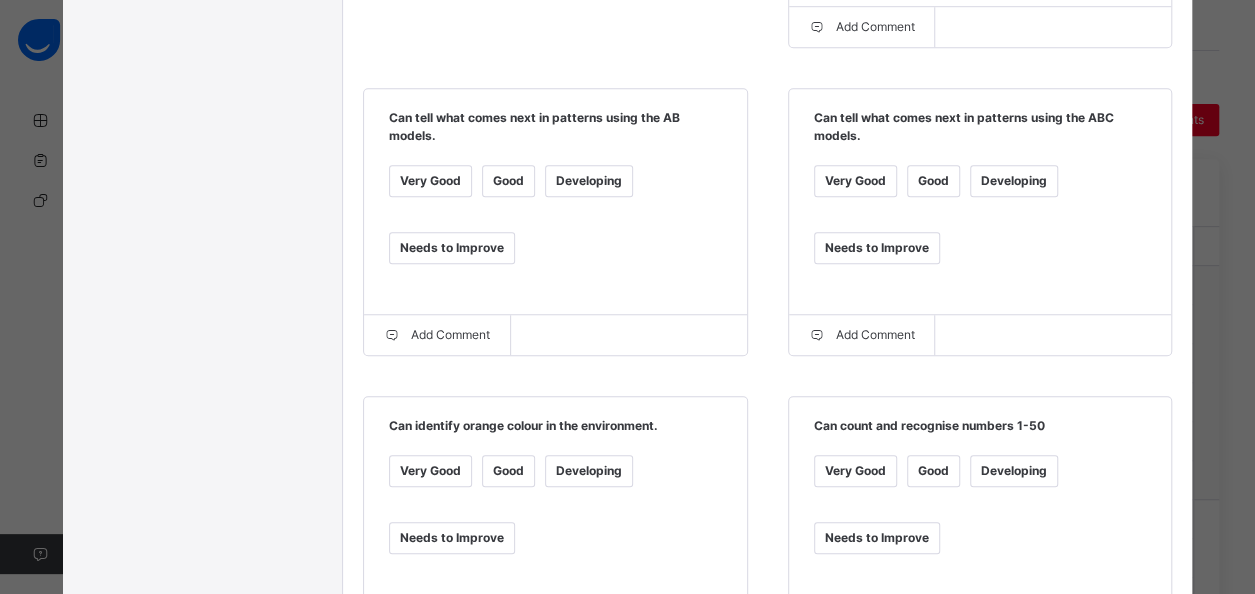 click on "Needs to Improve" at bounding box center (877, 248) 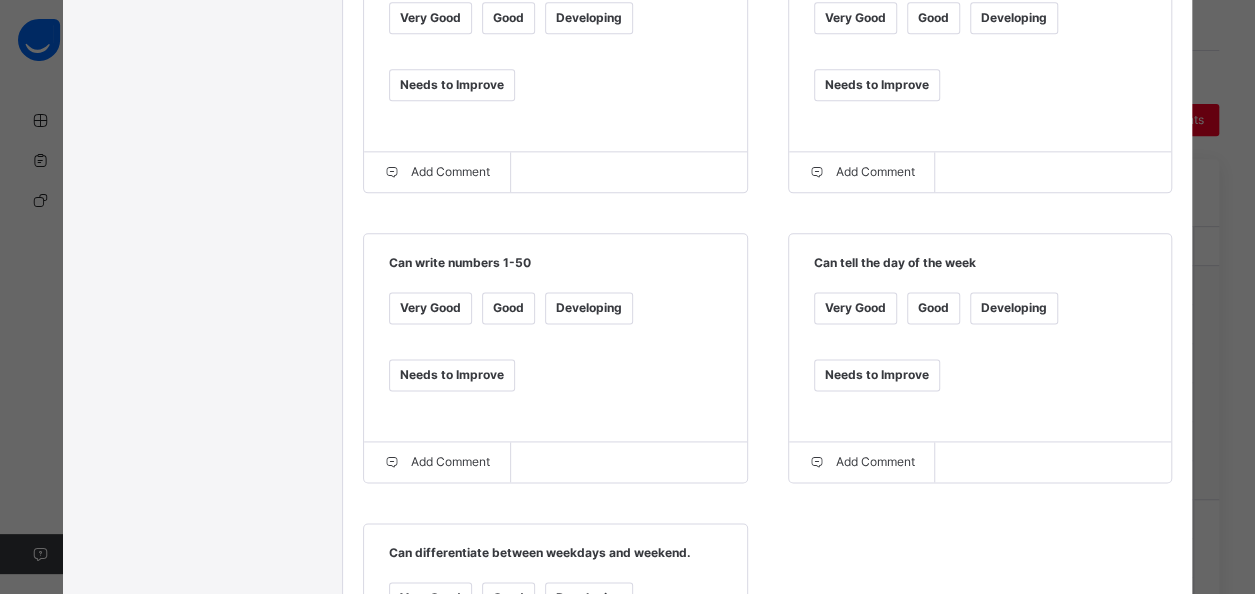 scroll, scrollTop: 1156, scrollLeft: 0, axis: vertical 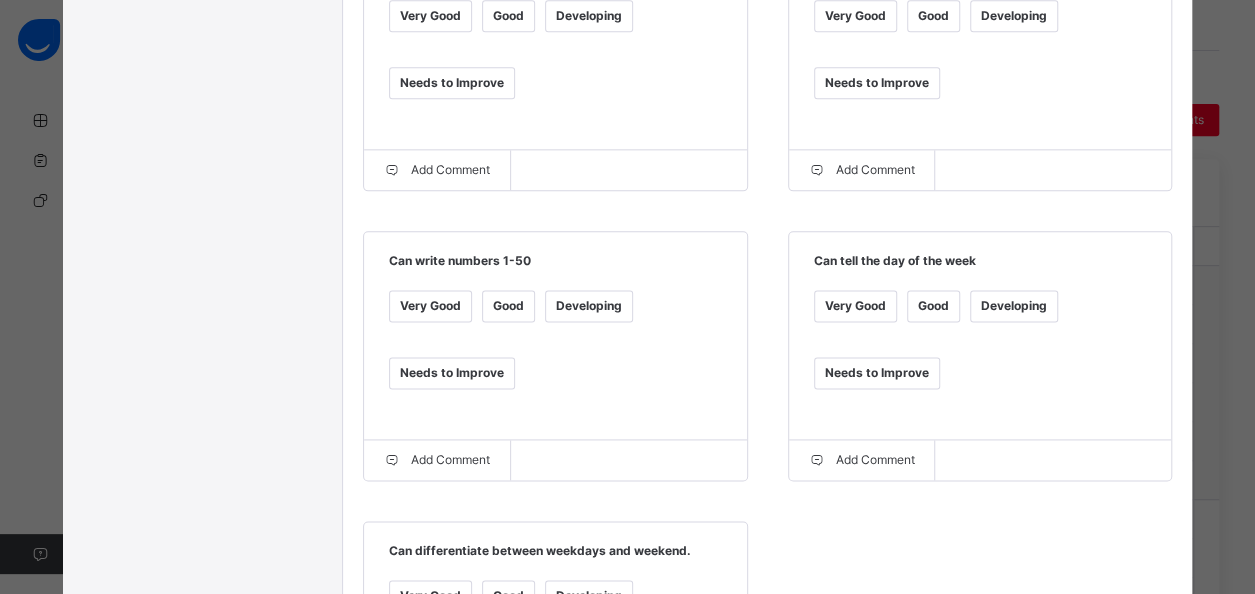 click on "Needs to Improve" at bounding box center [877, 373] 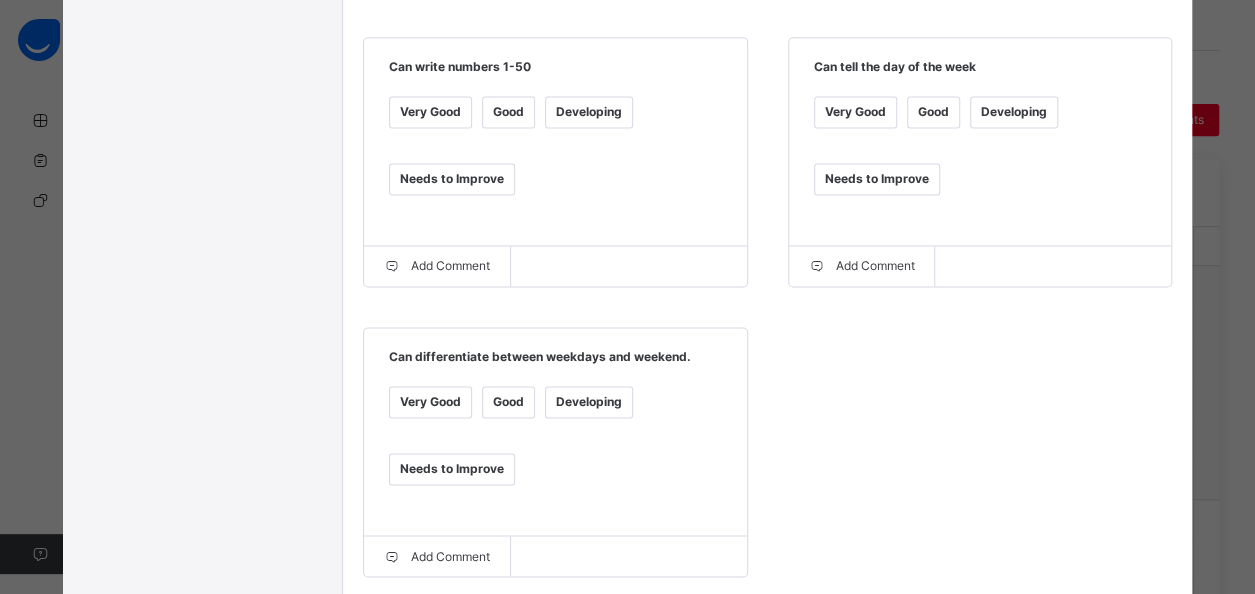 scroll, scrollTop: 1556, scrollLeft: 0, axis: vertical 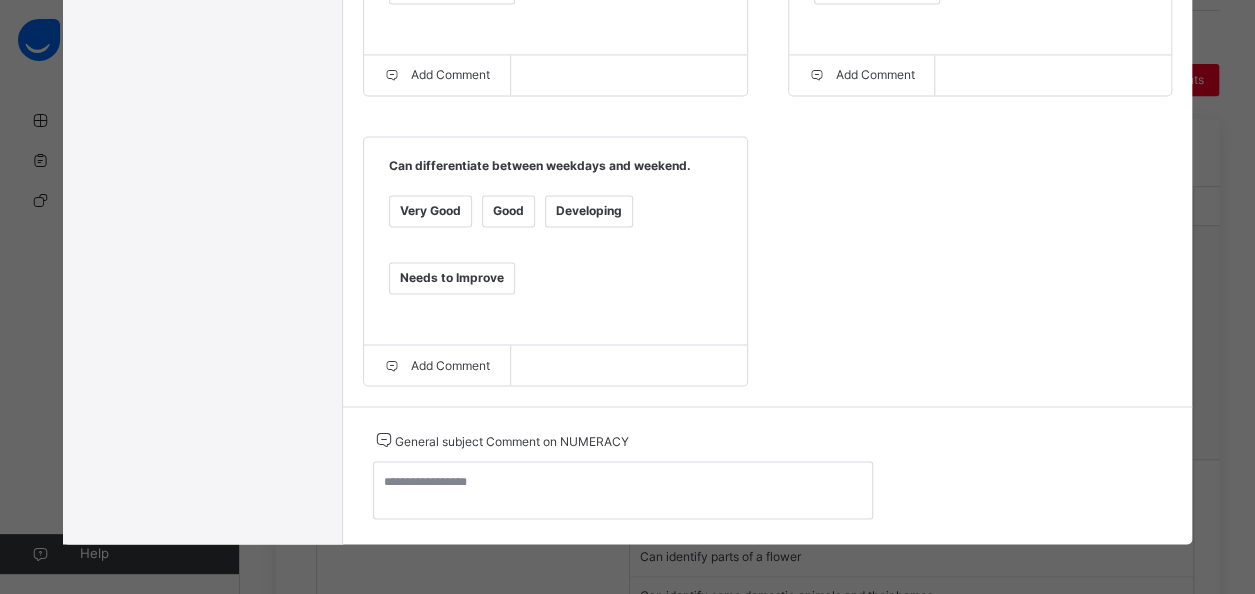 click on "Needs to Improve" at bounding box center [452, 278] 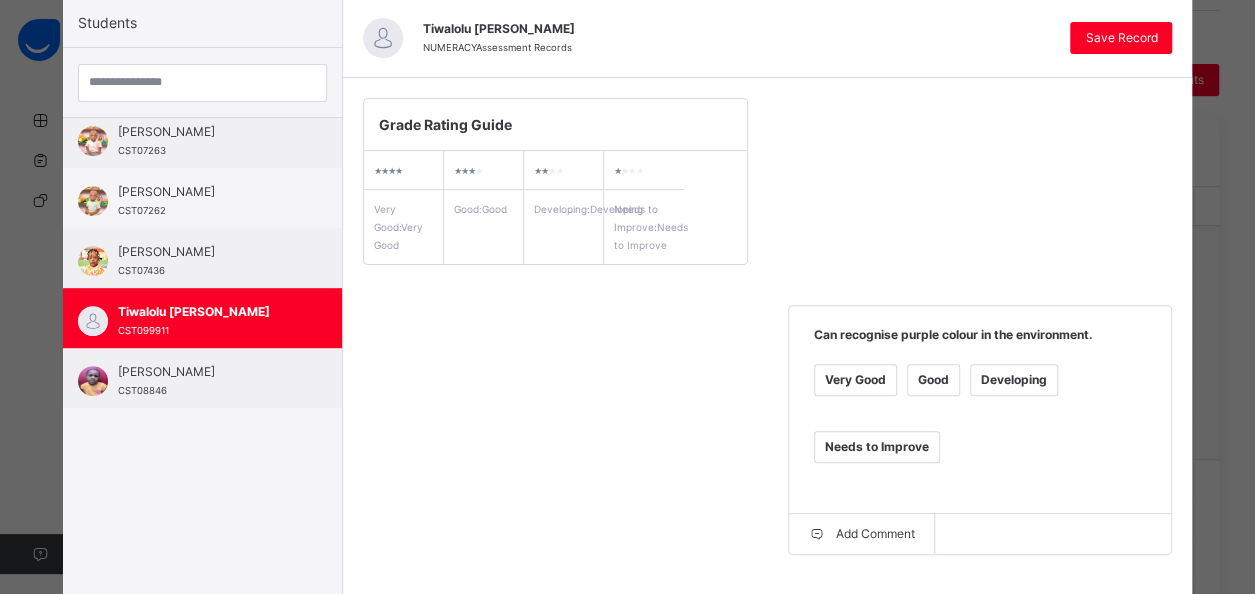 scroll, scrollTop: 42, scrollLeft: 0, axis: vertical 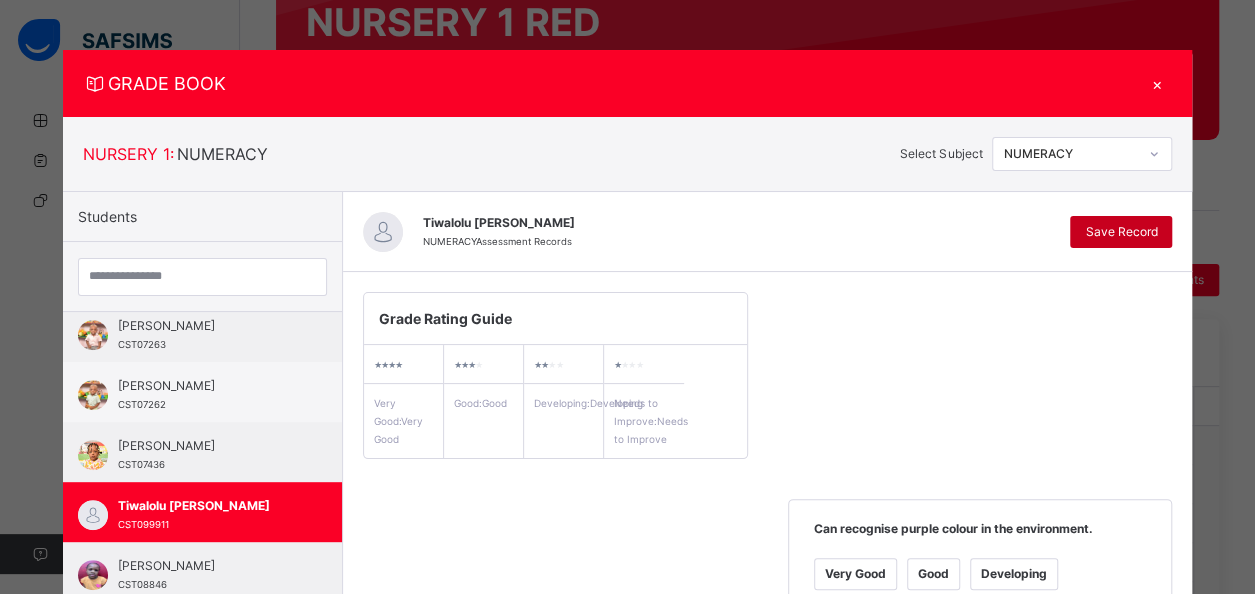 click on "Save Record" at bounding box center (1121, 232) 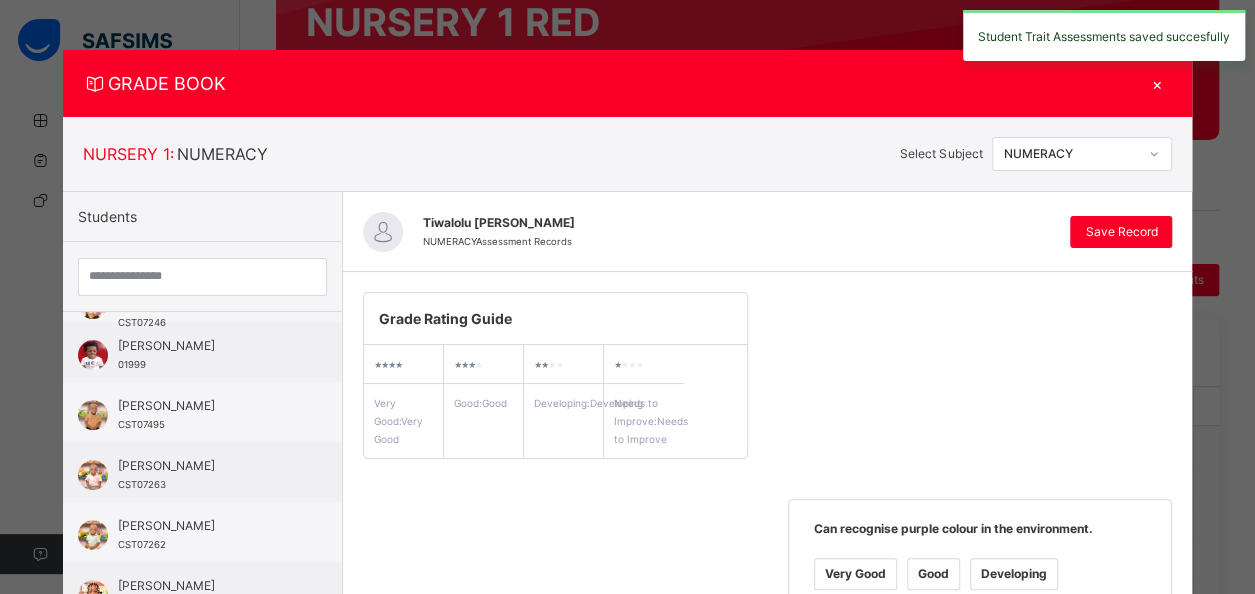 scroll, scrollTop: 390, scrollLeft: 0, axis: vertical 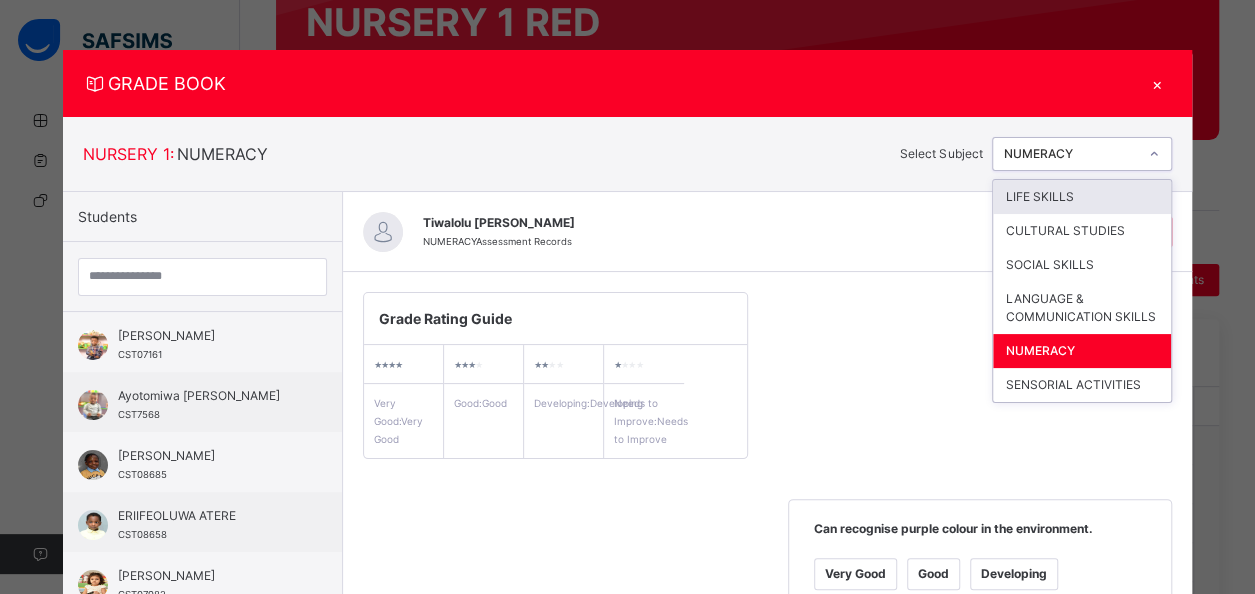 click 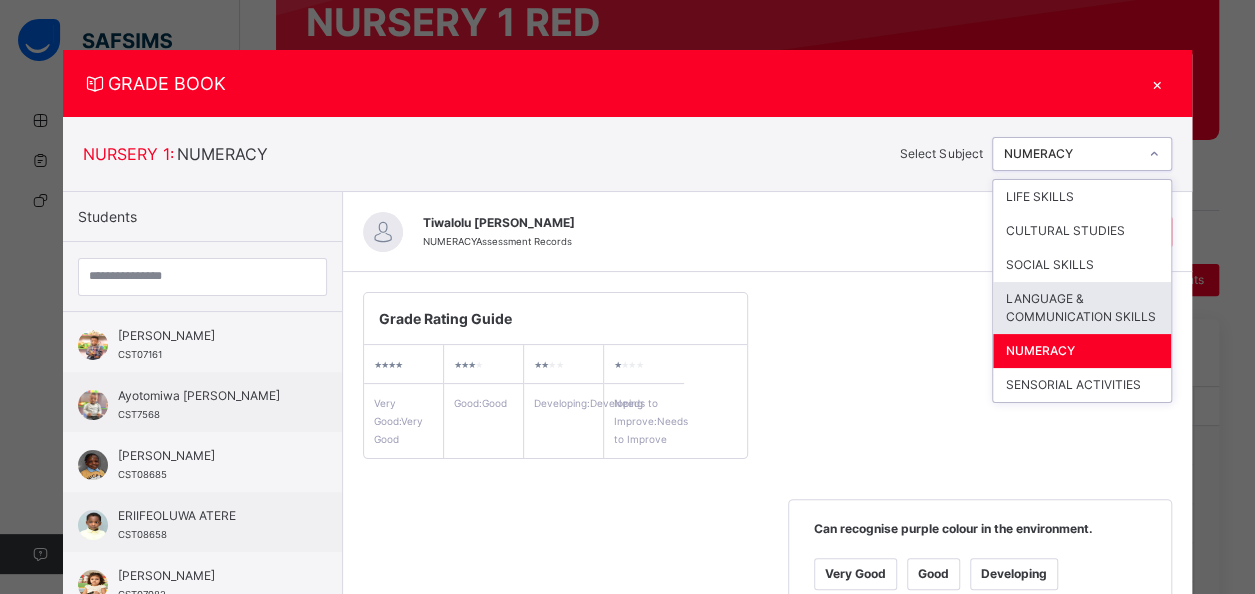 click on "LANGUAGE & COMMUNICATION SKILLS" at bounding box center (1082, 308) 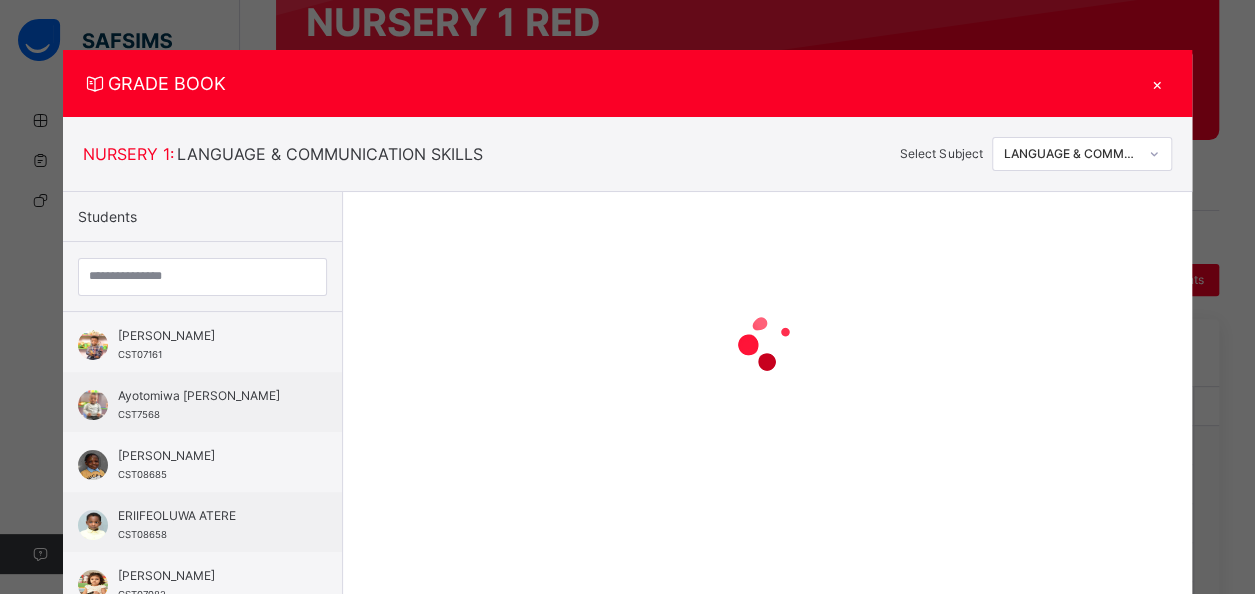 click at bounding box center [768, 342] 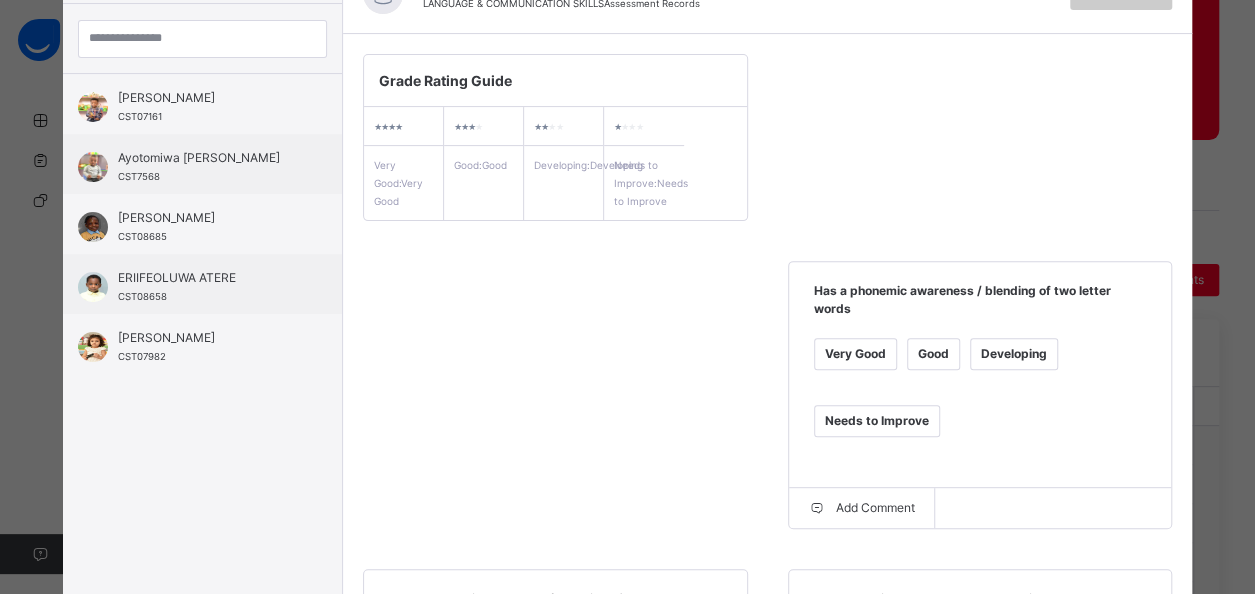 scroll, scrollTop: 248, scrollLeft: 0, axis: vertical 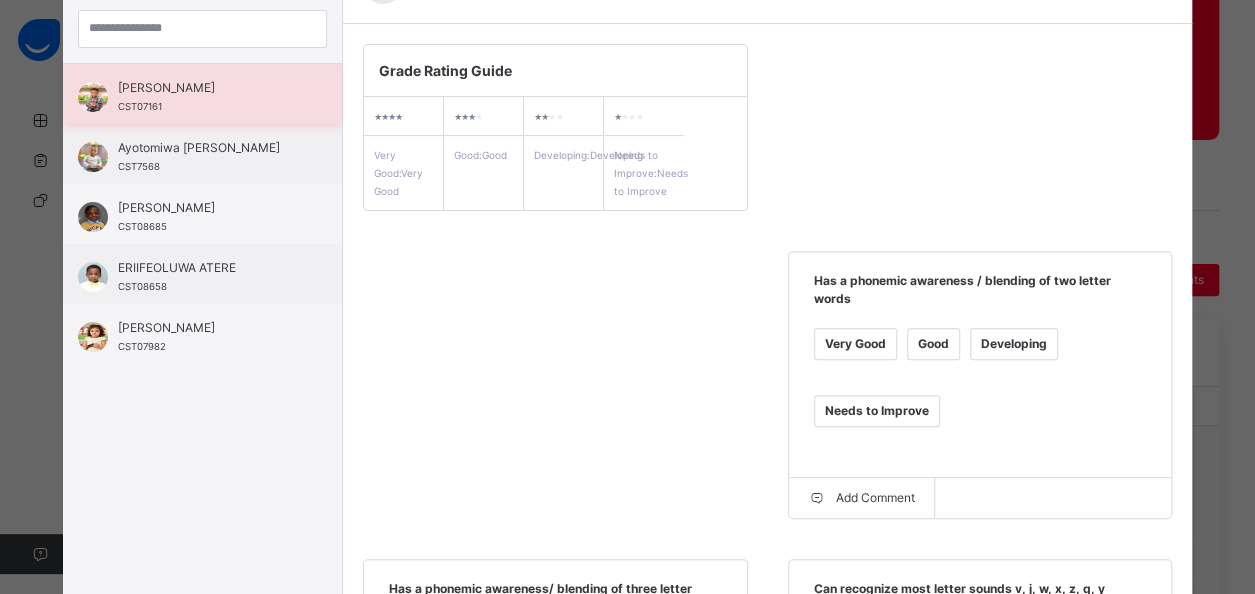 click on "[PERSON_NAME]" at bounding box center [207, 88] 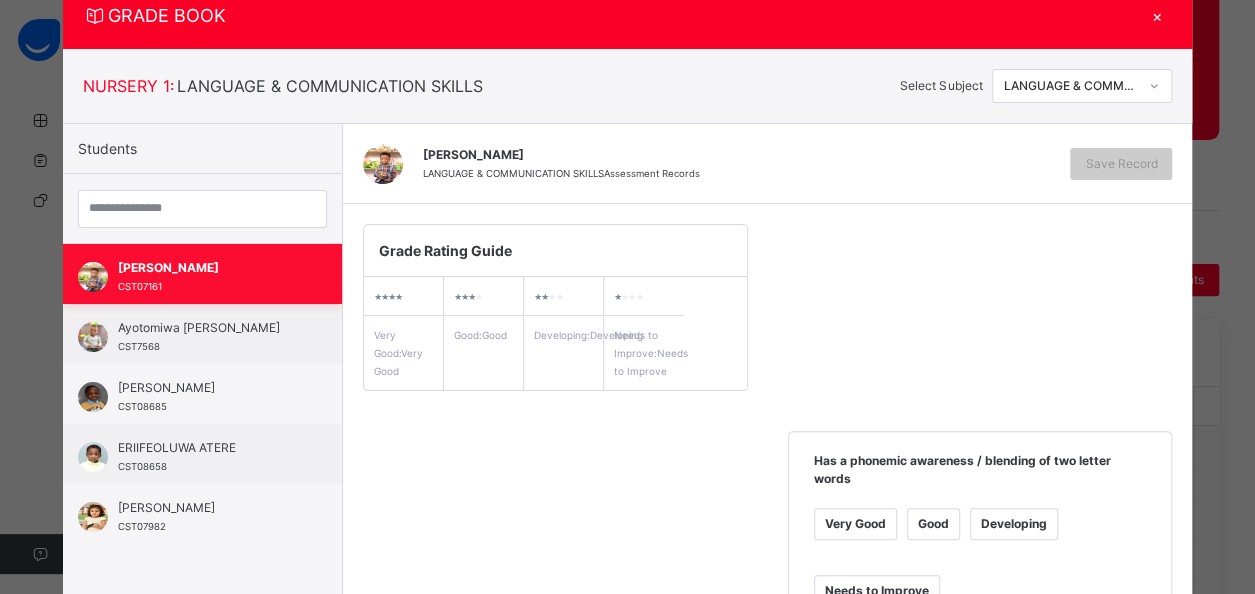 scroll, scrollTop: 248, scrollLeft: 0, axis: vertical 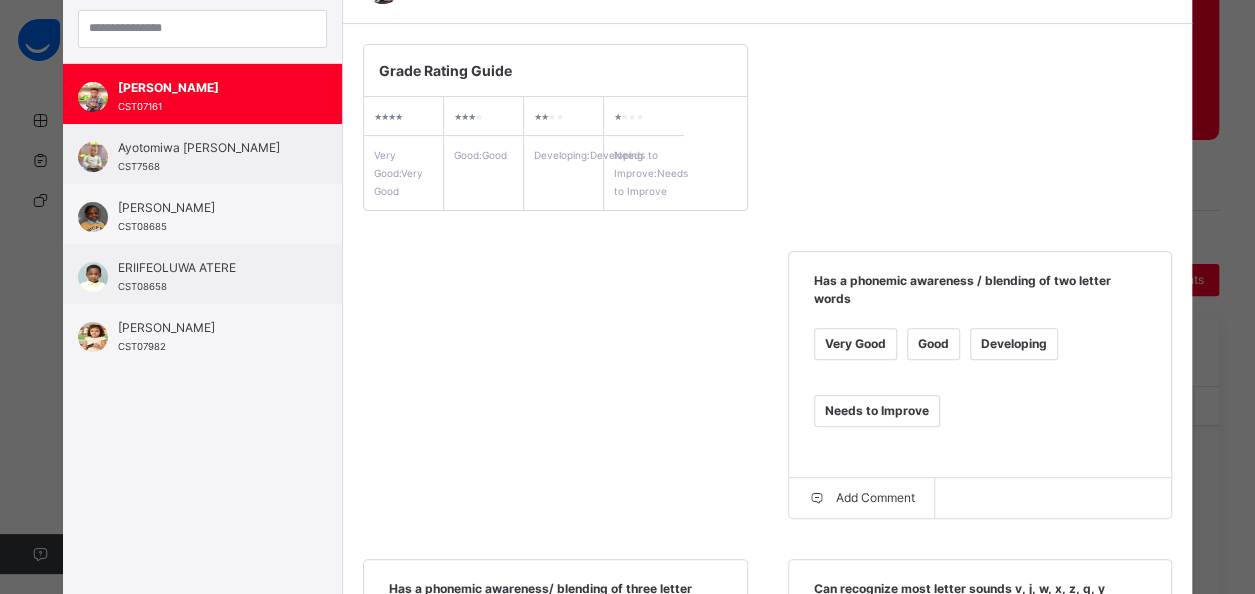 click on "Very Good" at bounding box center [855, 344] 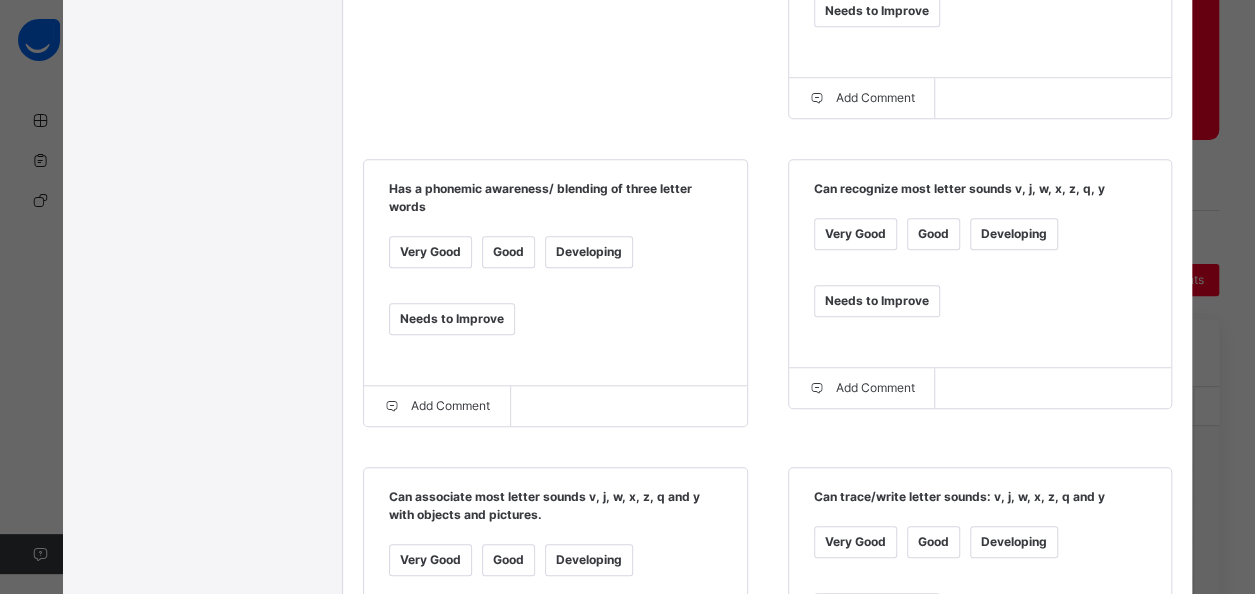 scroll, scrollTop: 688, scrollLeft: 0, axis: vertical 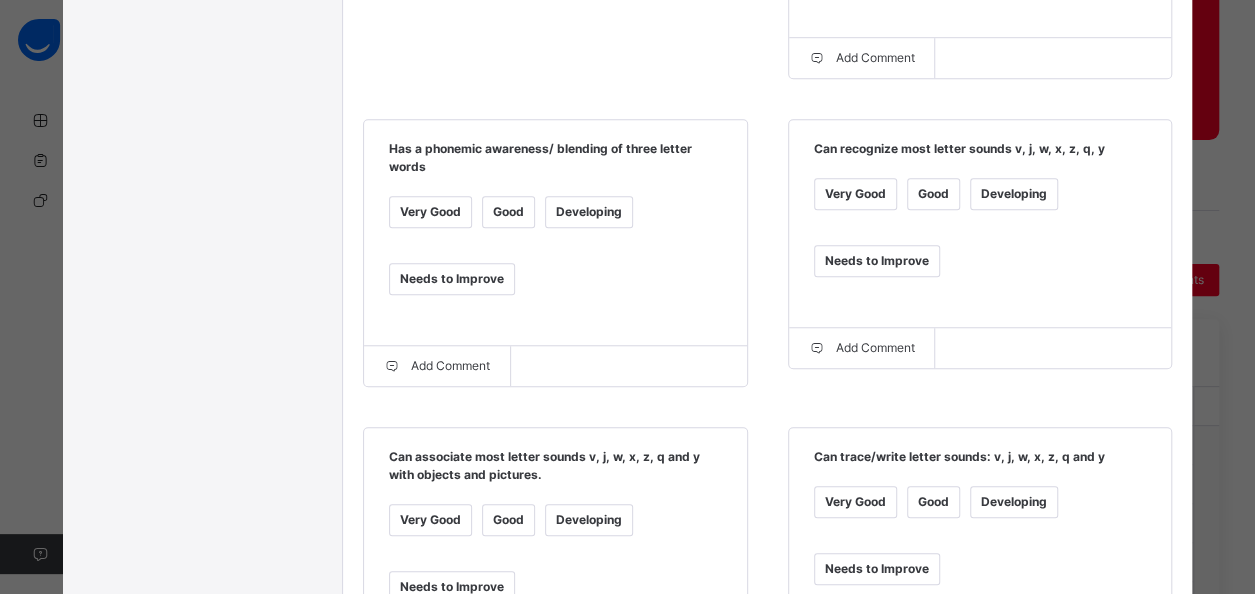 click on "Very Good" at bounding box center (855, 194) 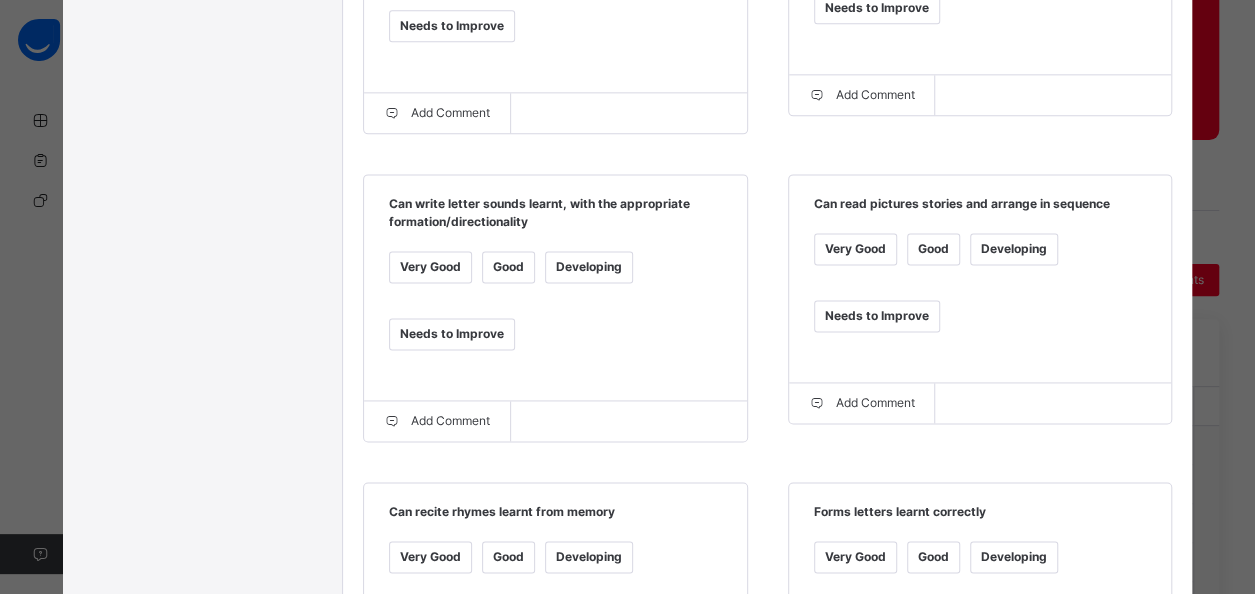 scroll, scrollTop: 1408, scrollLeft: 0, axis: vertical 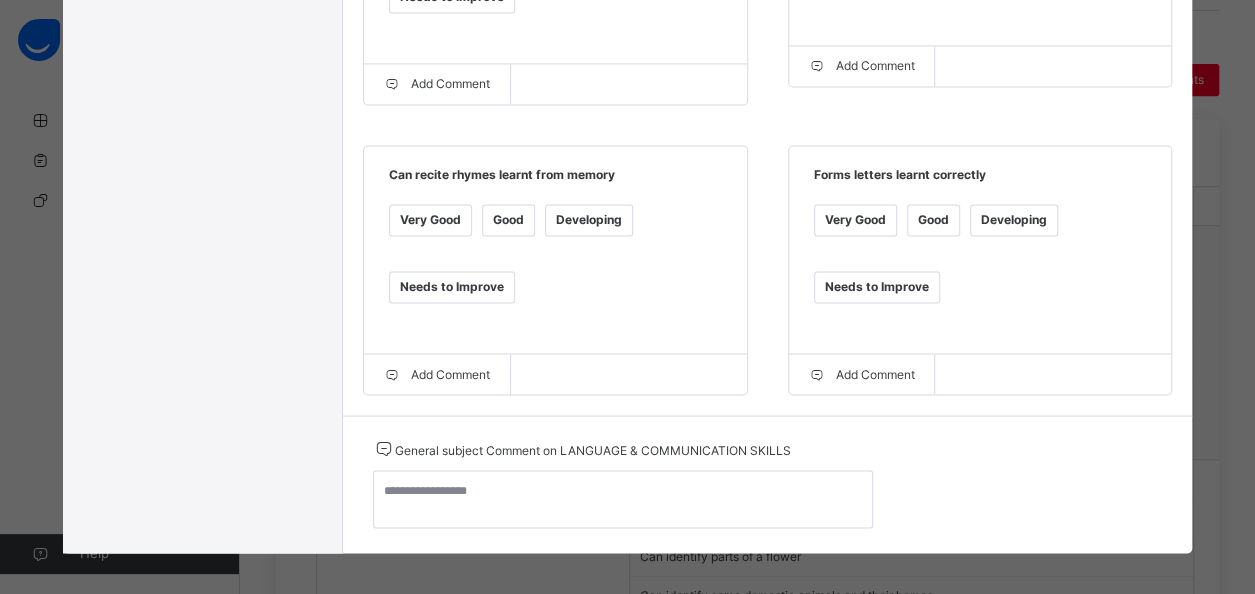 click on "Very Good" at bounding box center (430, 220) 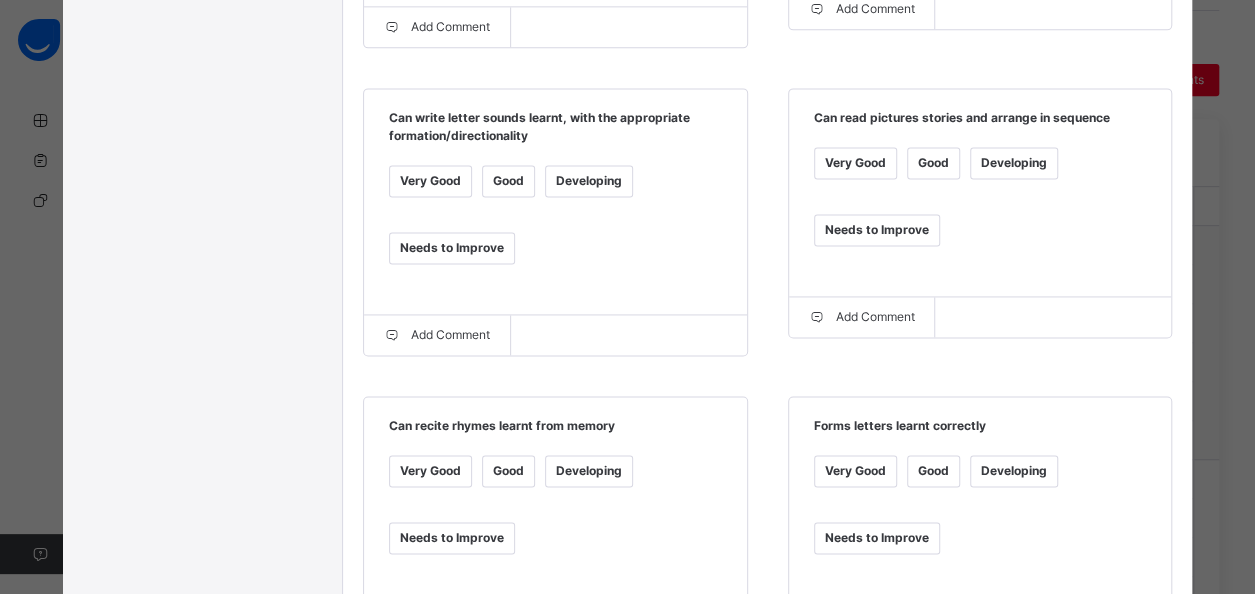 scroll, scrollTop: 1266, scrollLeft: 0, axis: vertical 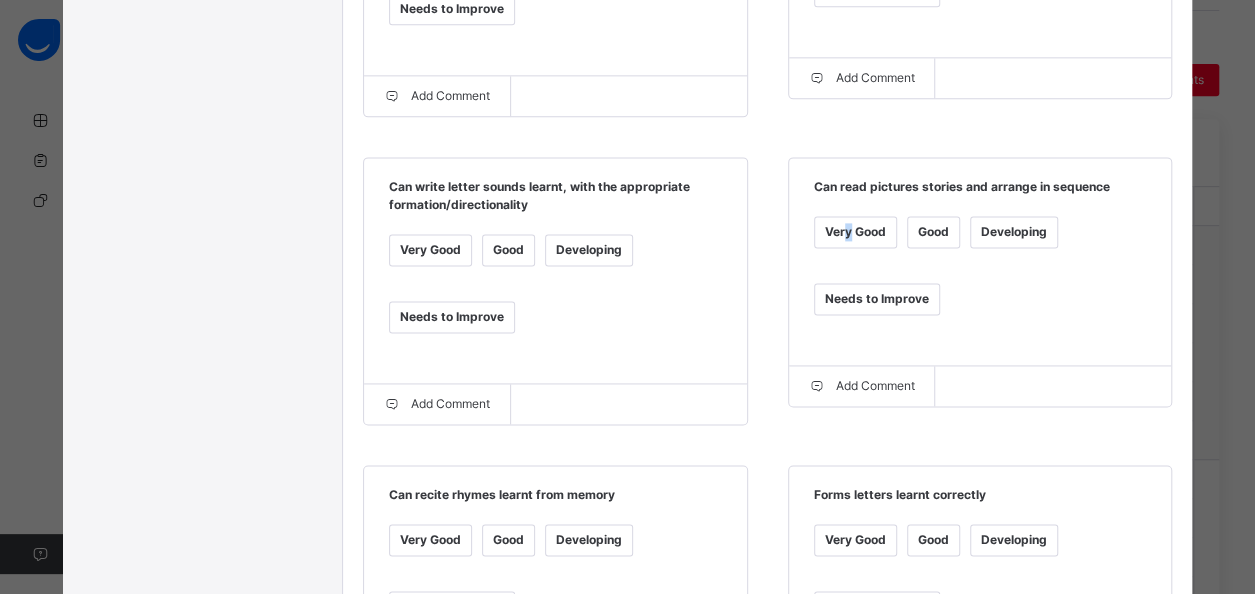 click on "Very Good" at bounding box center (855, 232) 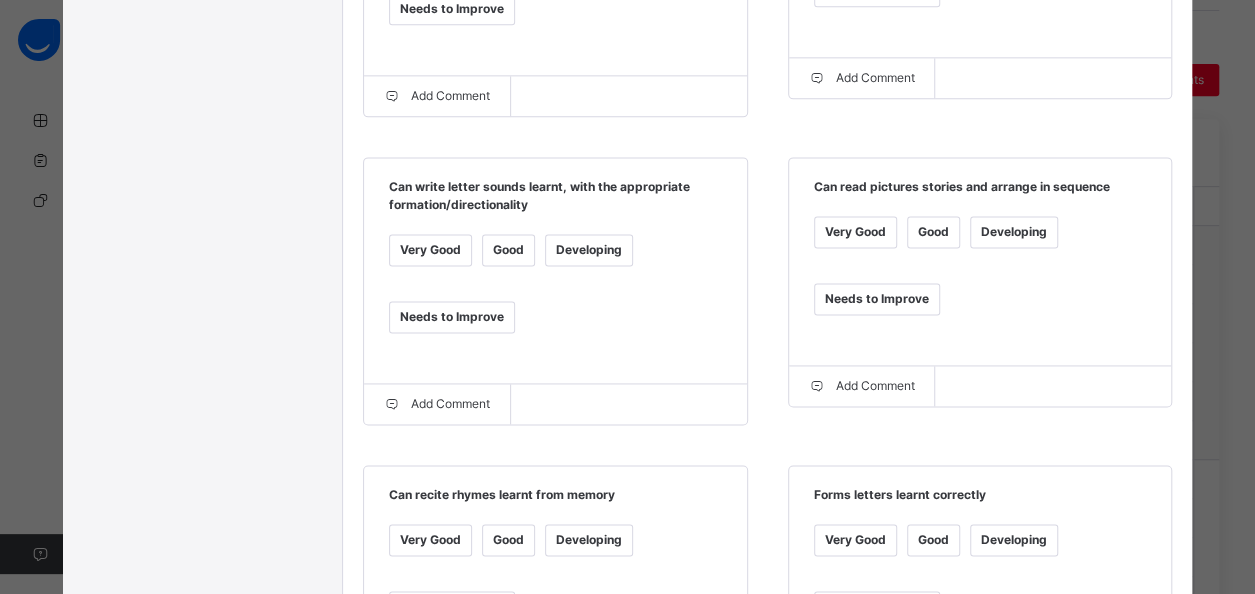 drag, startPoint x: 457, startPoint y: 245, endPoint x: 505, endPoint y: 213, distance: 57.68882 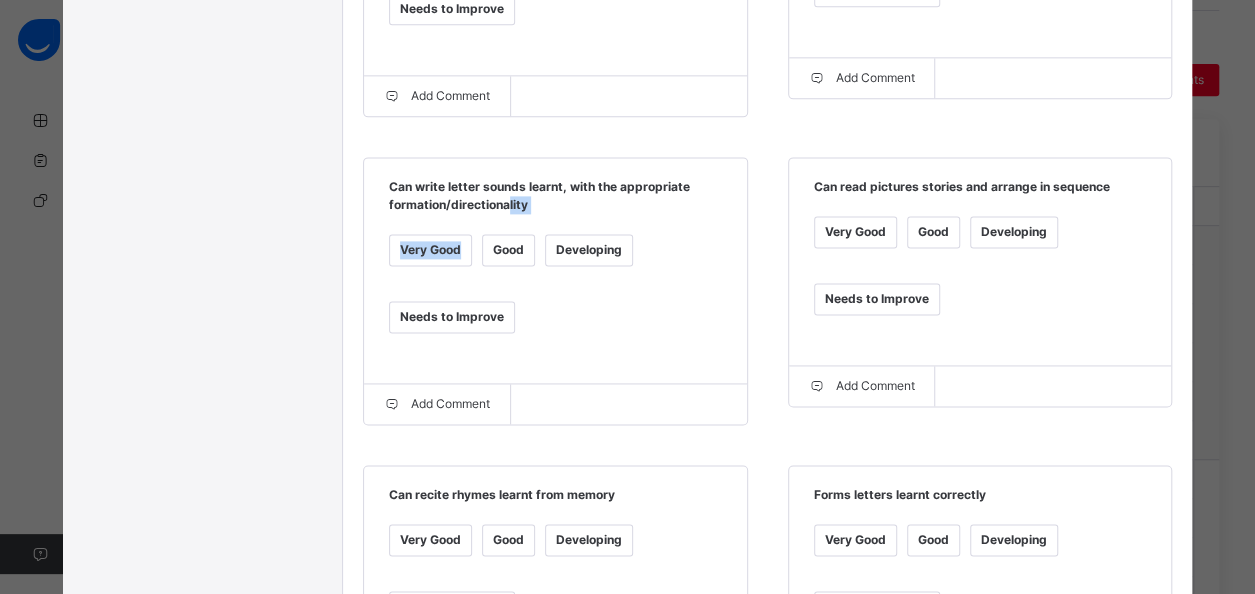 drag, startPoint x: 387, startPoint y: 257, endPoint x: 408, endPoint y: 243, distance: 25.23886 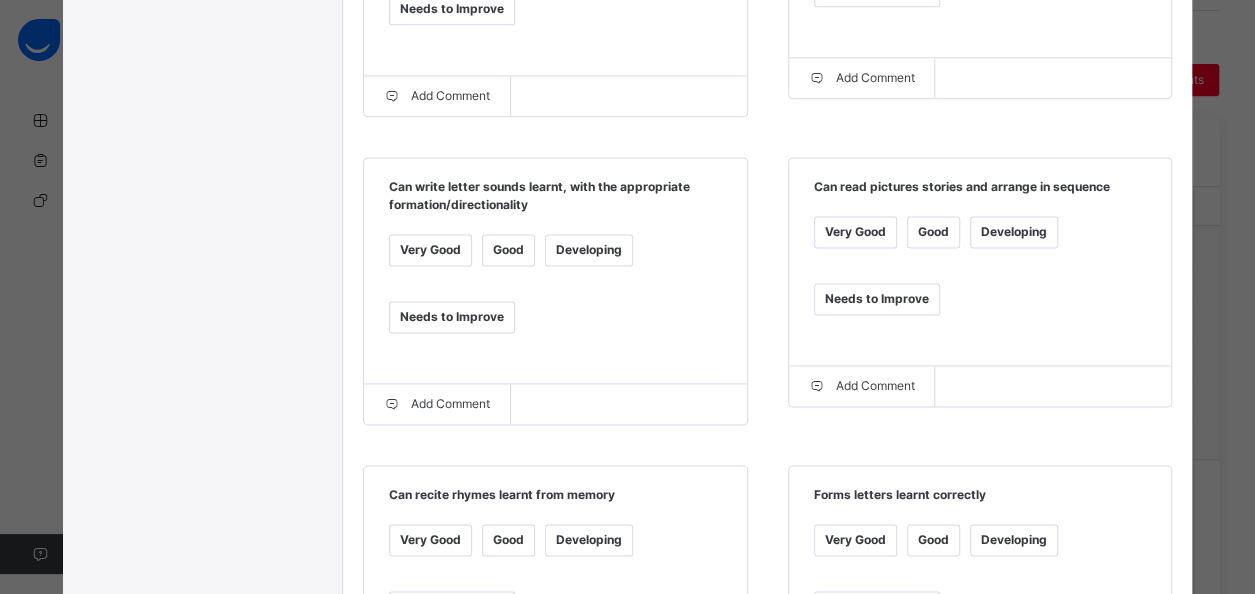 click on "Very Good Good Developing Needs to Improve" at bounding box center [555, 296] 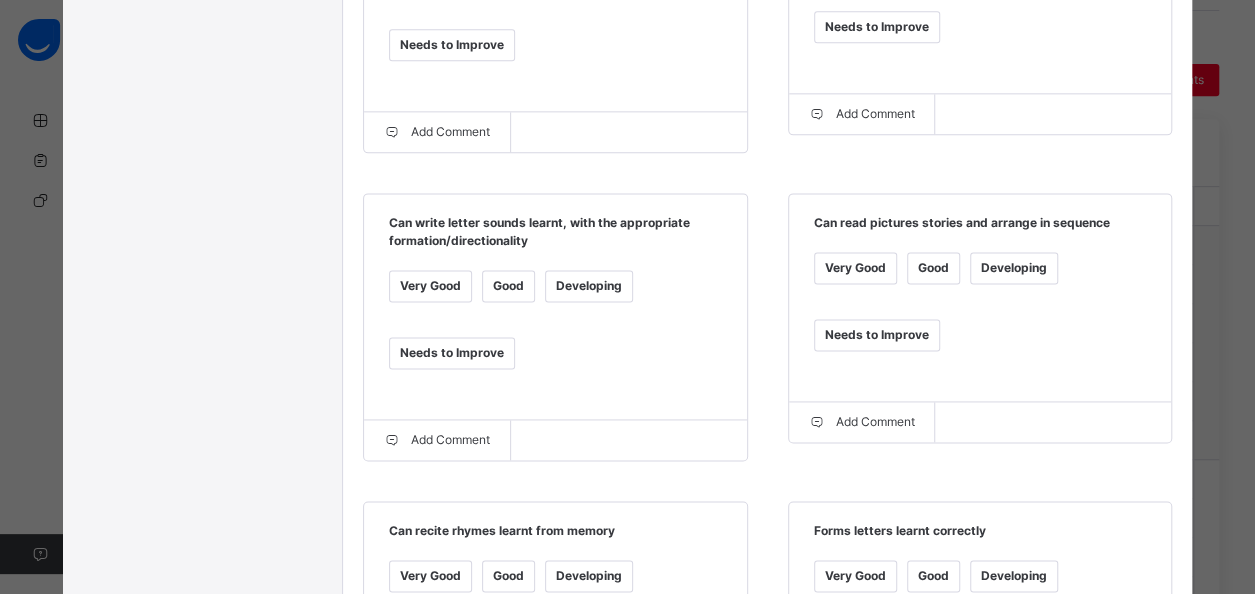 scroll, scrollTop: 1226, scrollLeft: 0, axis: vertical 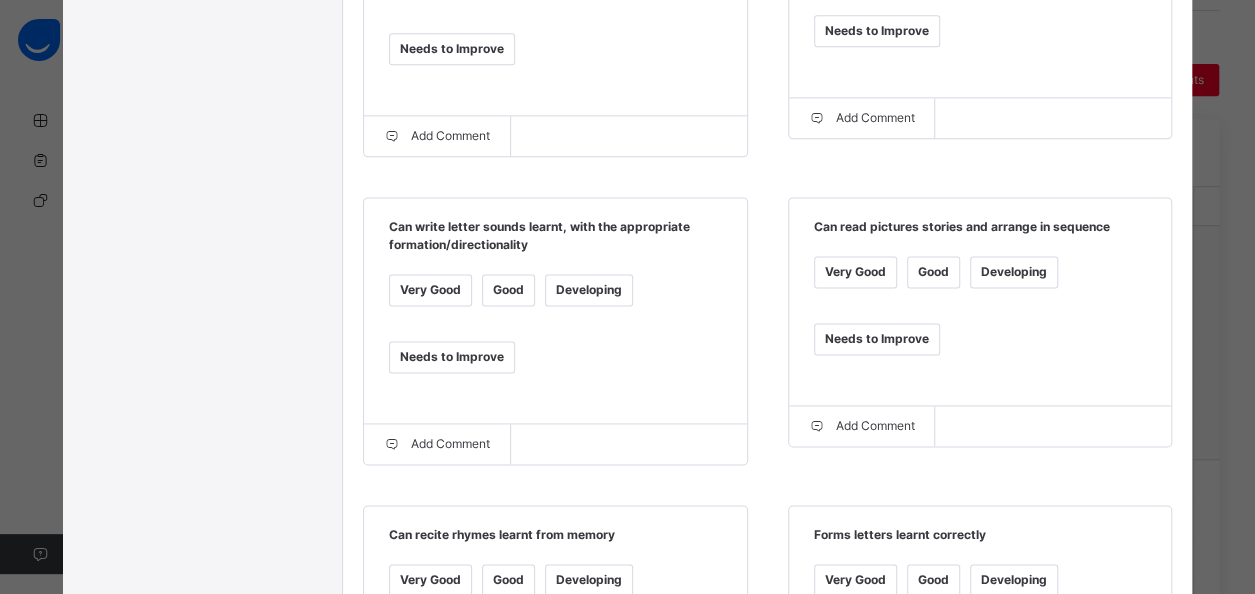 click on "Very Good" at bounding box center [855, 272] 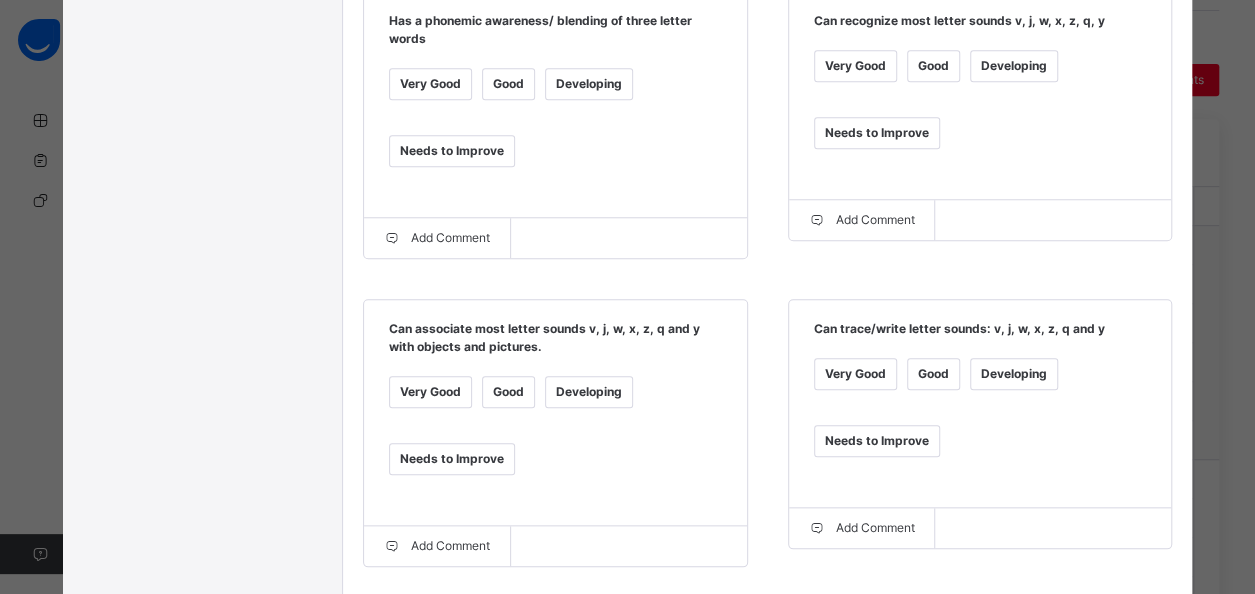 scroll, scrollTop: 786, scrollLeft: 0, axis: vertical 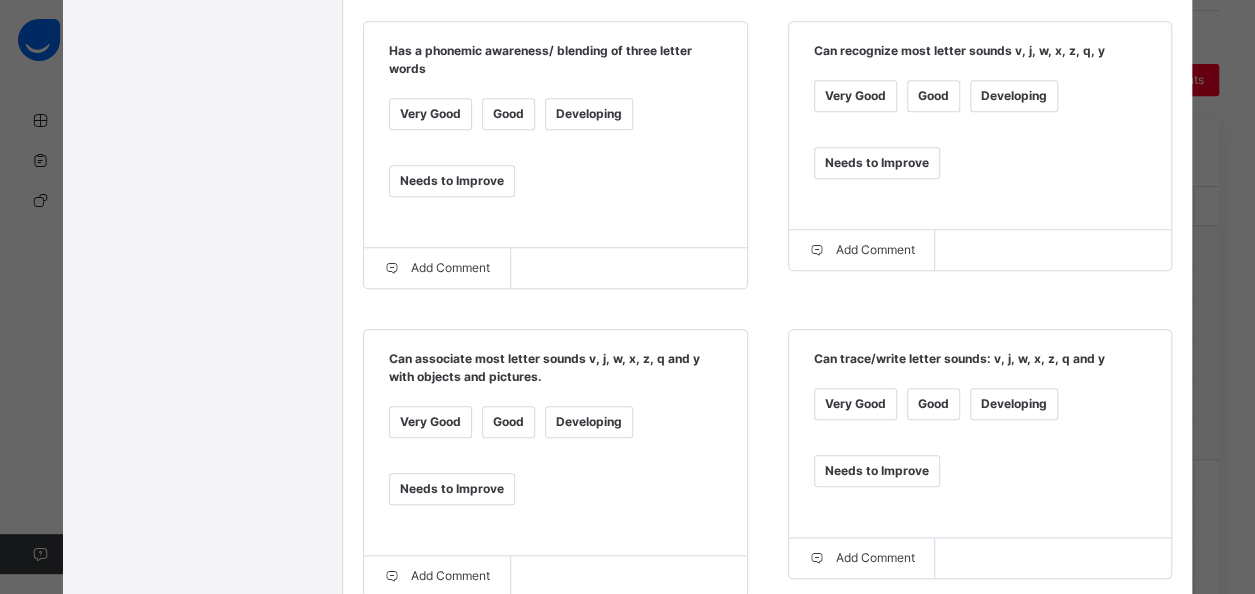 click on "Very Good" at bounding box center [855, 404] 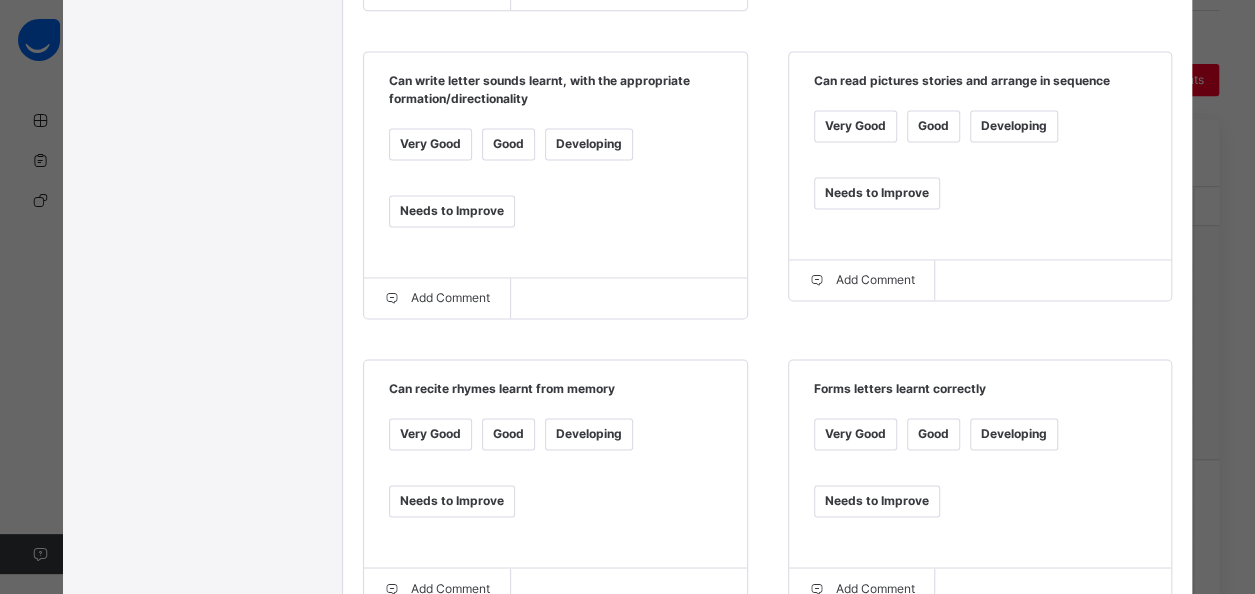 scroll, scrollTop: 1526, scrollLeft: 0, axis: vertical 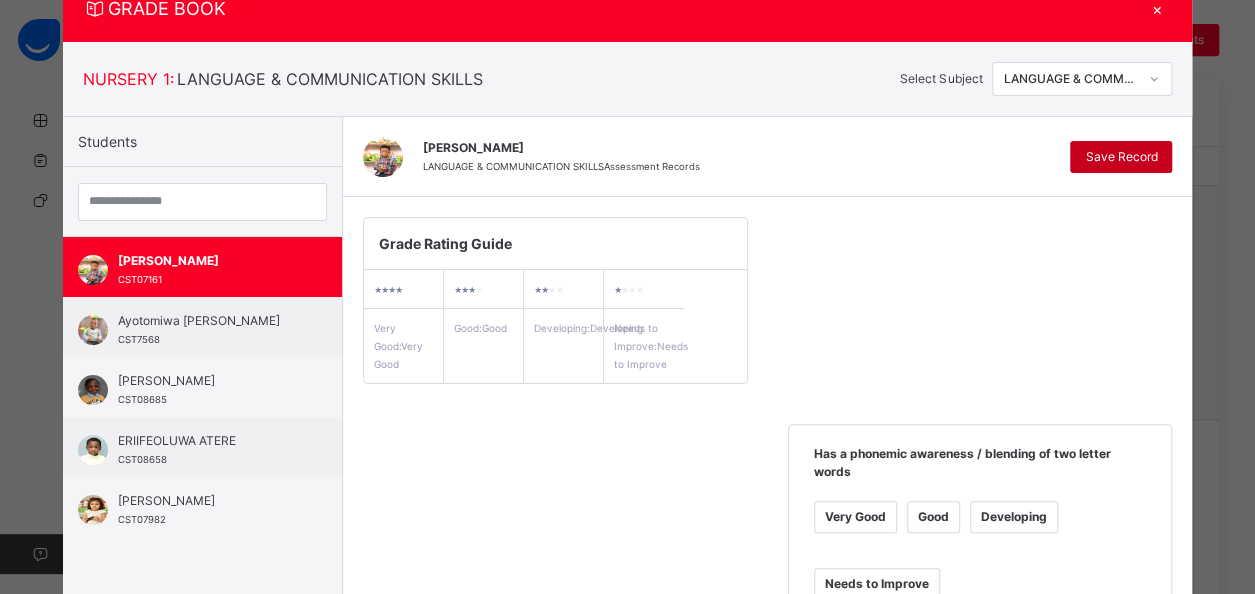 click on "Save Record" at bounding box center (1121, 157) 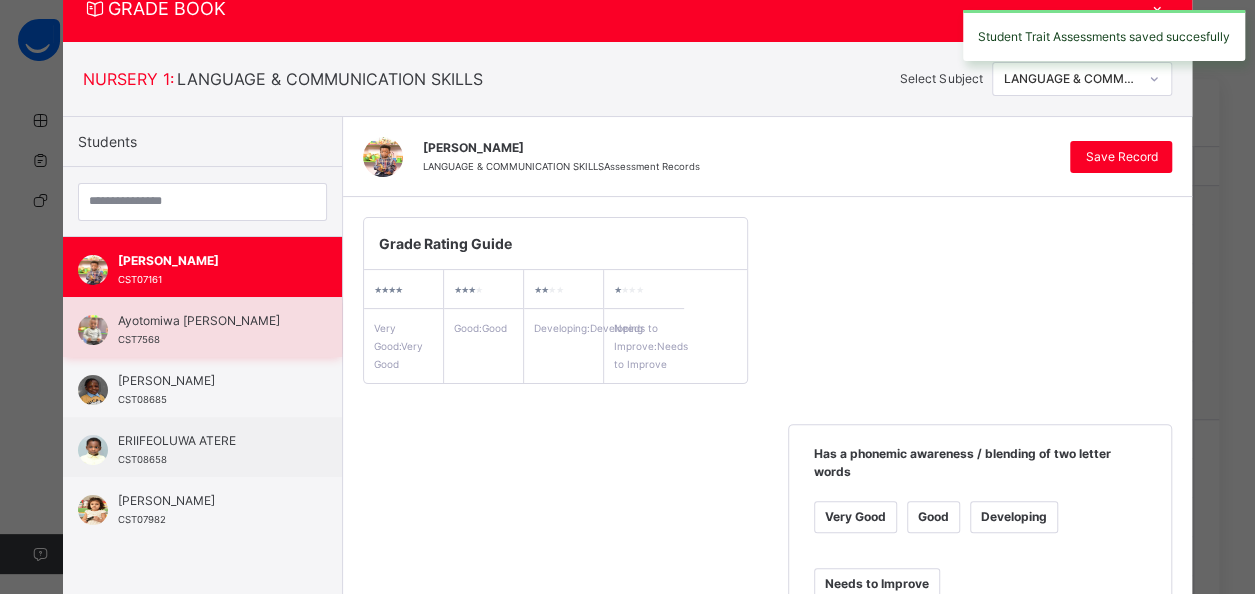 click on "Ayotomiwa [PERSON_NAME]" at bounding box center [207, 321] 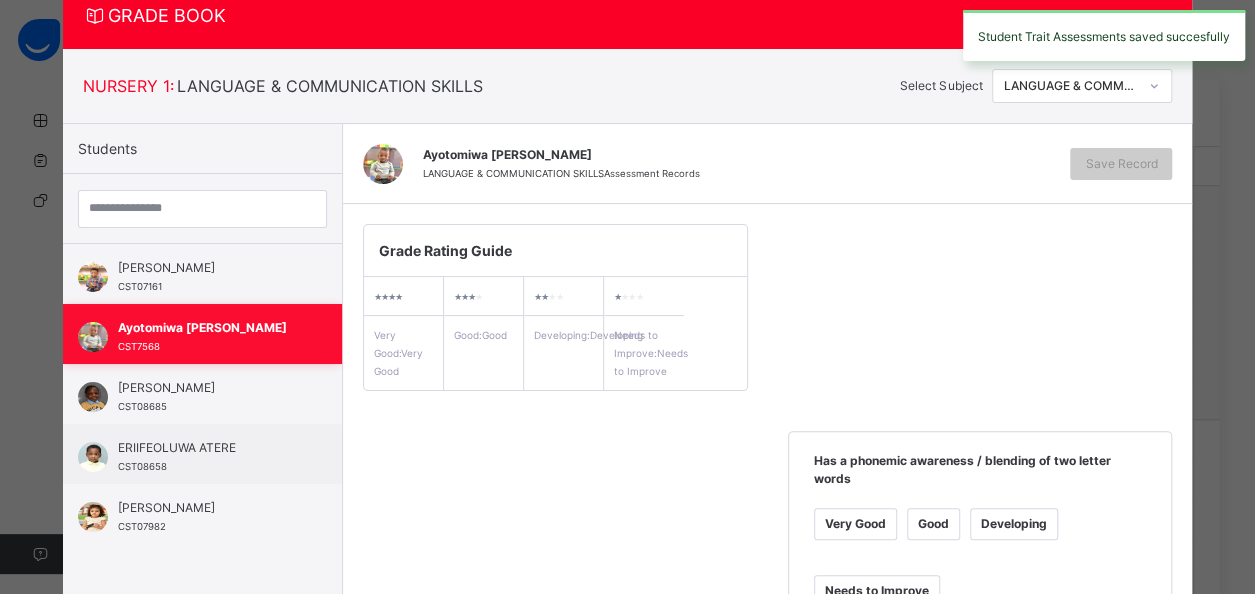 scroll, scrollTop: 75, scrollLeft: 0, axis: vertical 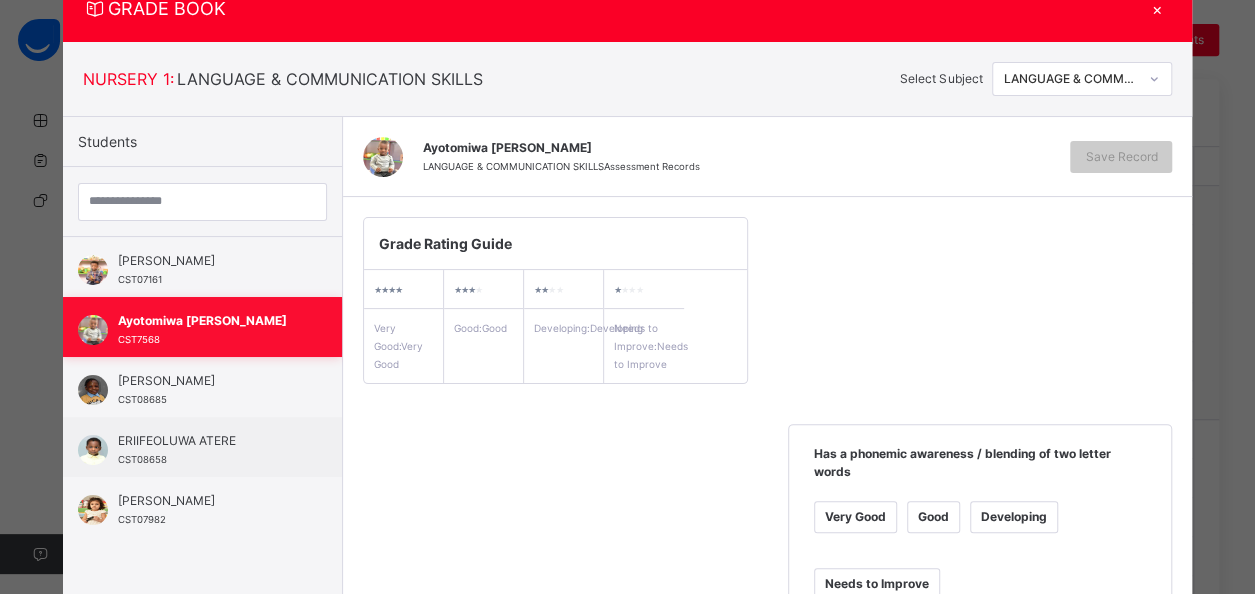 click on "[PERSON_NAME] CST7568" at bounding box center (207, 330) 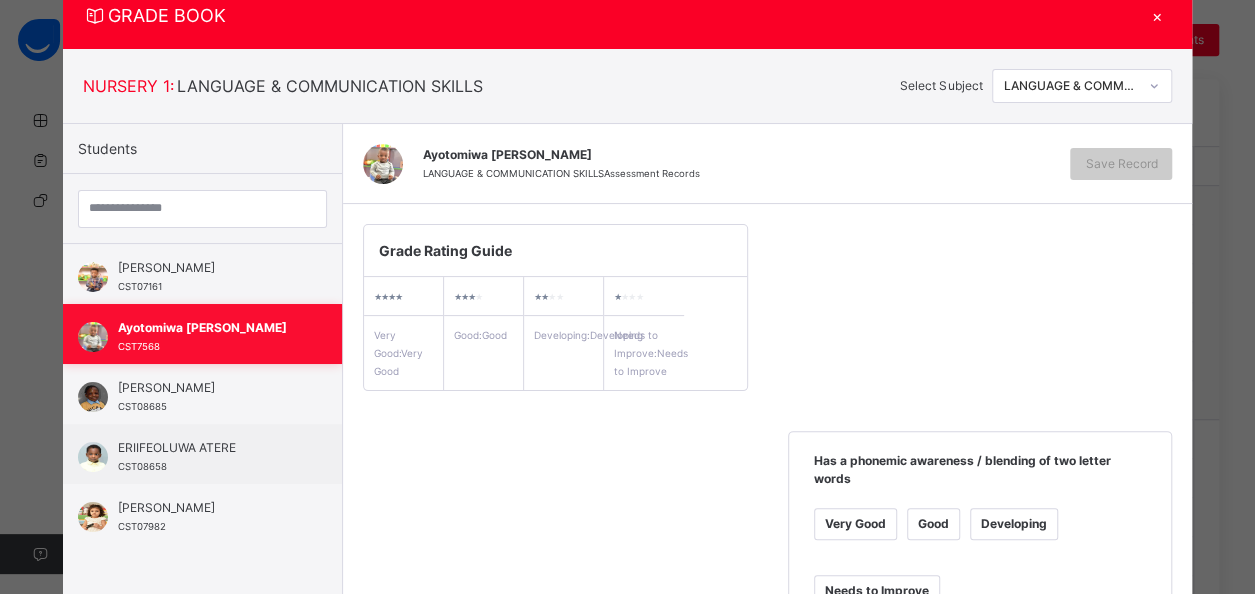 scroll, scrollTop: 75, scrollLeft: 0, axis: vertical 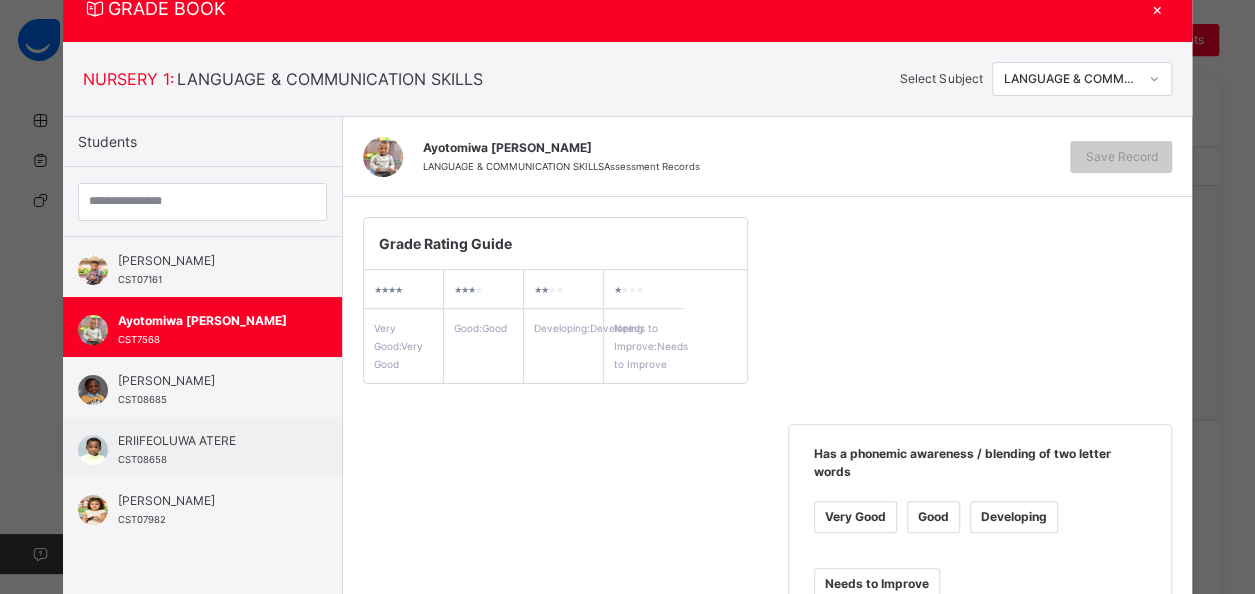click on "Good" at bounding box center (933, 517) 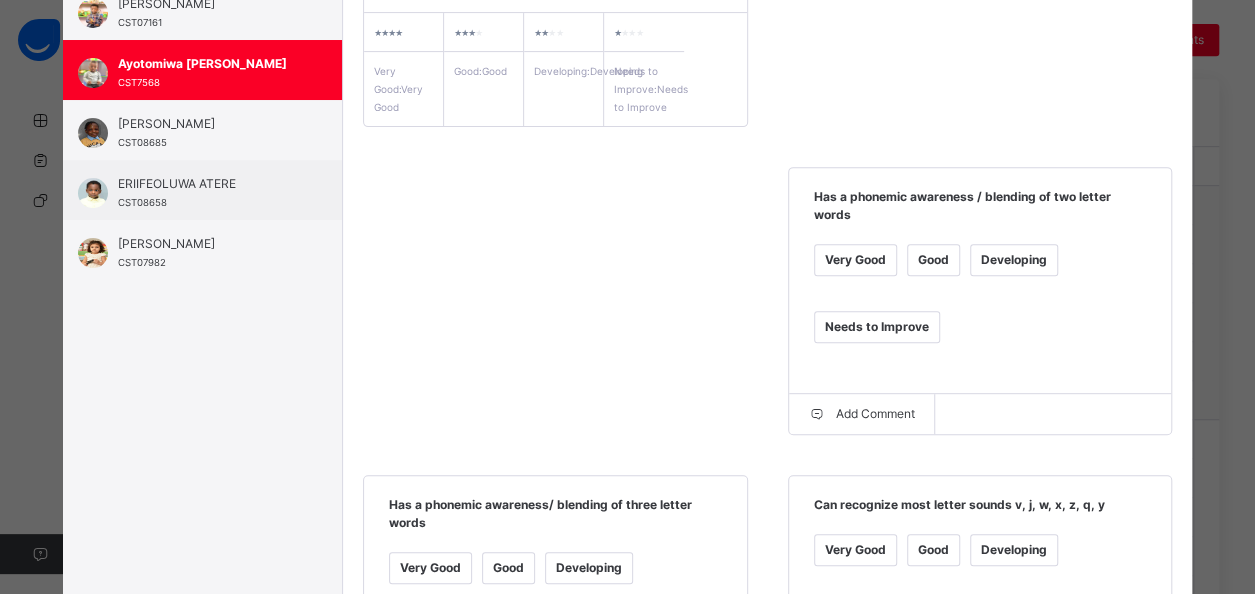 scroll, scrollTop: 595, scrollLeft: 0, axis: vertical 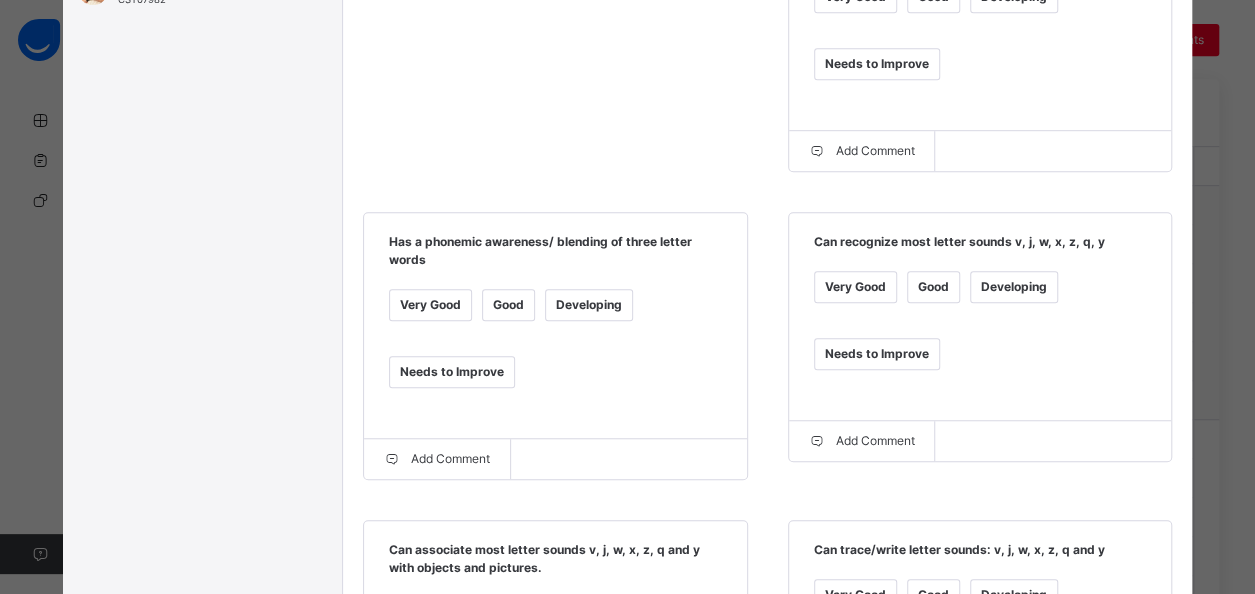 click on "Good" at bounding box center [508, 305] 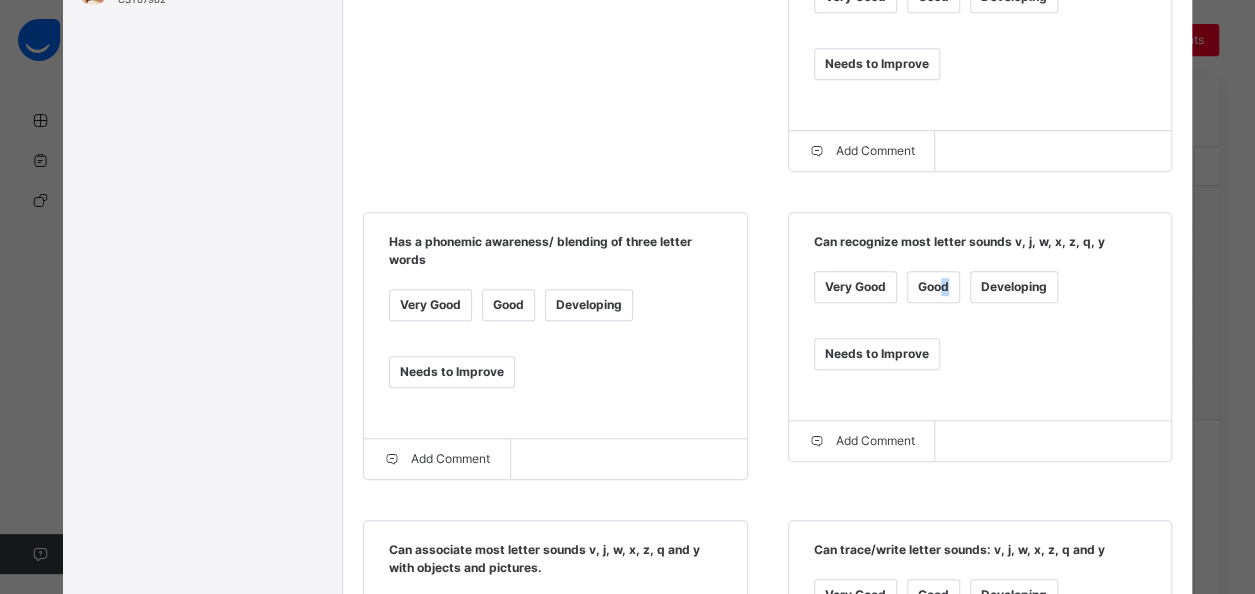 click on "Good" at bounding box center (933, 287) 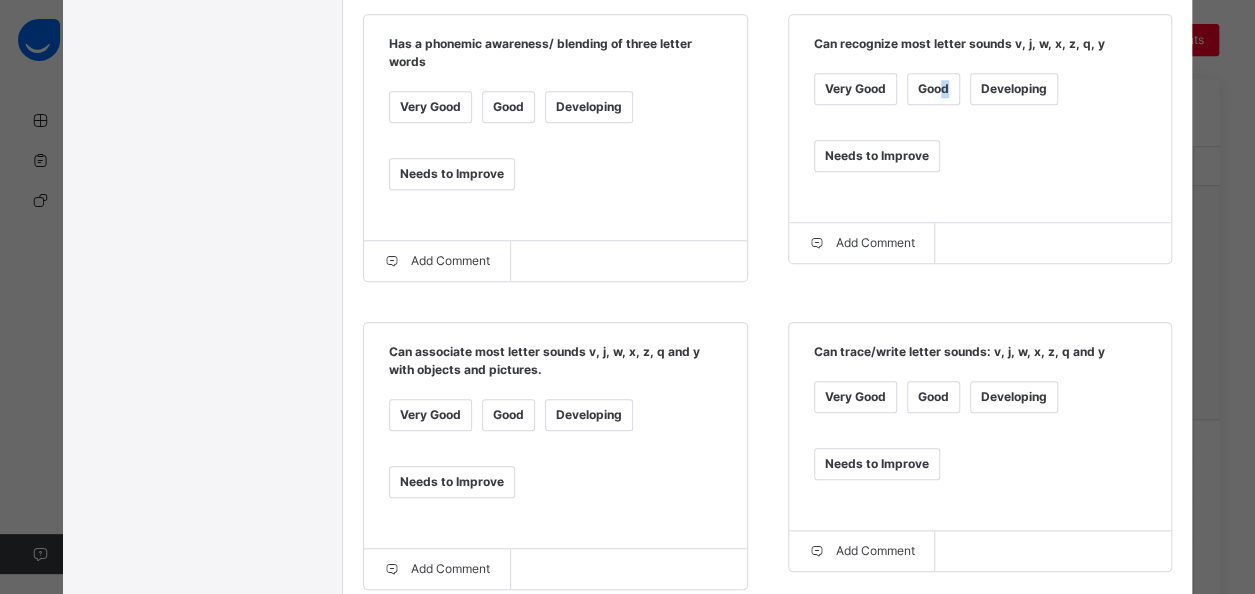 scroll, scrollTop: 795, scrollLeft: 0, axis: vertical 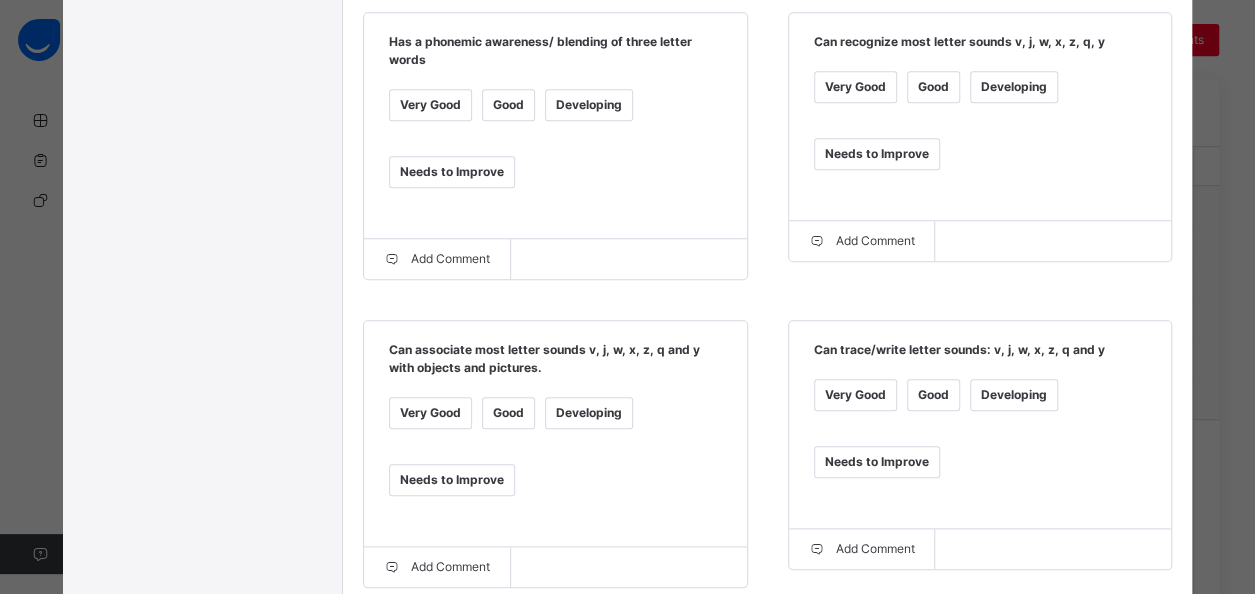 click on "Good" at bounding box center [933, 87] 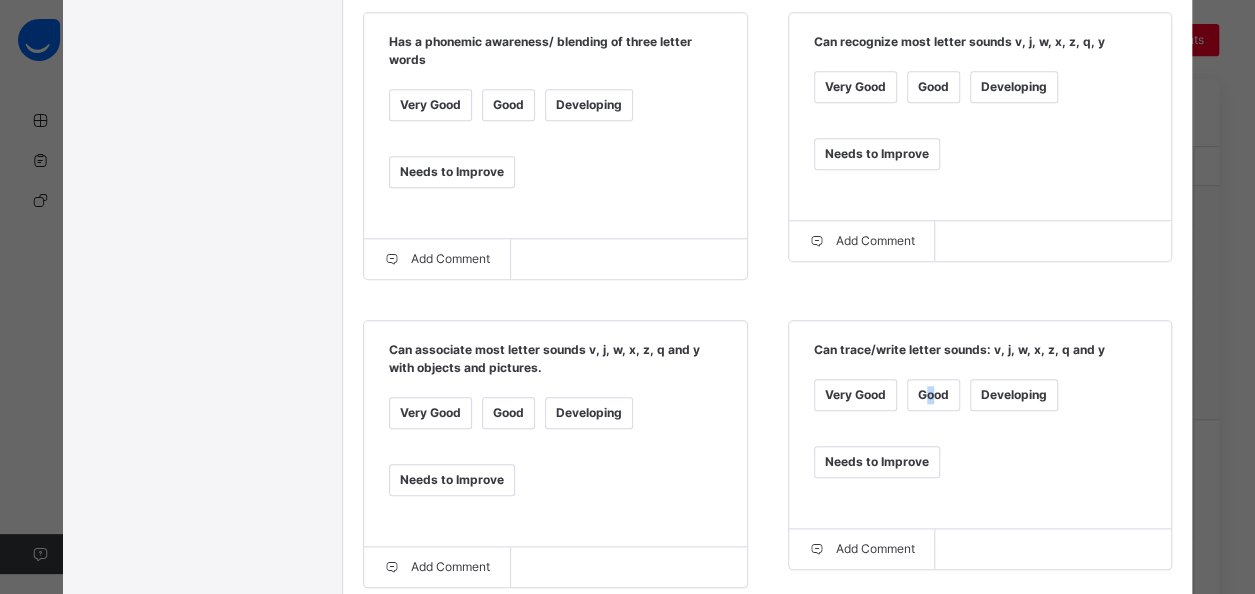 click on "Good" at bounding box center [933, 395] 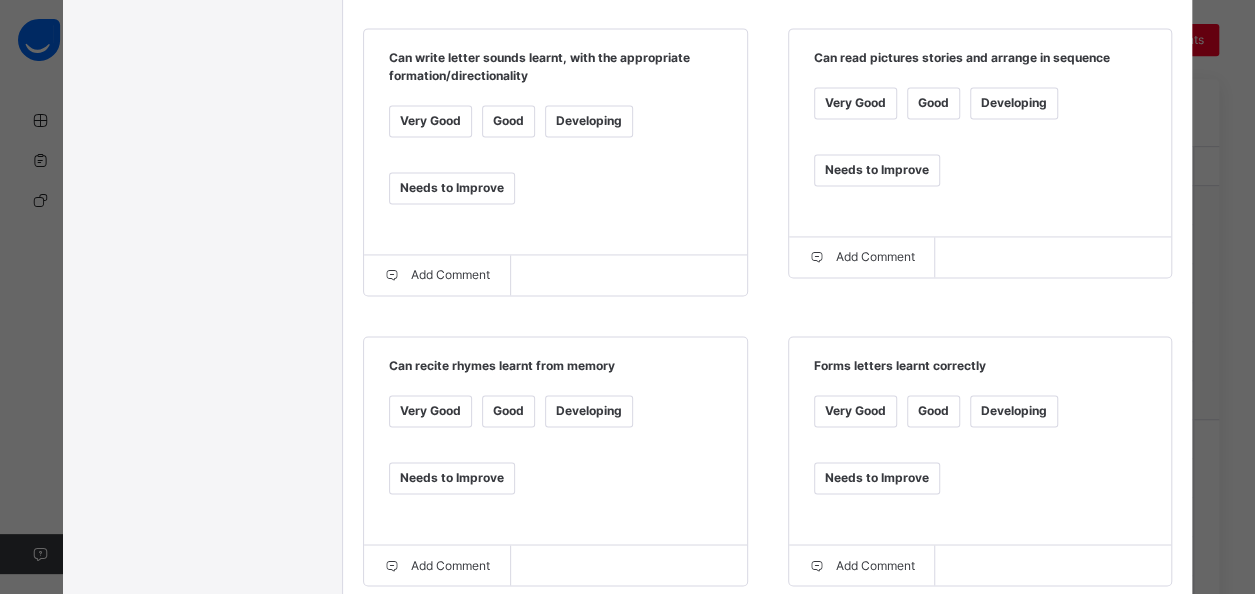 scroll, scrollTop: 1435, scrollLeft: 0, axis: vertical 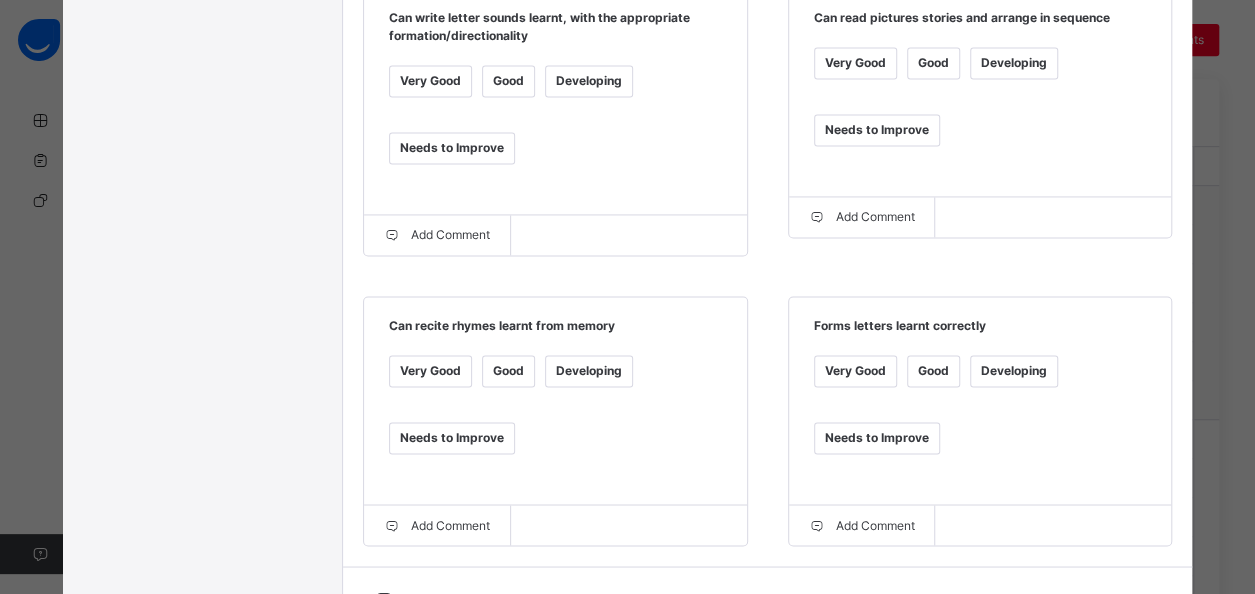 click on "Good" at bounding box center [508, 81] 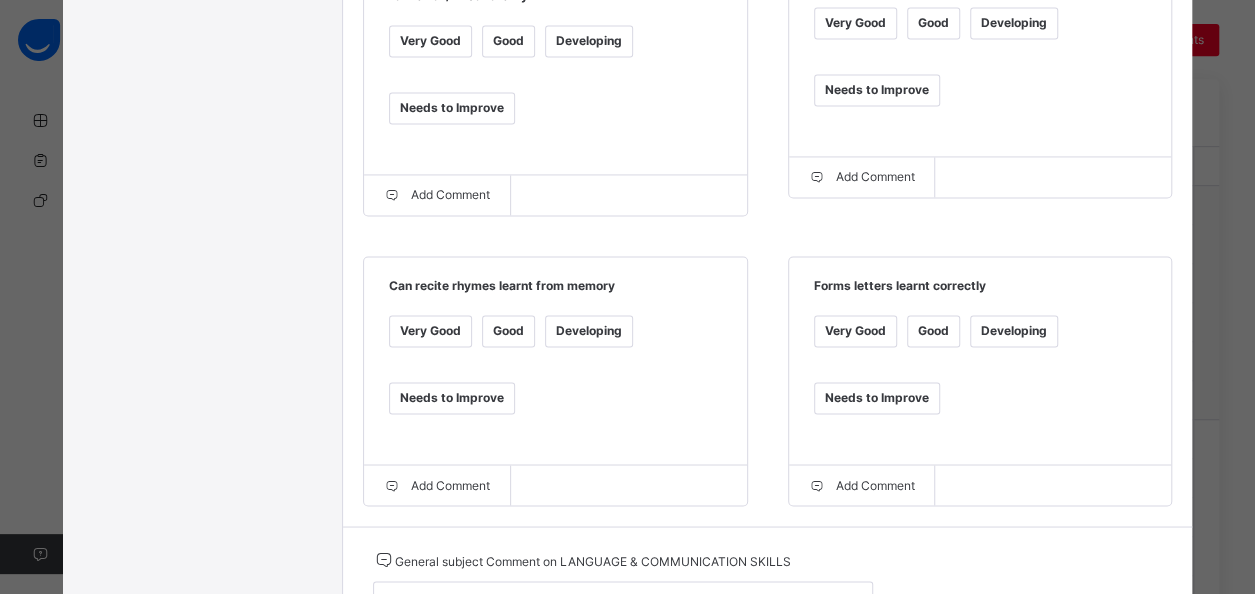 scroll, scrollTop: 1595, scrollLeft: 0, axis: vertical 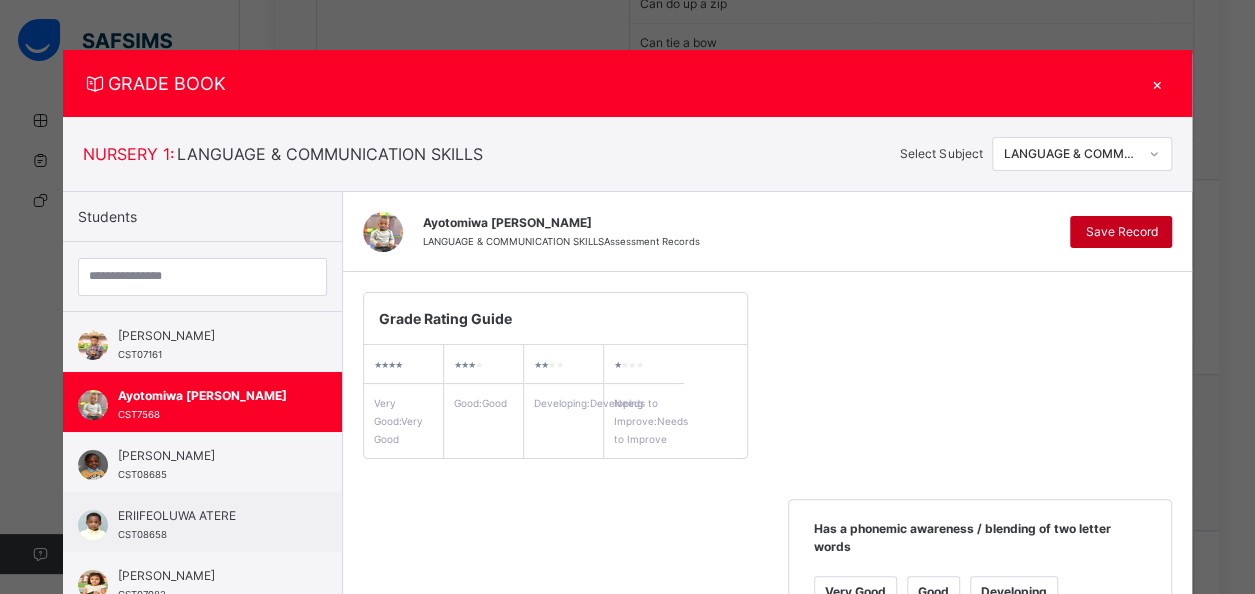 click on "Save Record" at bounding box center (1121, 232) 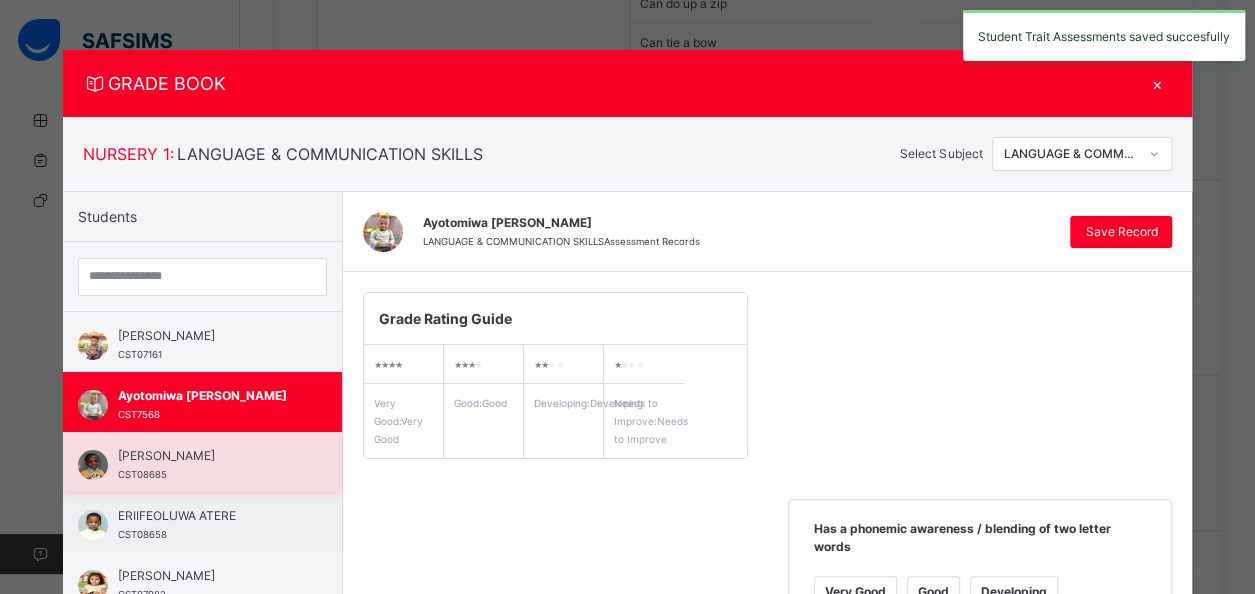 click on "[PERSON_NAME] CST08685" at bounding box center [207, 465] 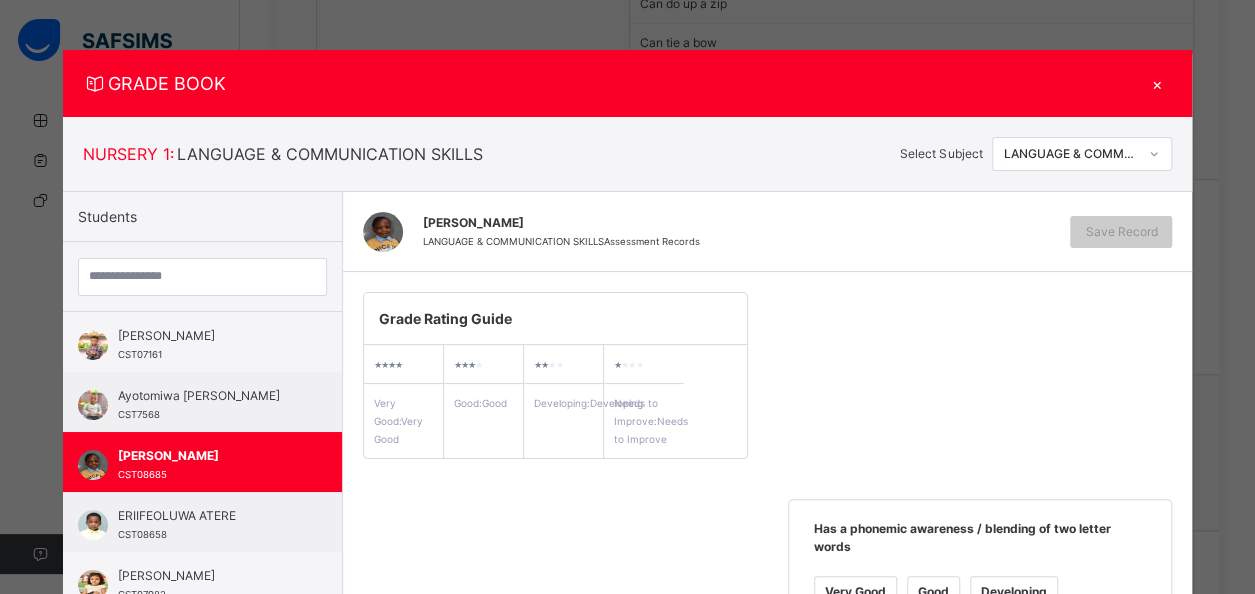 click on "Has a phonemic awareness / blending of two letter words   Very Good Good Developing Needs to Improve" at bounding box center (980, 613) 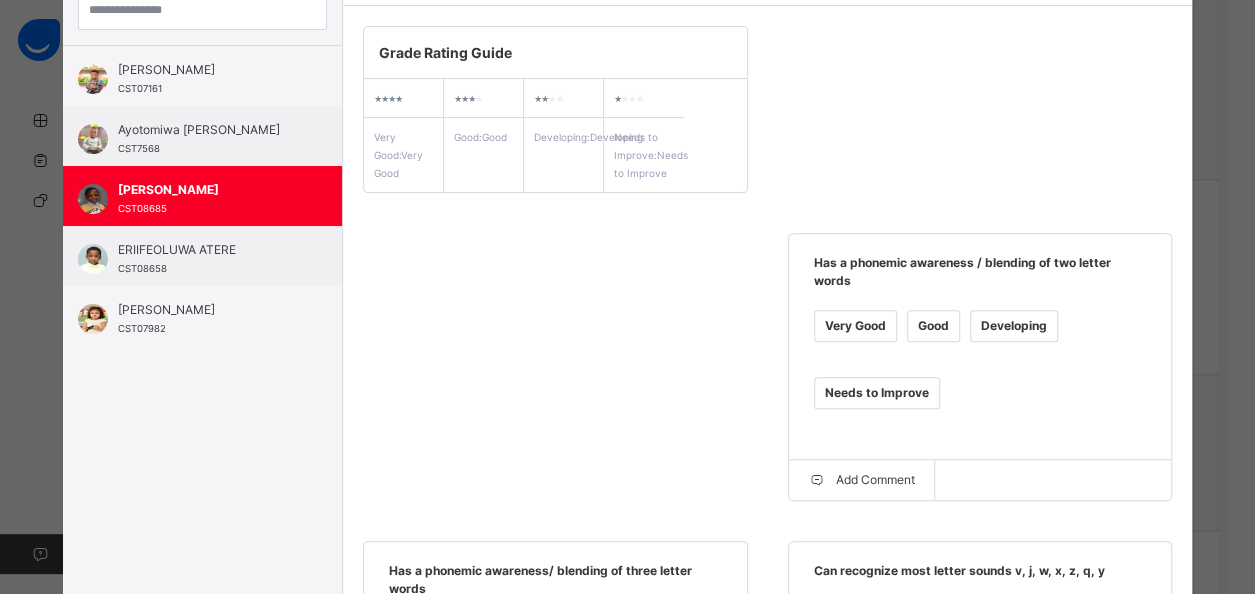 scroll, scrollTop: 360, scrollLeft: 0, axis: vertical 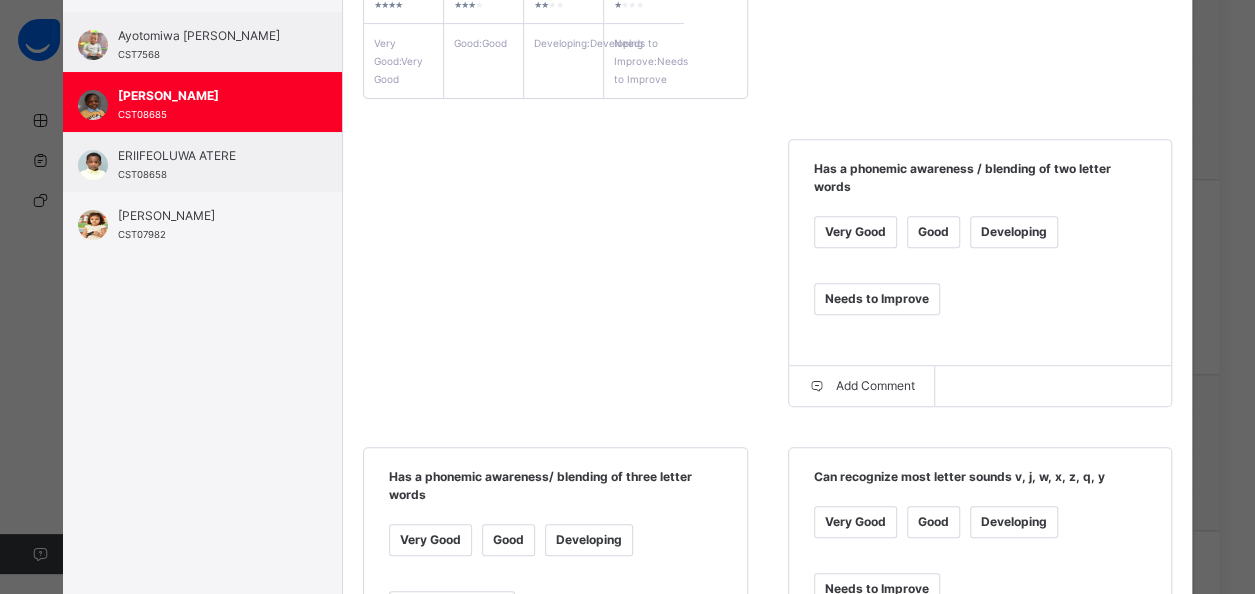 click on "Very Good" at bounding box center (855, 232) 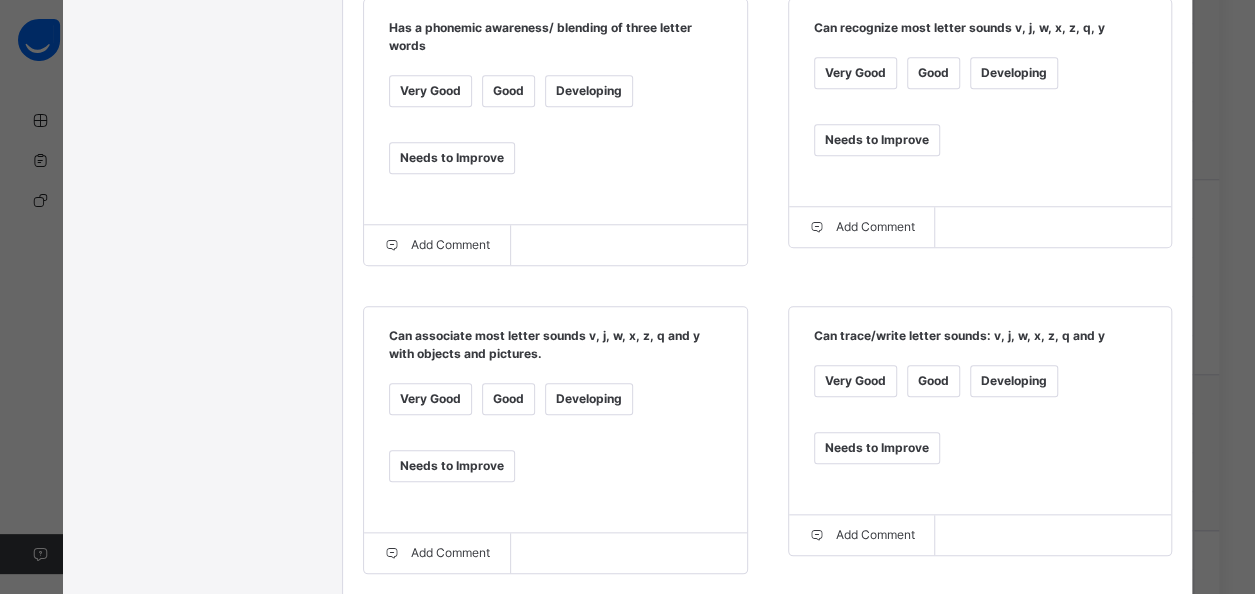 scroll, scrollTop: 840, scrollLeft: 0, axis: vertical 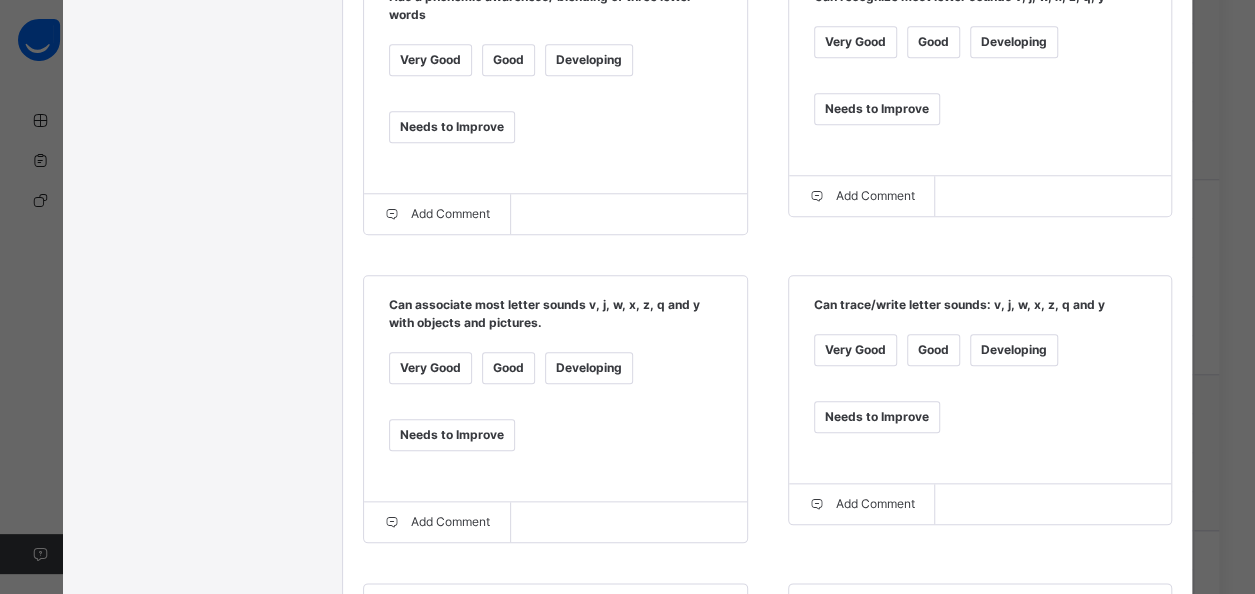 click on "Very Good" at bounding box center [855, 42] 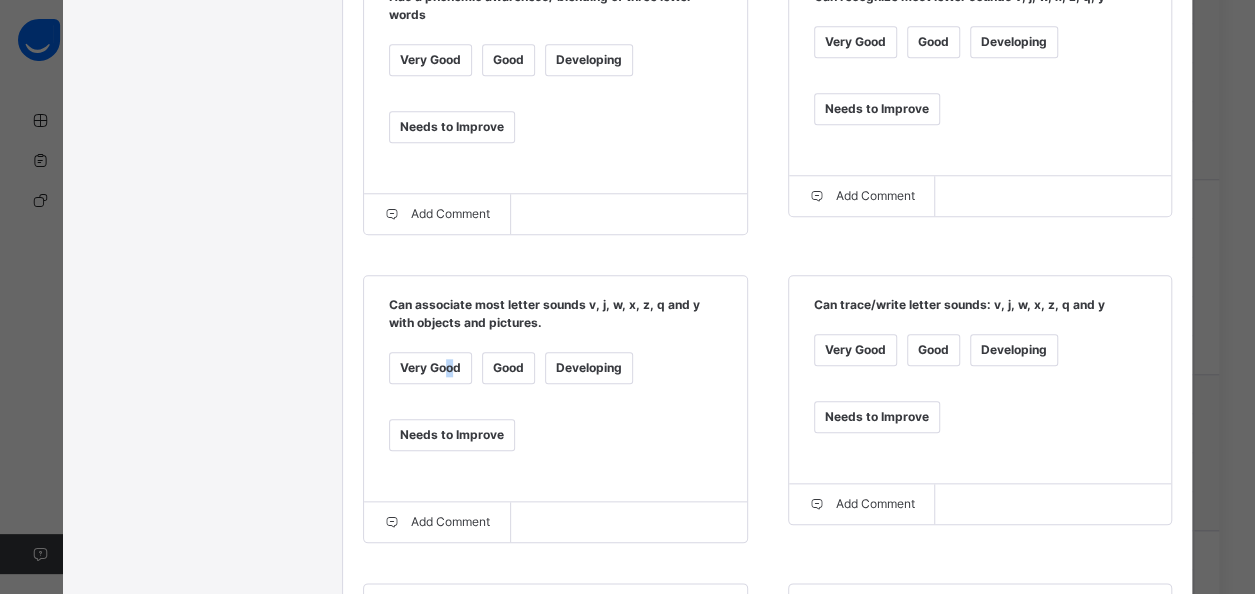click on "Very Good" at bounding box center (430, 368) 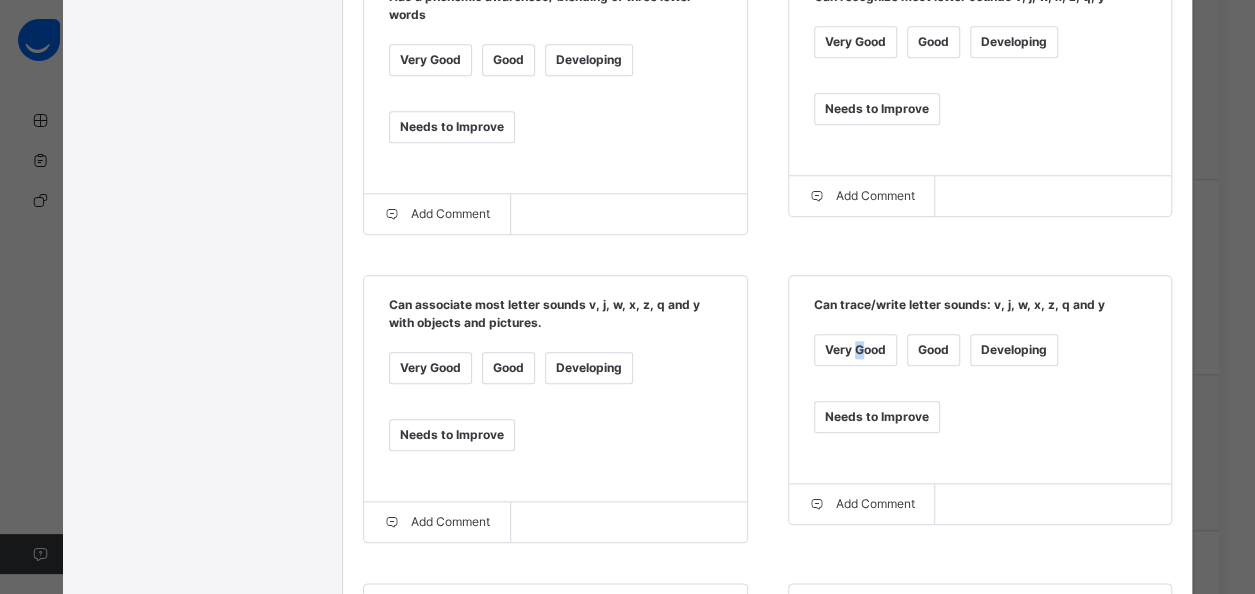 click on "Very Good" at bounding box center [855, 350] 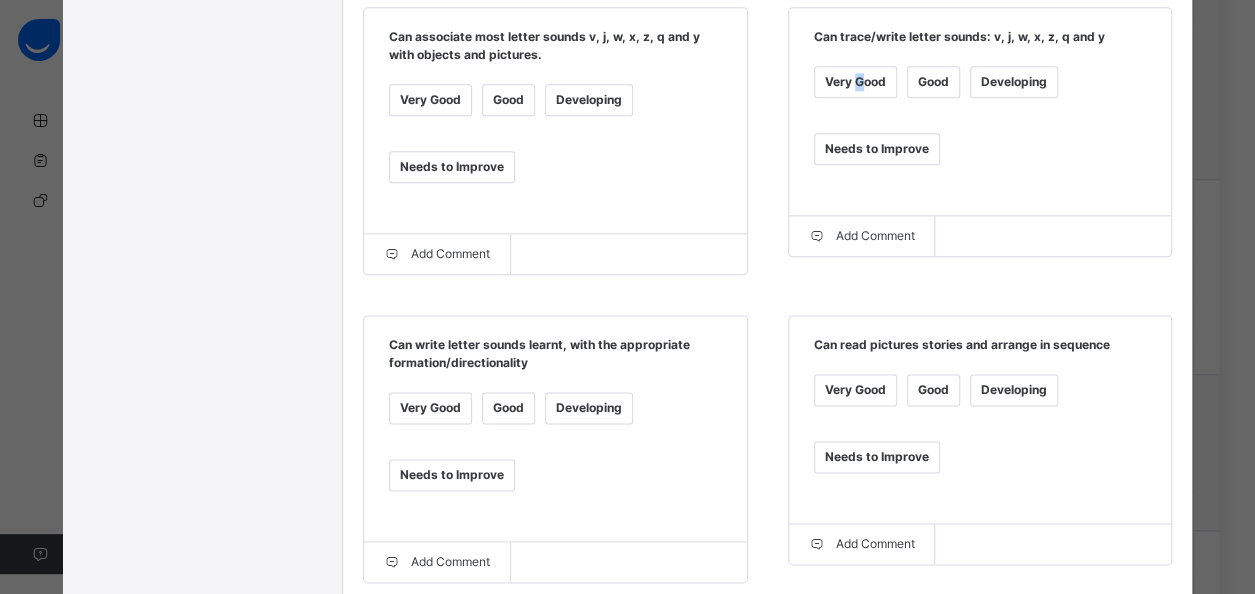 scroll, scrollTop: 1200, scrollLeft: 0, axis: vertical 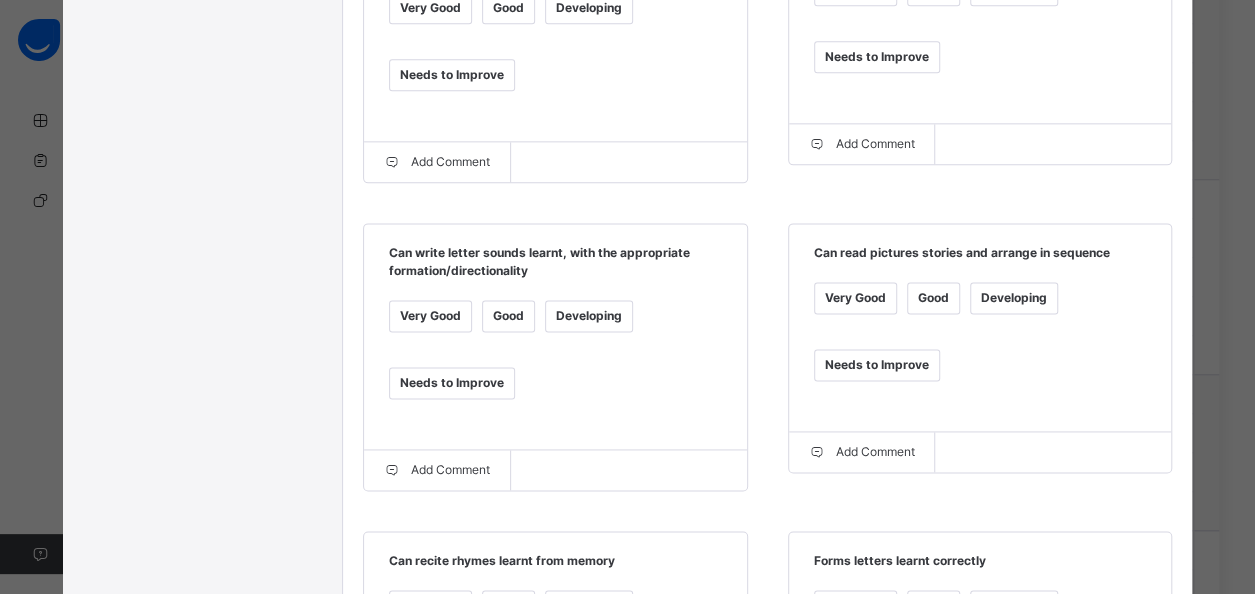 click on "Good" at bounding box center (508, 316) 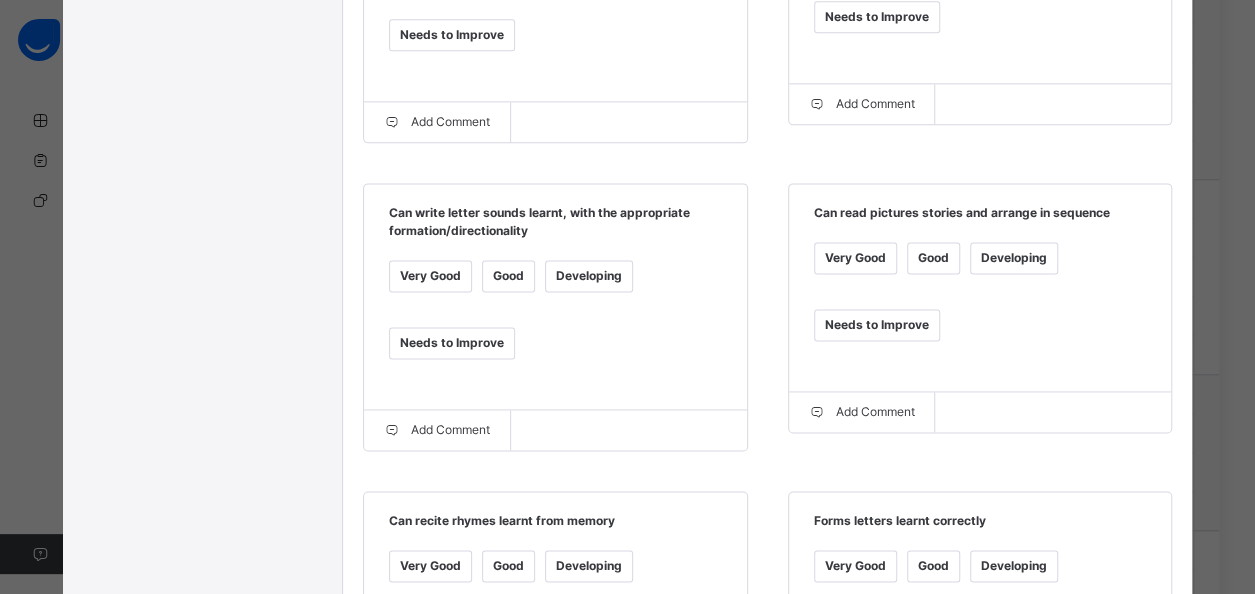 scroll, scrollTop: 1525, scrollLeft: 0, axis: vertical 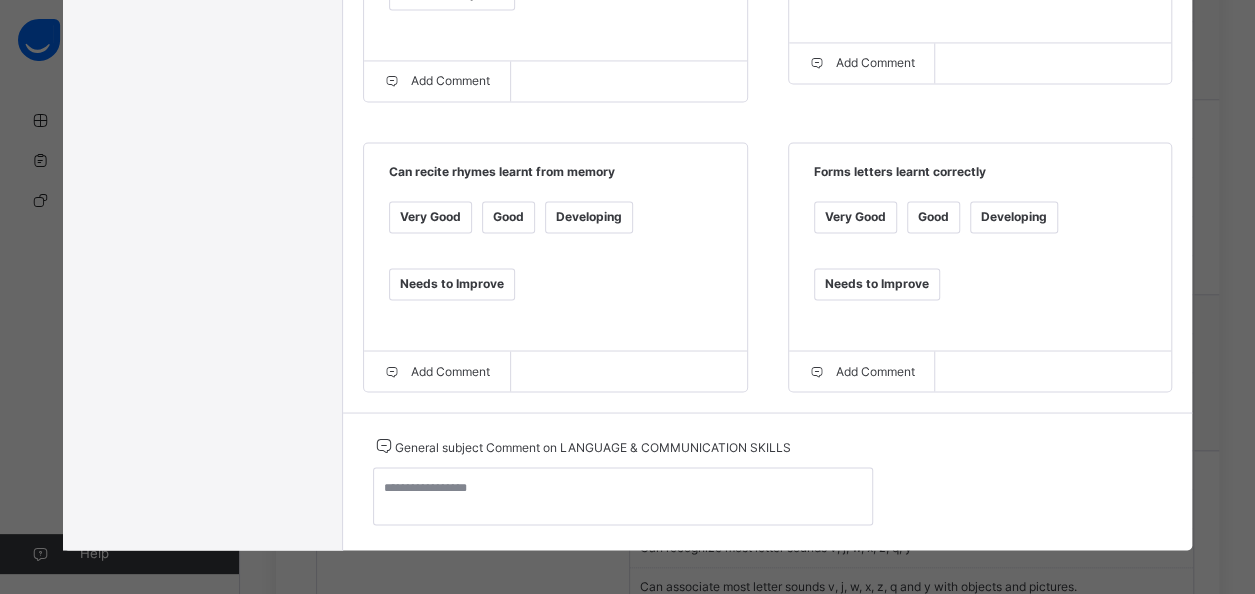 click on "Very Good" at bounding box center (430, 217) 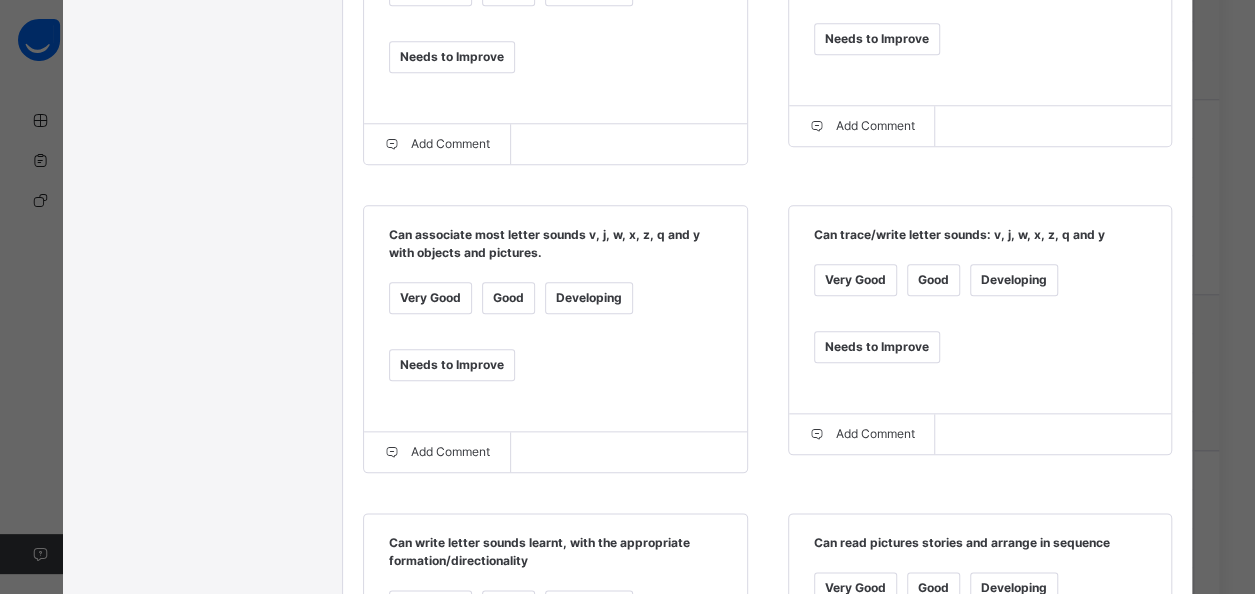 scroll, scrollTop: 909, scrollLeft: 0, axis: vertical 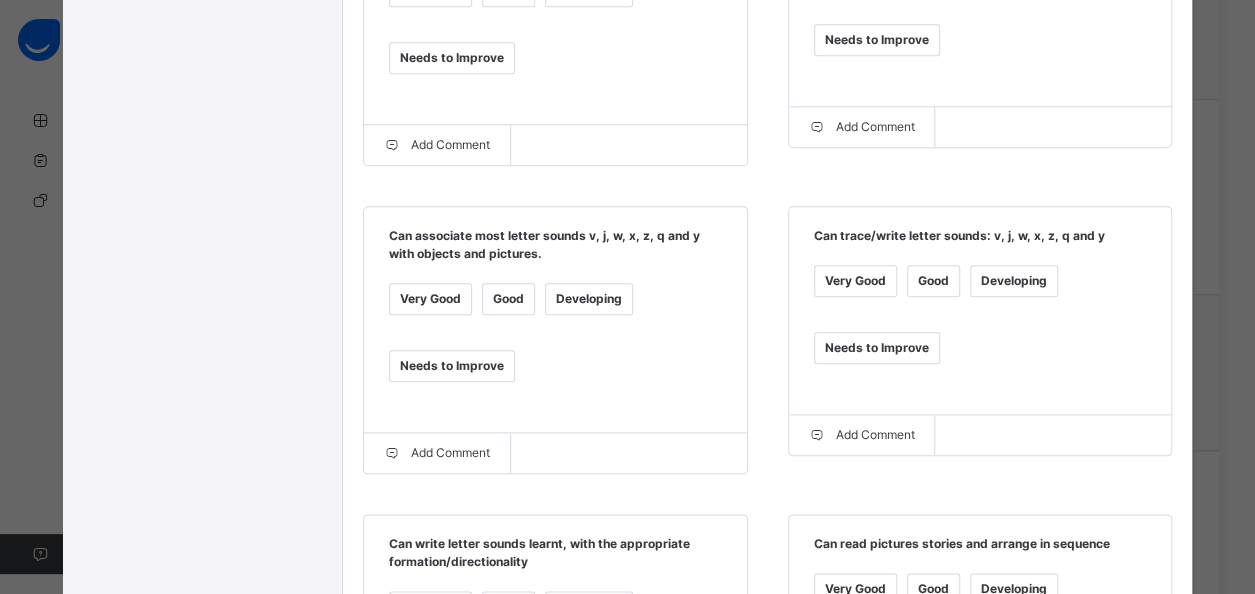 click on "Very Good" at bounding box center [855, 281] 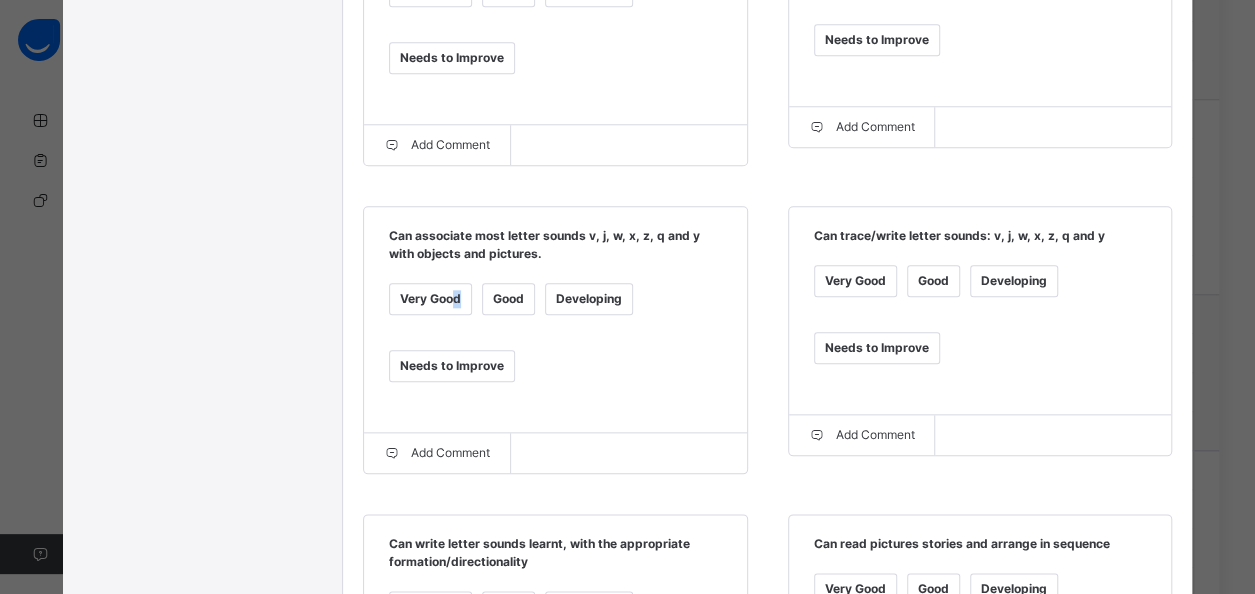 drag, startPoint x: 439, startPoint y: 293, endPoint x: 450, endPoint y: 287, distance: 12.529964 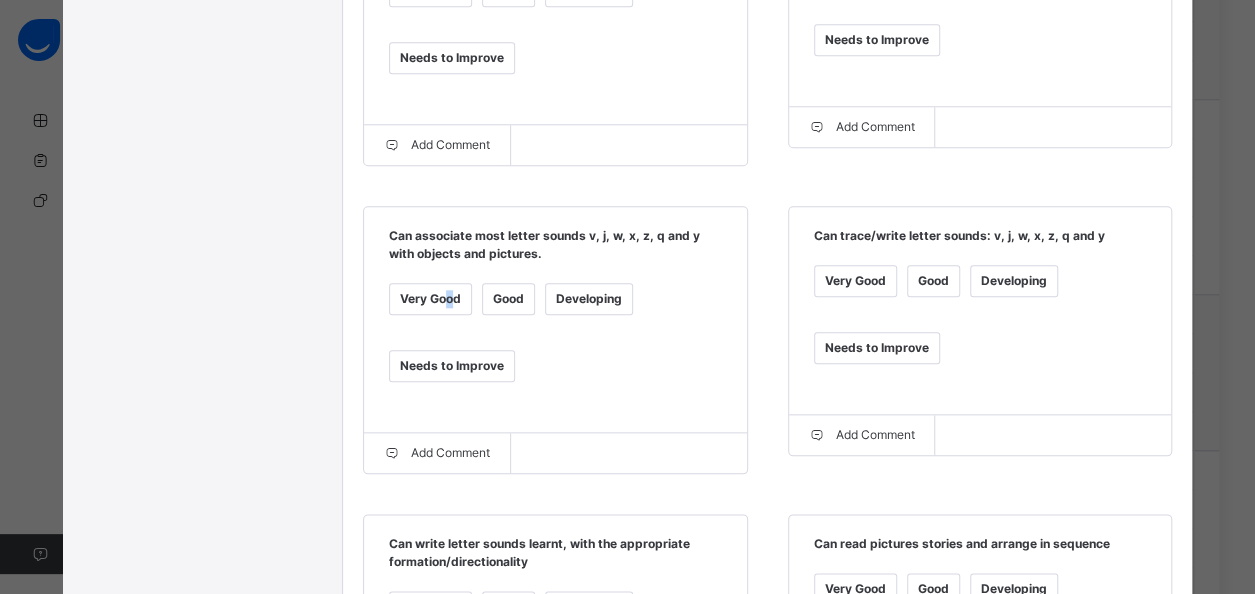 drag, startPoint x: 434, startPoint y: 301, endPoint x: 442, endPoint y: 294, distance: 10.630146 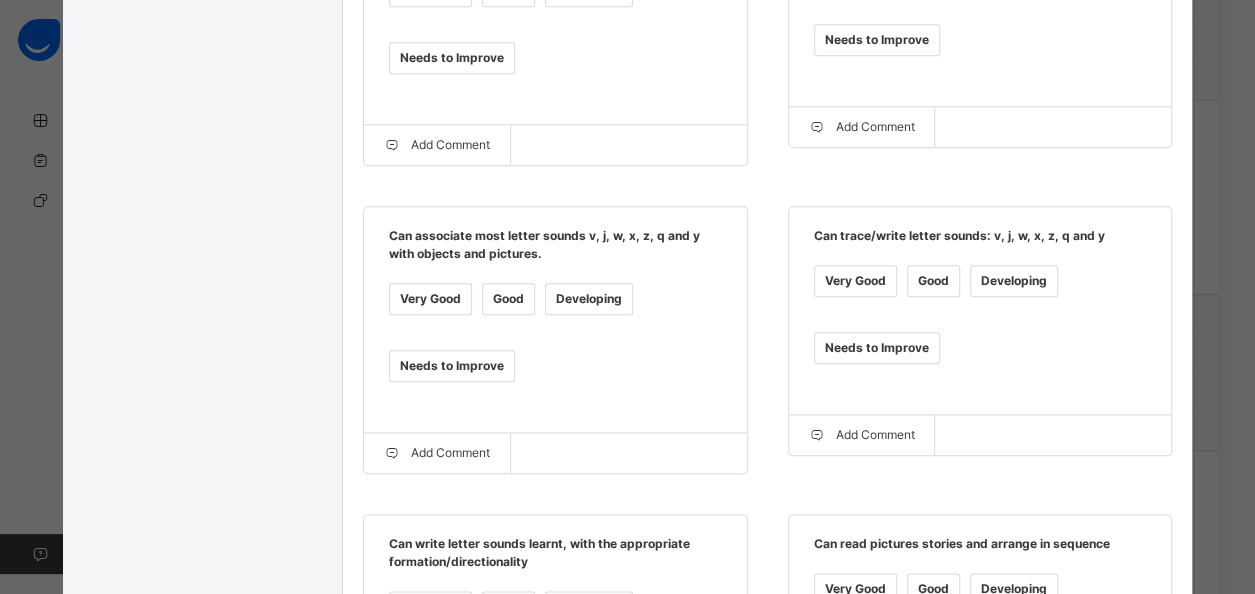 click on "Very Good" at bounding box center (430, 299) 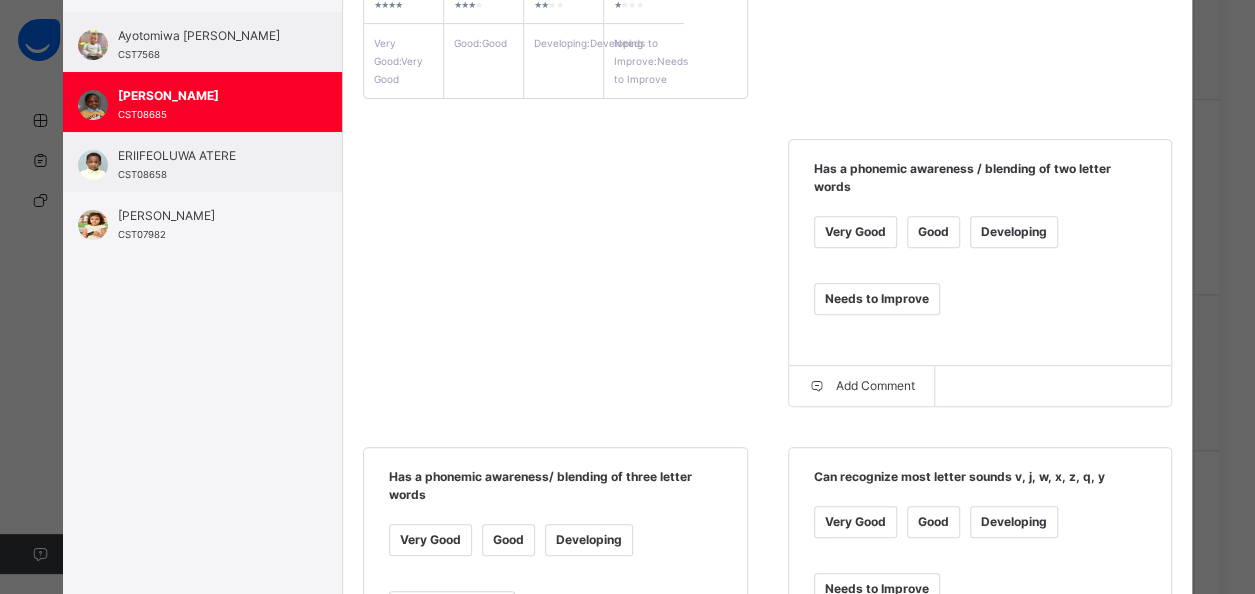 scroll, scrollTop: 32, scrollLeft: 0, axis: vertical 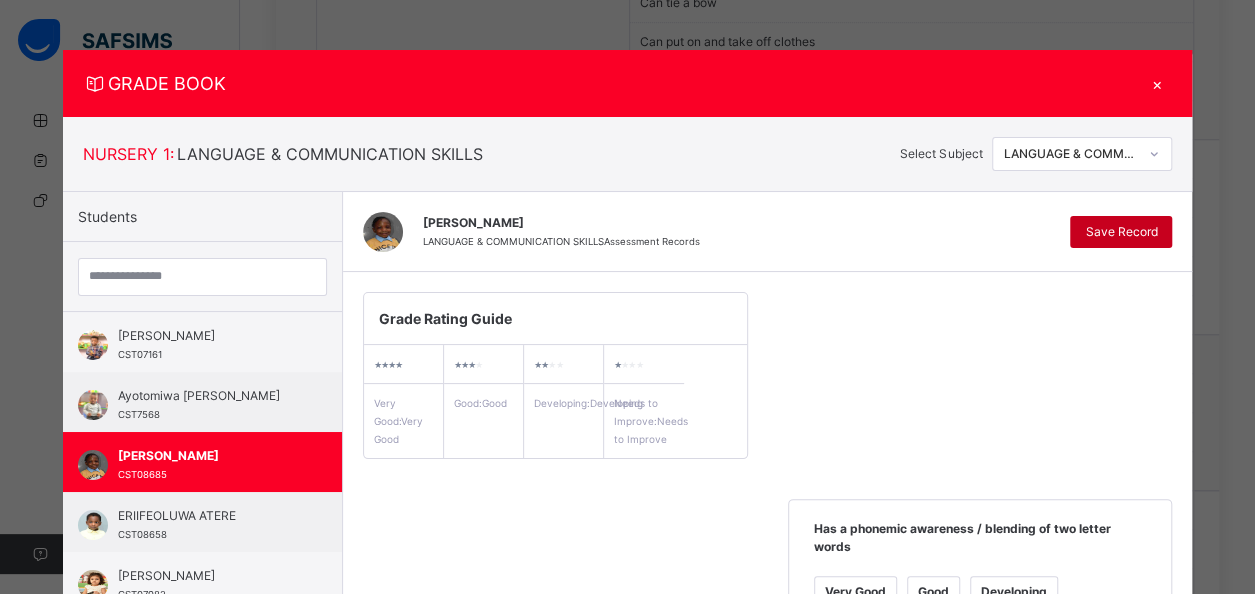 click on "Save Record" at bounding box center [1121, 232] 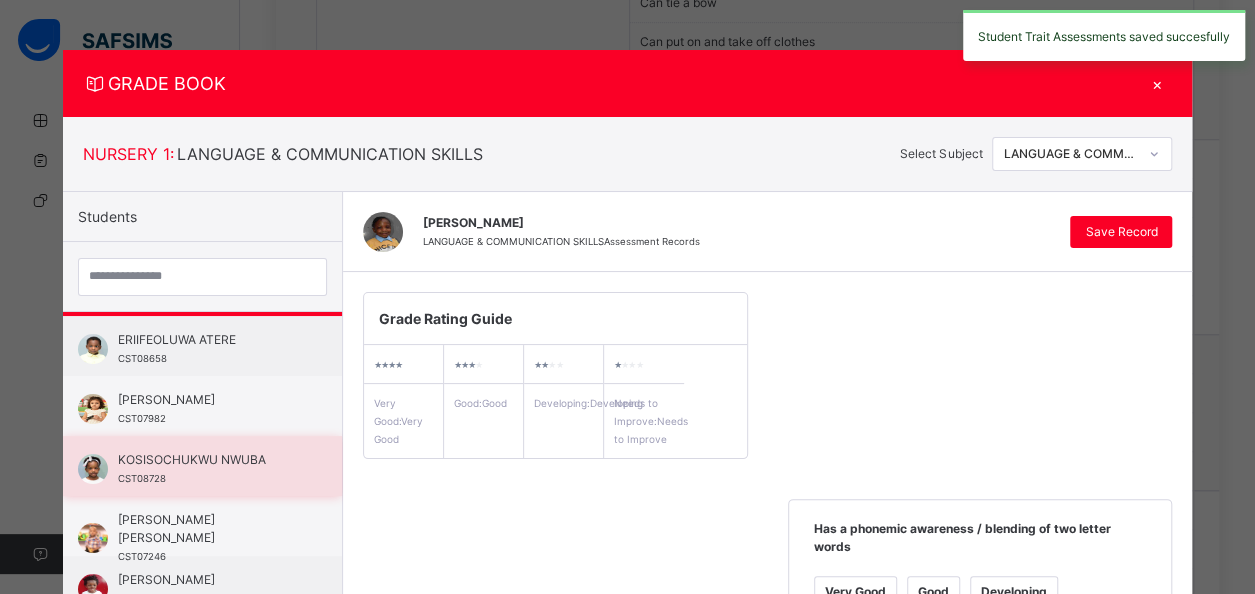 scroll, scrollTop: 211, scrollLeft: 0, axis: vertical 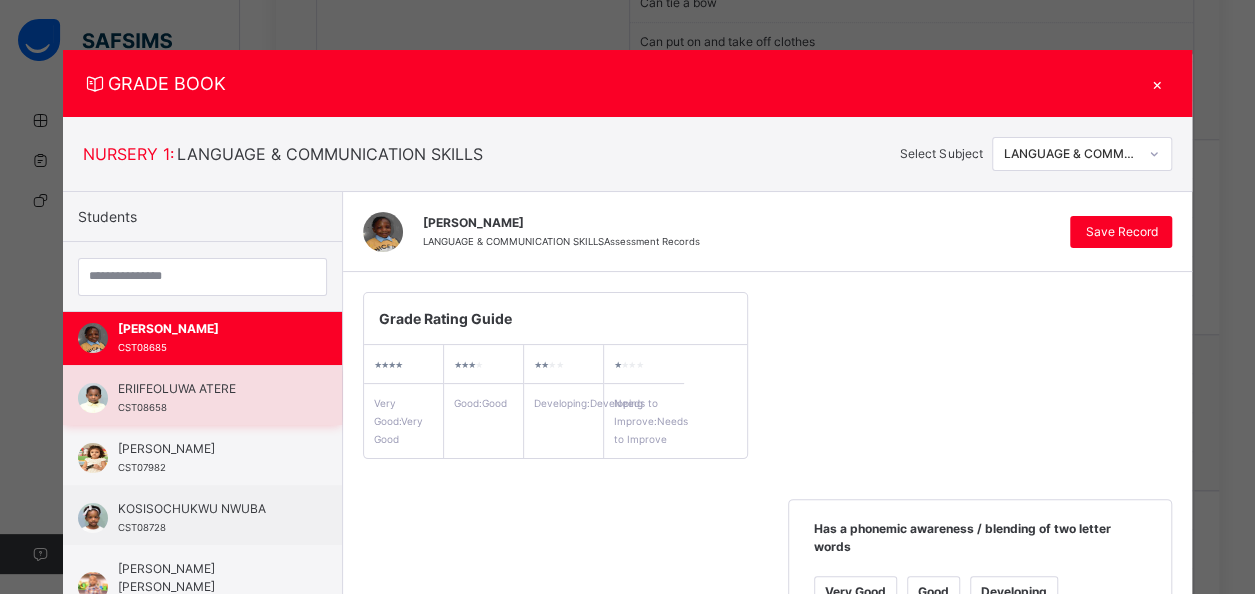 click on "[PERSON_NAME] CST07161 [PERSON_NAME] CST7568 [PERSON_NAME] CST08685 ERIIFEOLUWA  ATERE CST08658 [PERSON_NAME] CST07982 [PERSON_NAME]  NWUBA CST08728 [PERSON_NAME] [PERSON_NAME] CST07246 [PERSON_NAME] 01999 [PERSON_NAME] CST07495 [PERSON_NAME] CST07263 [PERSON_NAME] CST07262 [PERSON_NAME] CST07436 Tiwalolu   [PERSON_NAME] CST099911 [PERSON_NAME] CST08846" at bounding box center [202, 457] 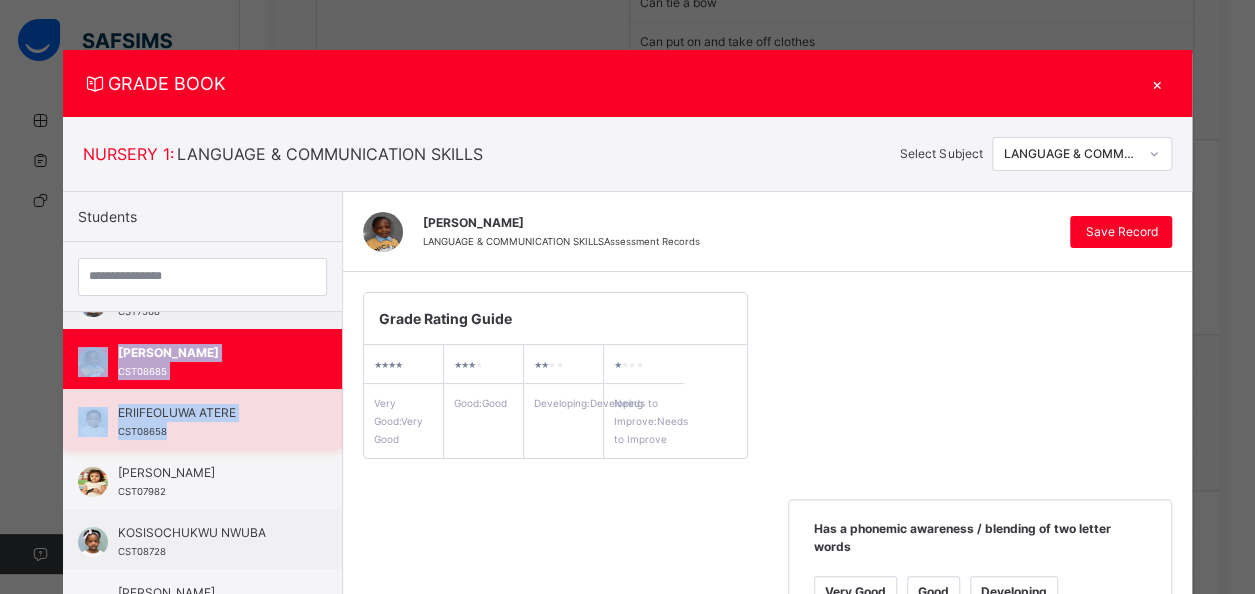 click on "ERIIFEOLUWA  ATERE" at bounding box center [207, 413] 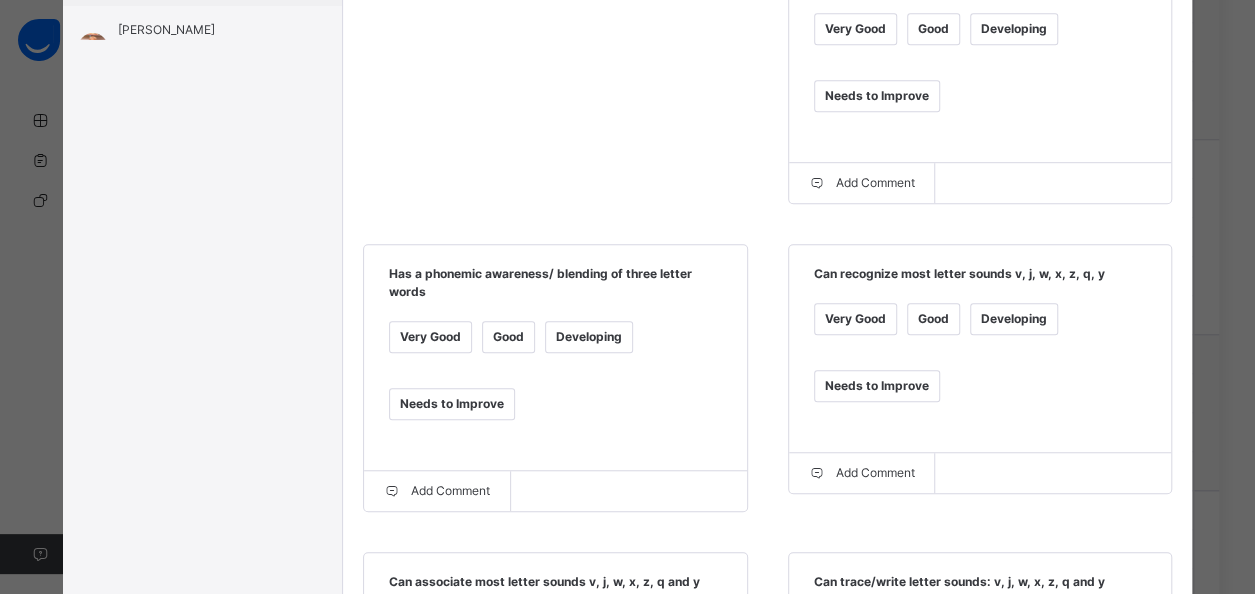 scroll, scrollTop: 549, scrollLeft: 0, axis: vertical 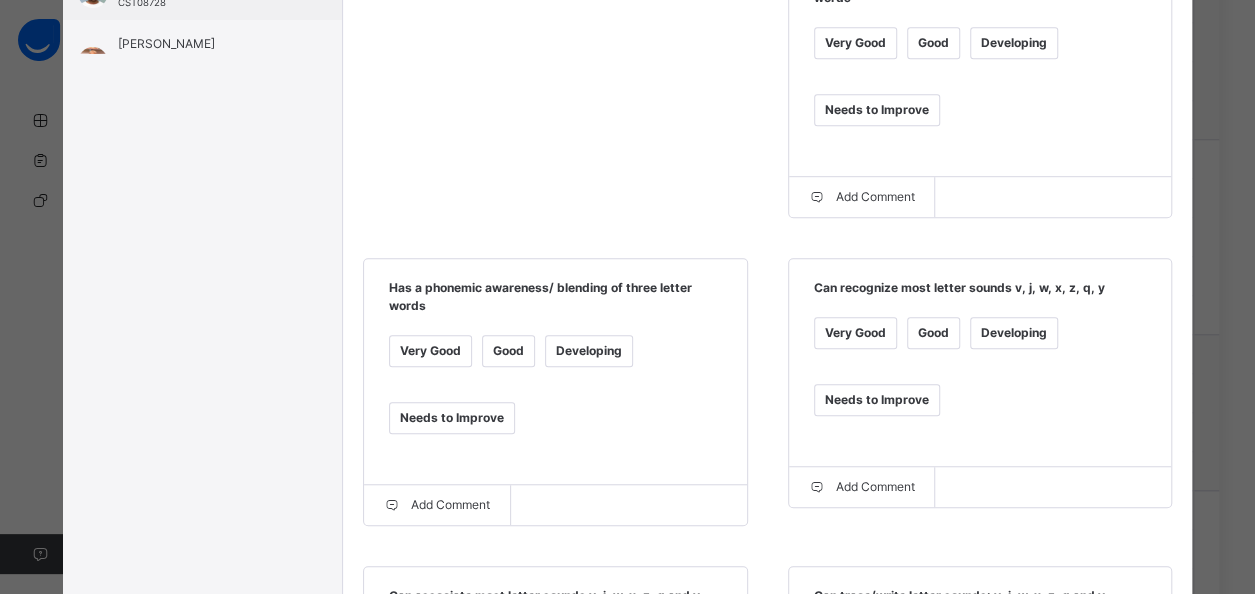 click on "Good" at bounding box center (933, 43) 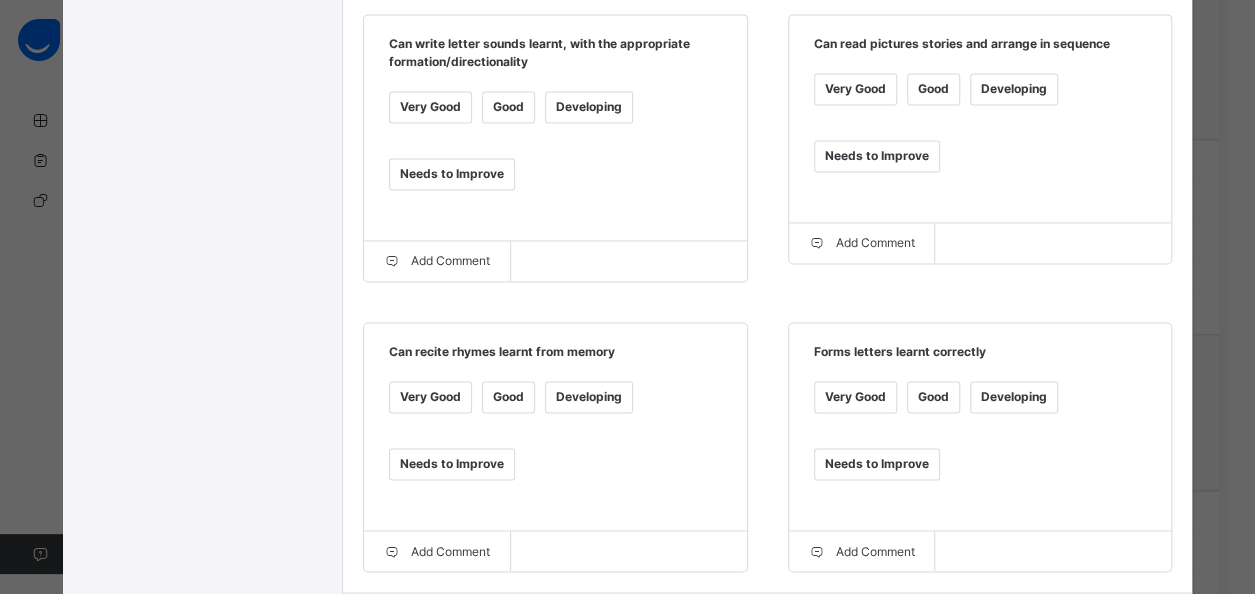 scroll, scrollTop: 1562, scrollLeft: 0, axis: vertical 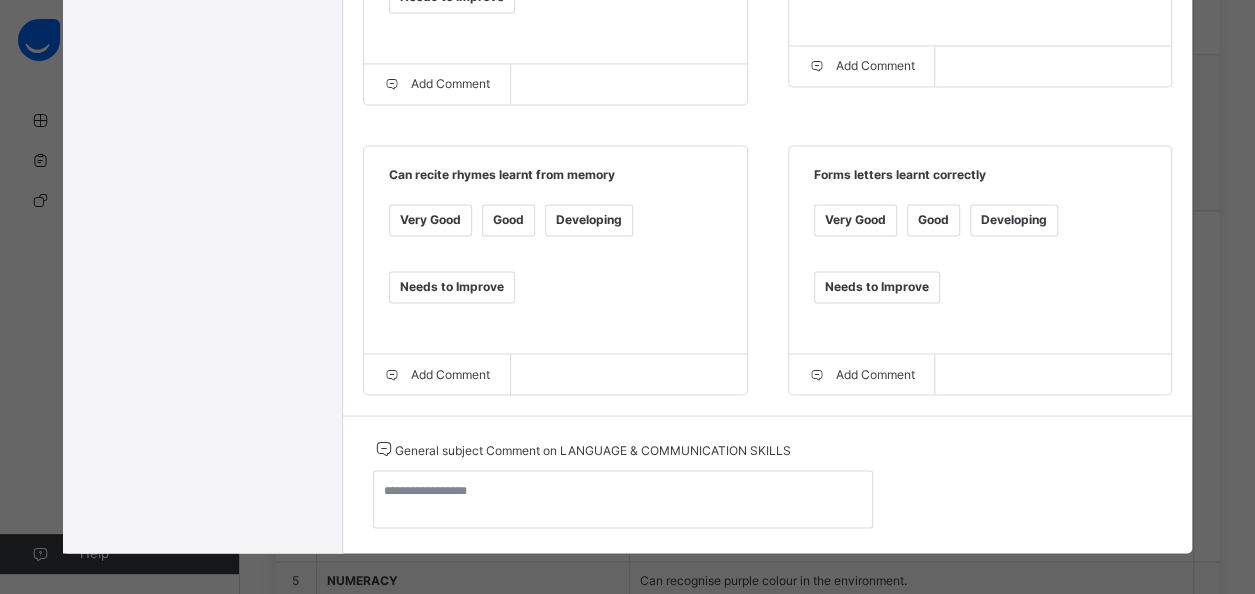 click on "Very Good" at bounding box center (855, 220) 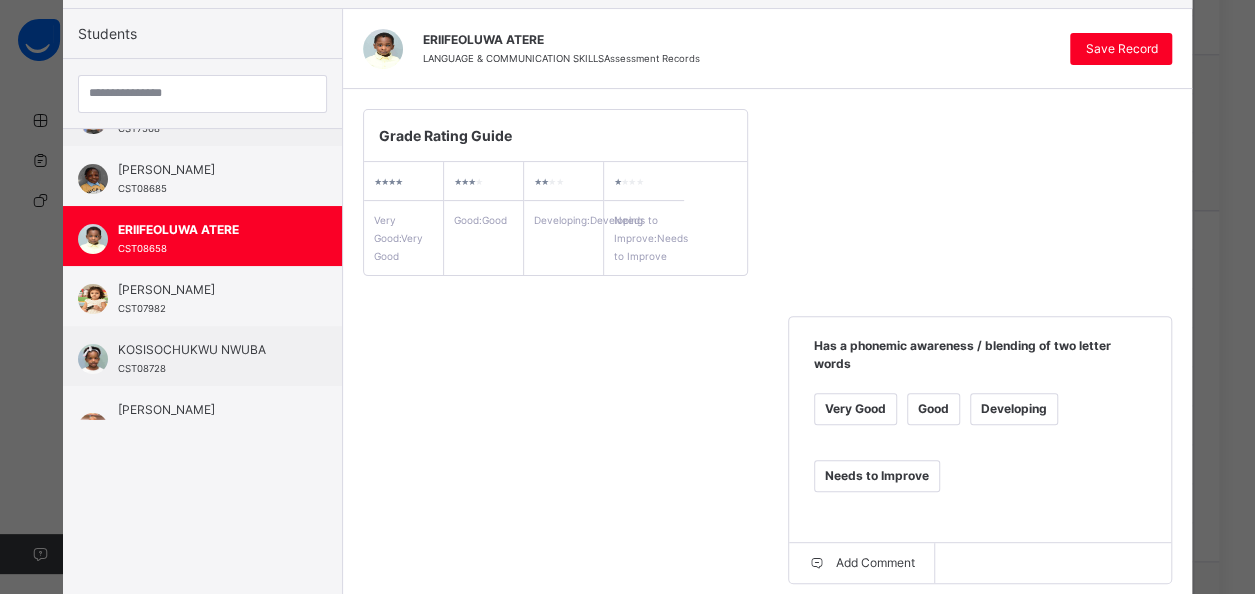 scroll, scrollTop: 0, scrollLeft: 0, axis: both 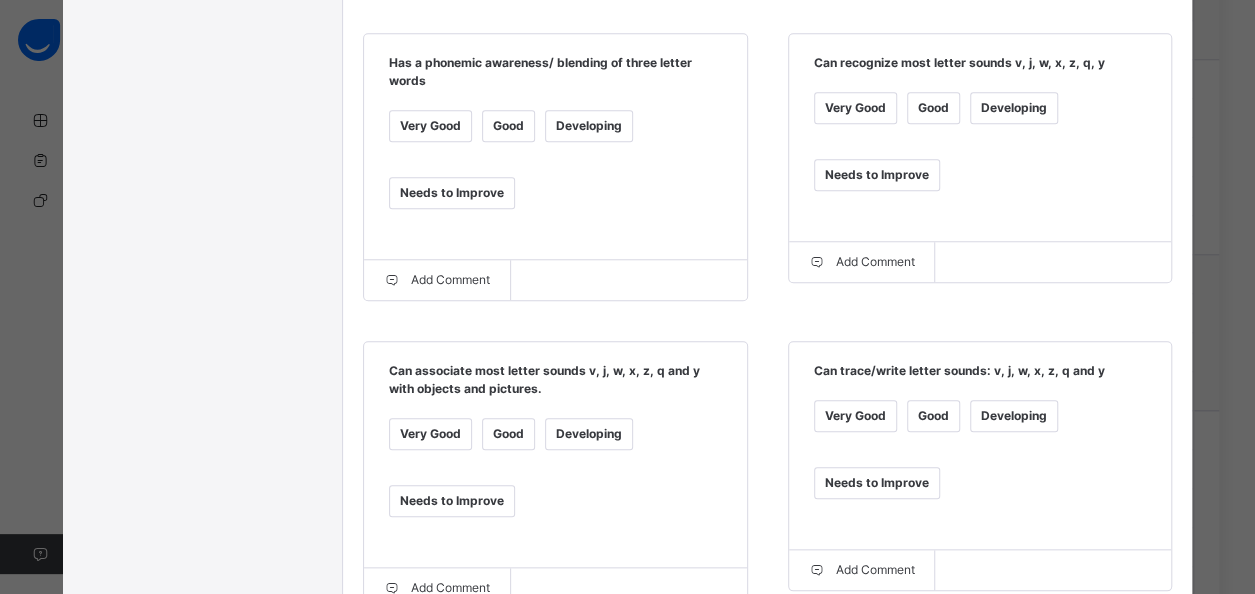 click on "Good" at bounding box center (508, 434) 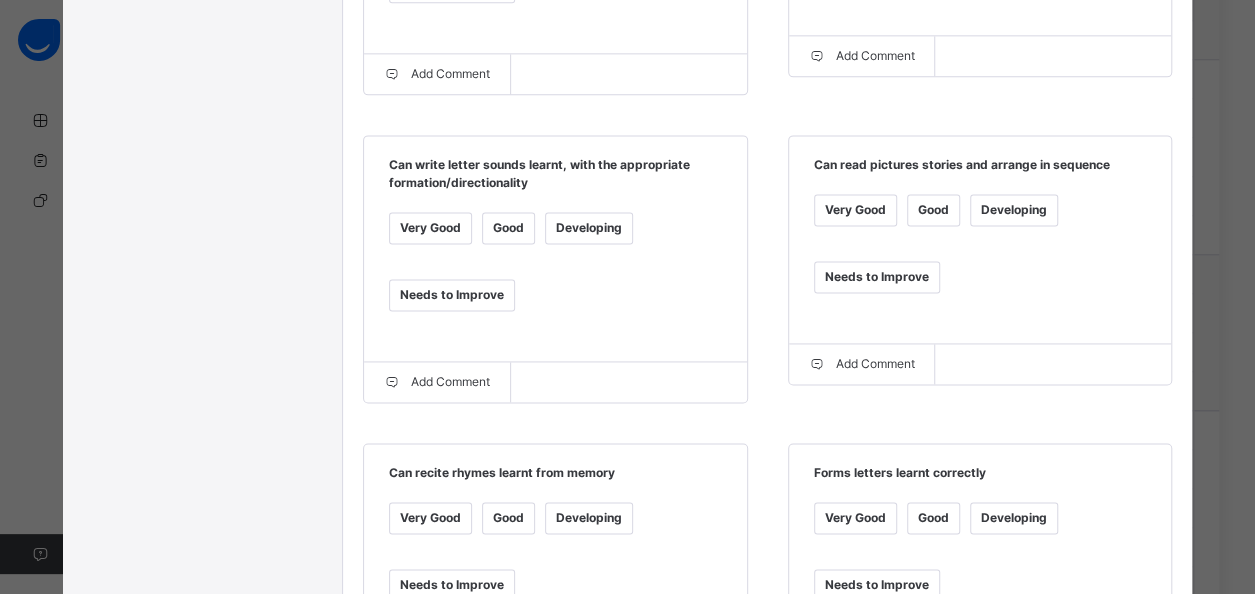 scroll, scrollTop: 1334, scrollLeft: 0, axis: vertical 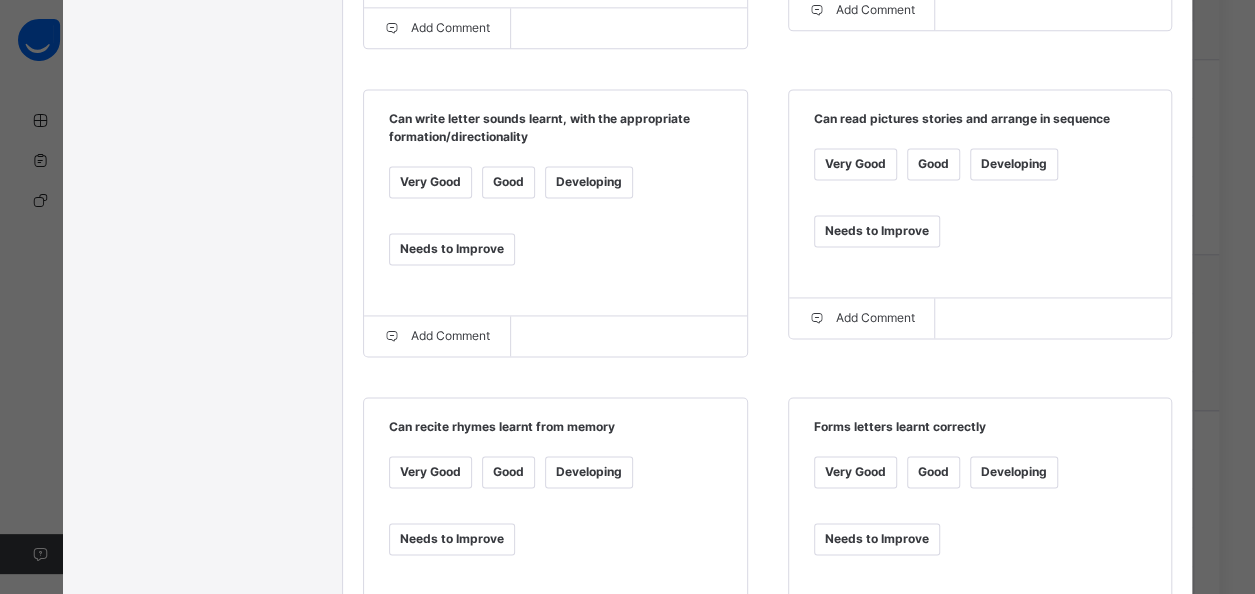click on "Good" at bounding box center [933, 164] 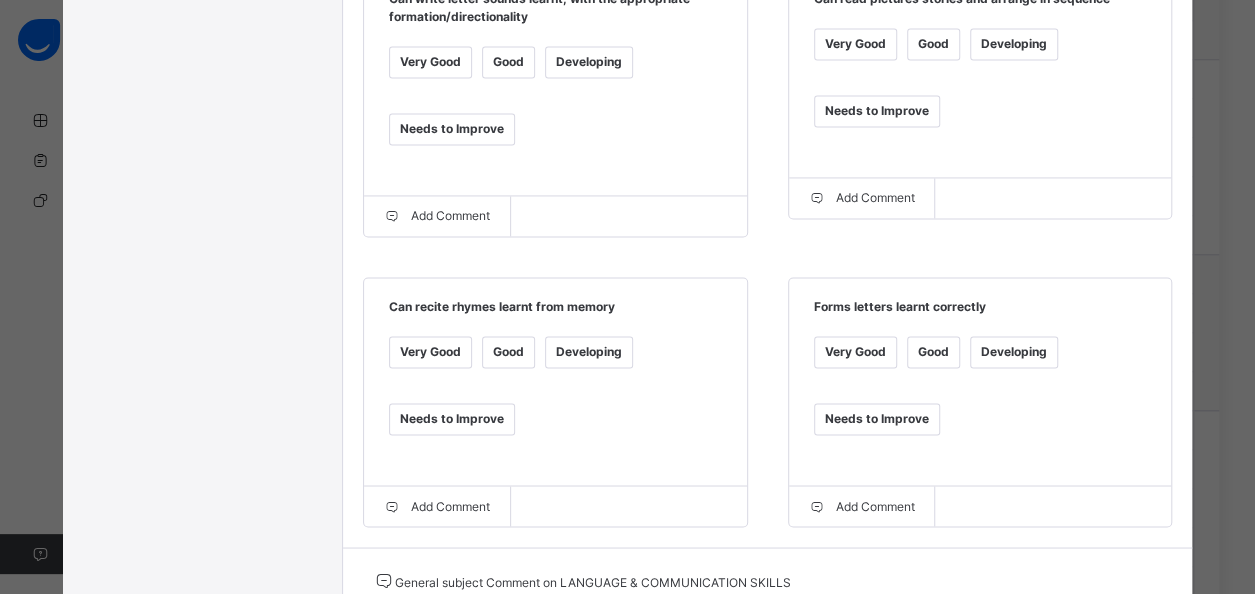 scroll, scrollTop: 1508, scrollLeft: 0, axis: vertical 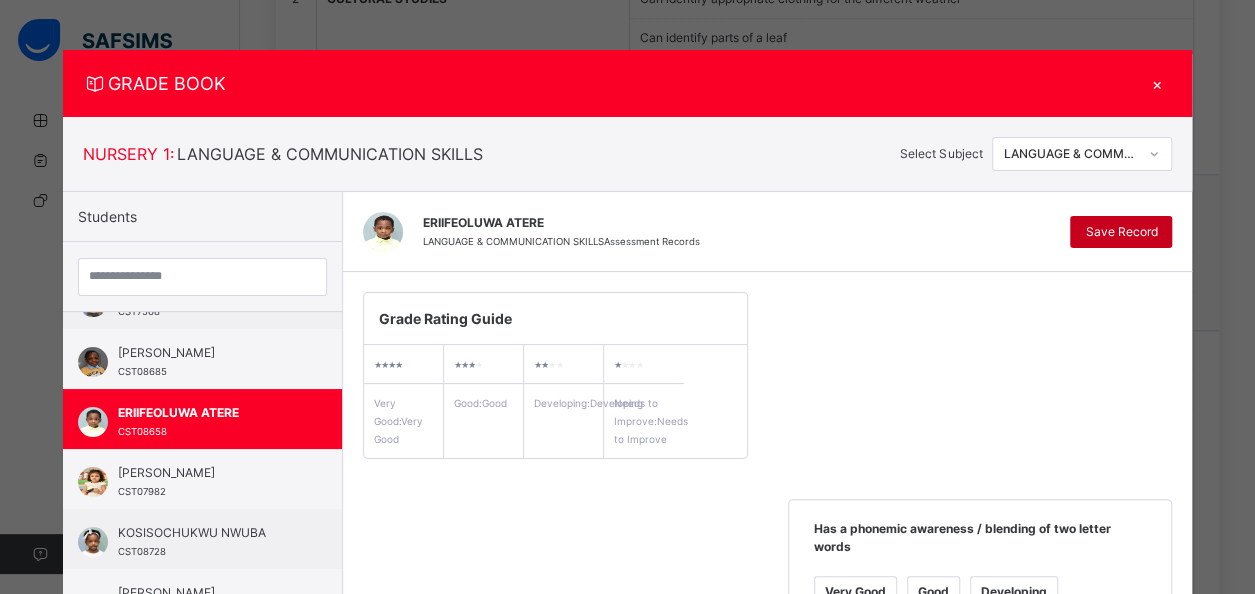 click on "Save Record" at bounding box center (1121, 232) 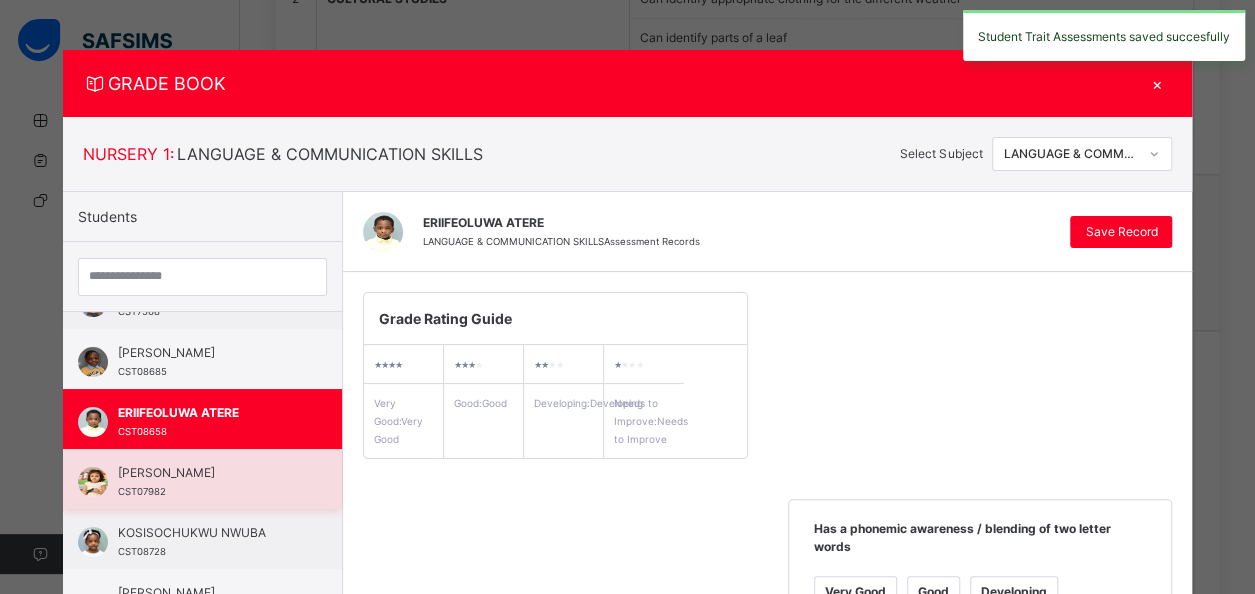 click on "[PERSON_NAME]" at bounding box center (207, 473) 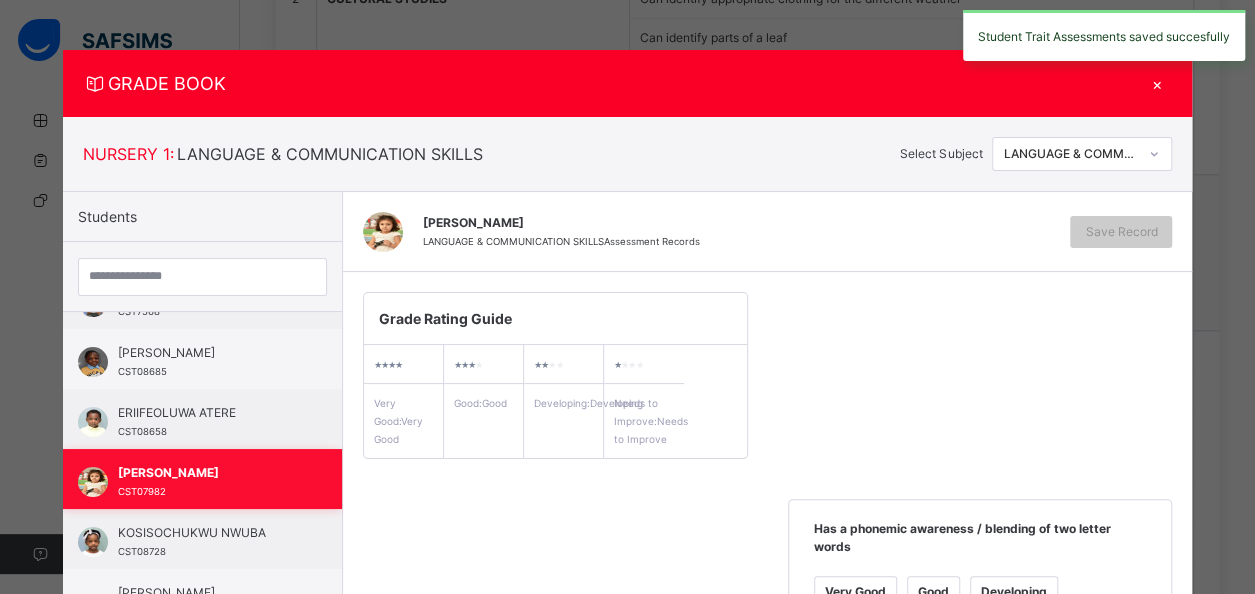 scroll, scrollTop: 143, scrollLeft: 0, axis: vertical 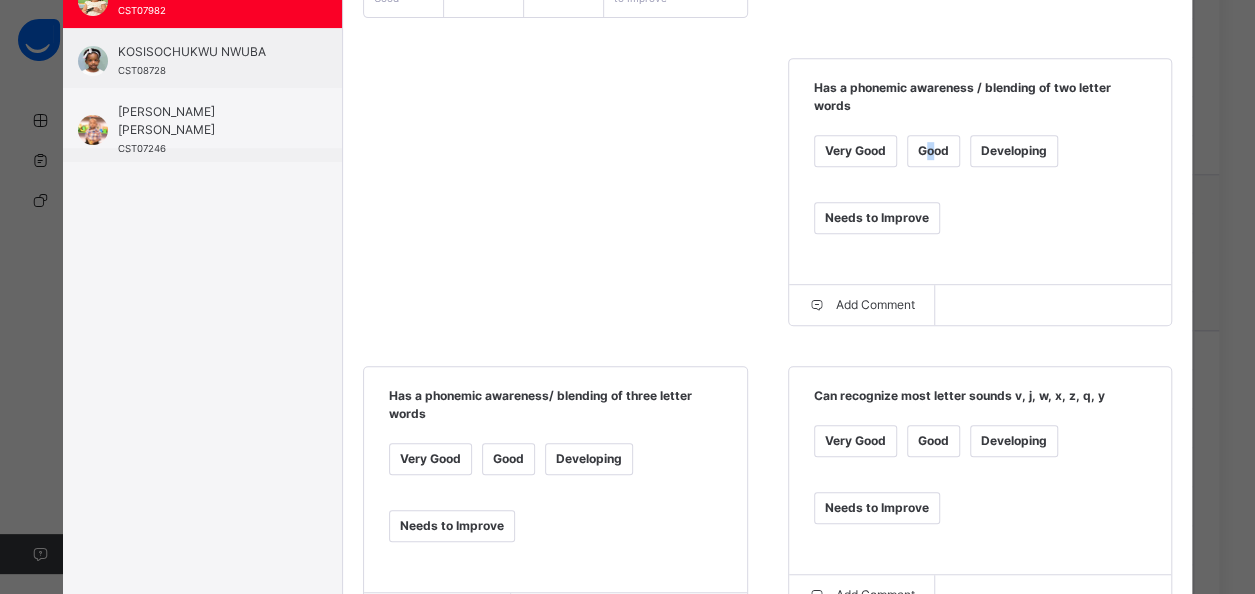 click on "Good" at bounding box center [933, 151] 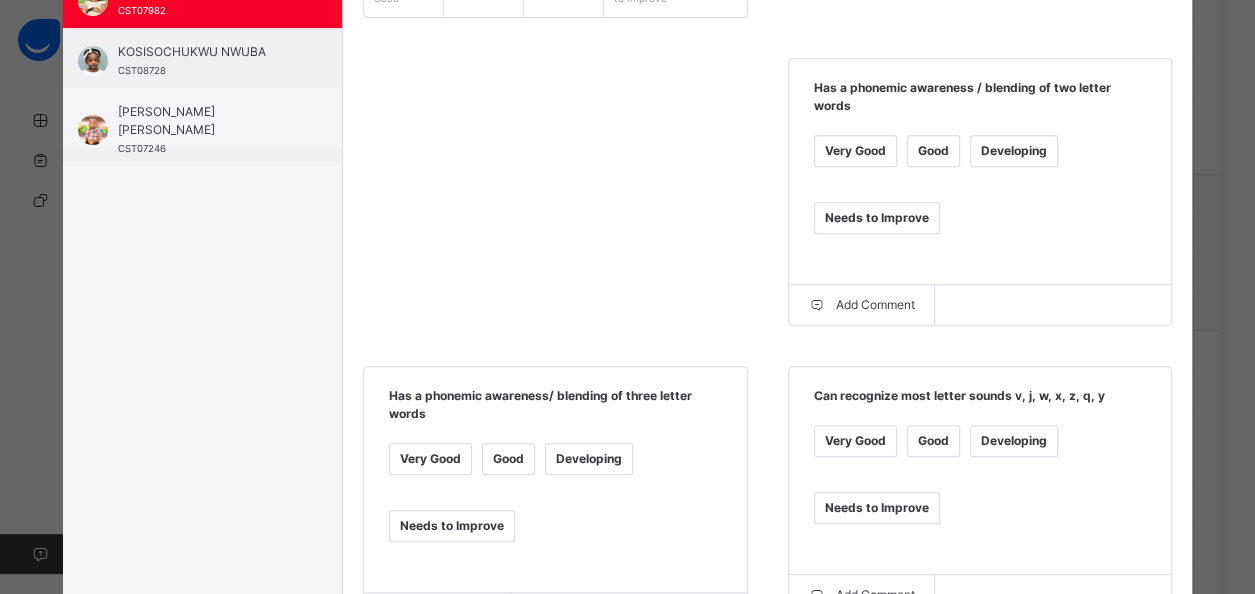 click on "Developing" at bounding box center (1014, 151) 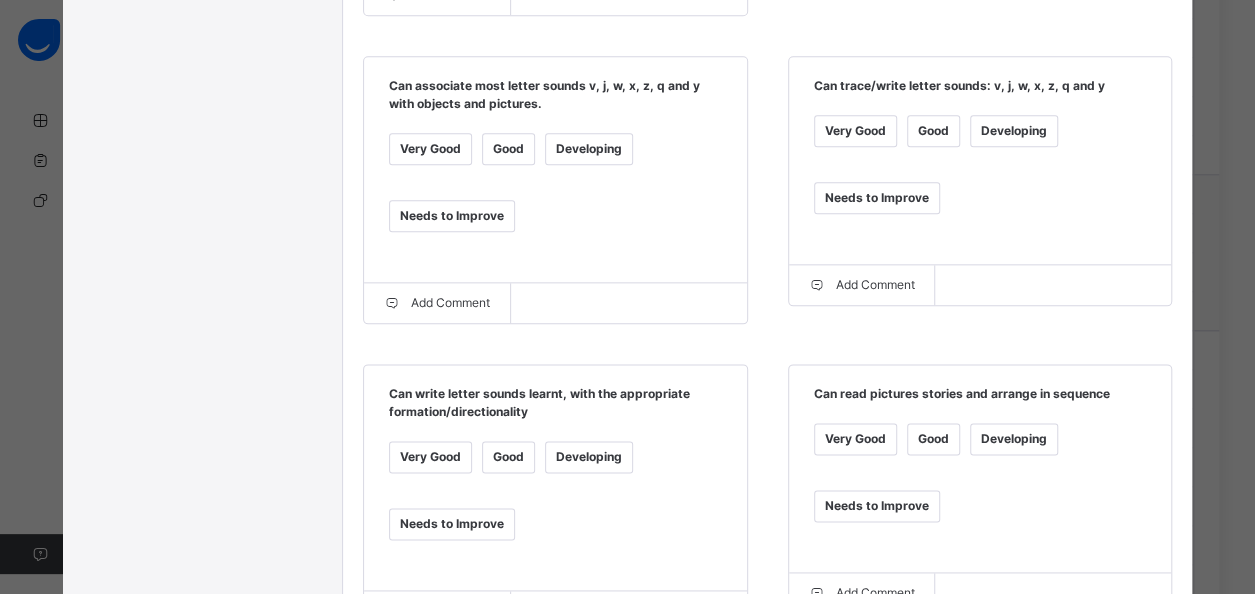 scroll, scrollTop: 1121, scrollLeft: 0, axis: vertical 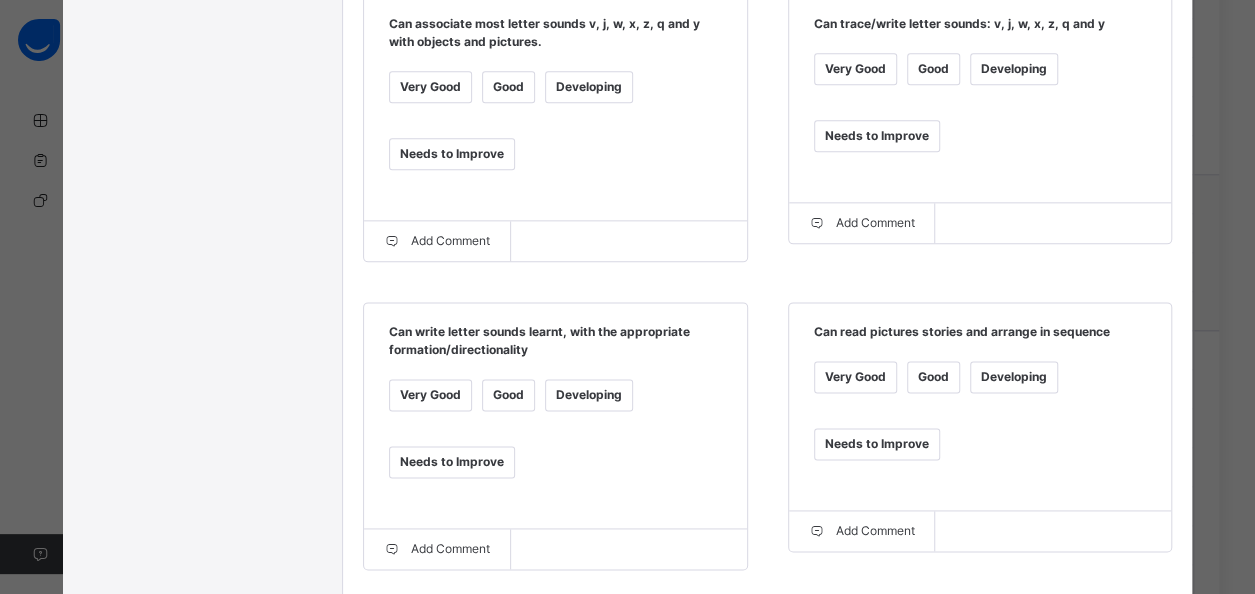 click on "Good" at bounding box center [508, 87] 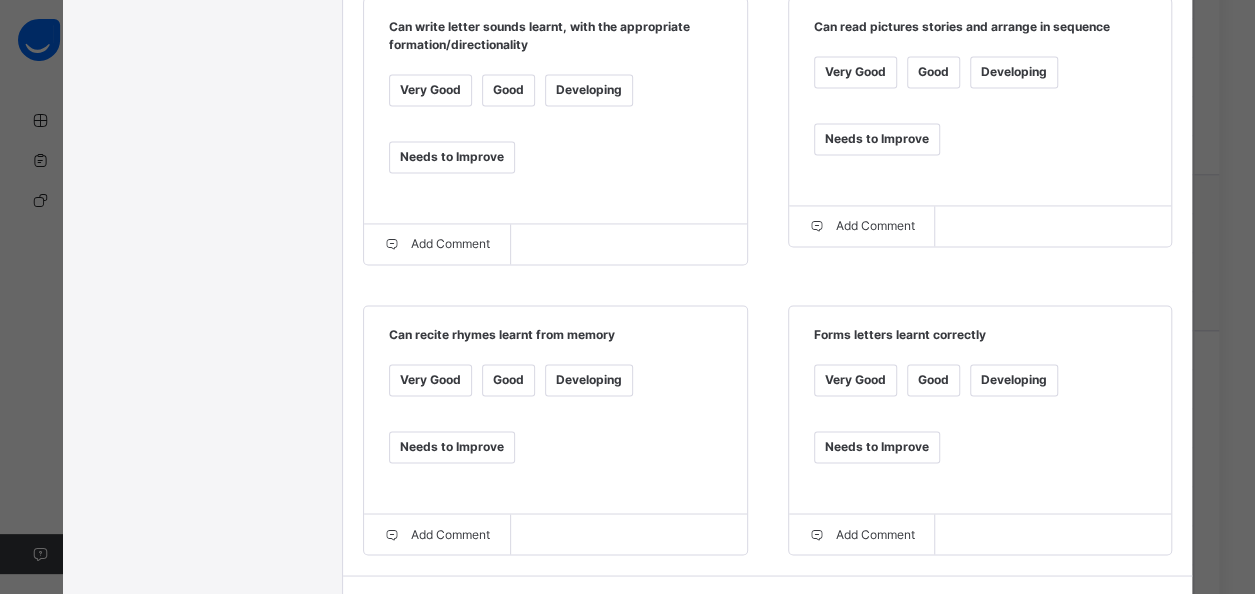 scroll, scrollTop: 1572, scrollLeft: 0, axis: vertical 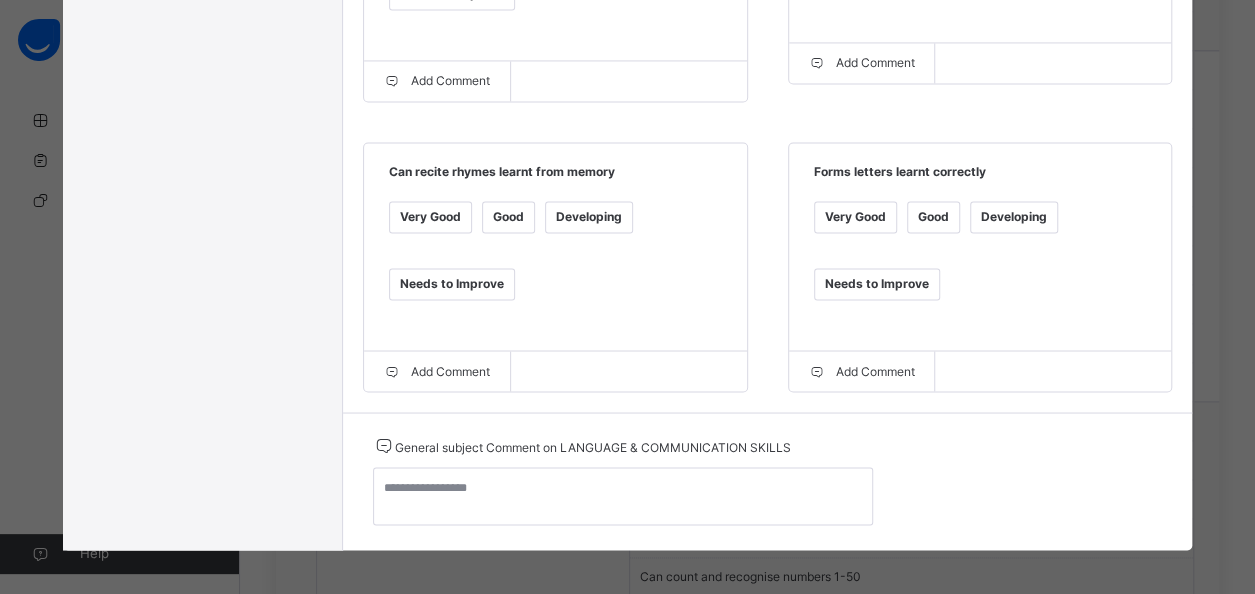 click on "Good" at bounding box center [508, 217] 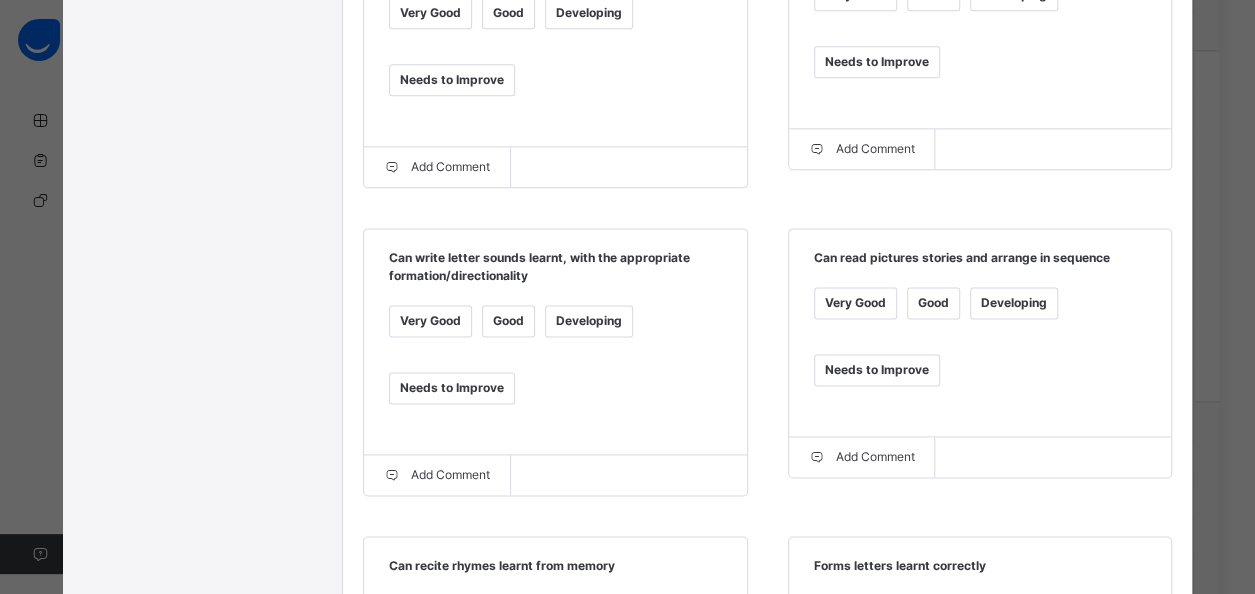 scroll, scrollTop: 1189, scrollLeft: 0, axis: vertical 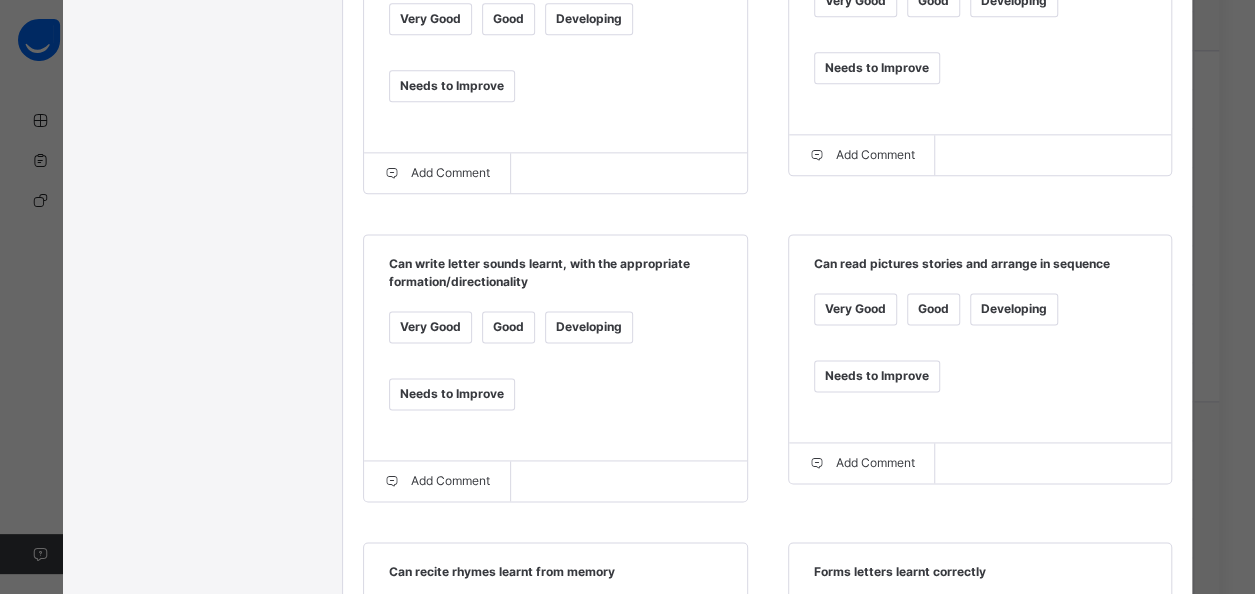 click on "Good" at bounding box center [933, 309] 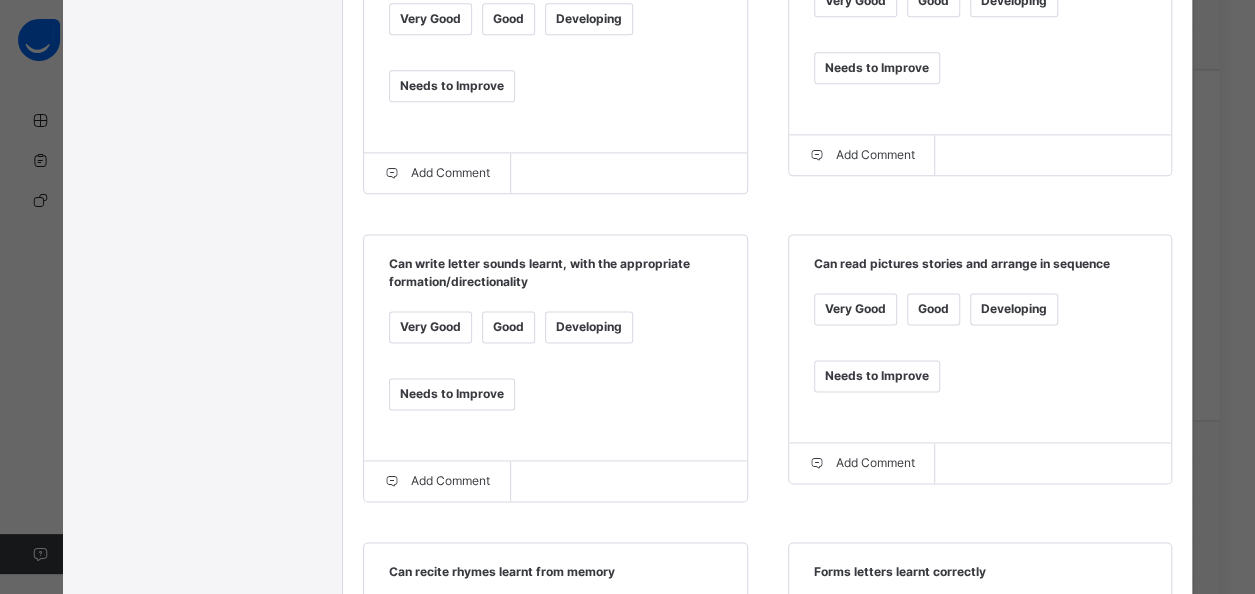 scroll, scrollTop: 1139, scrollLeft: 0, axis: vertical 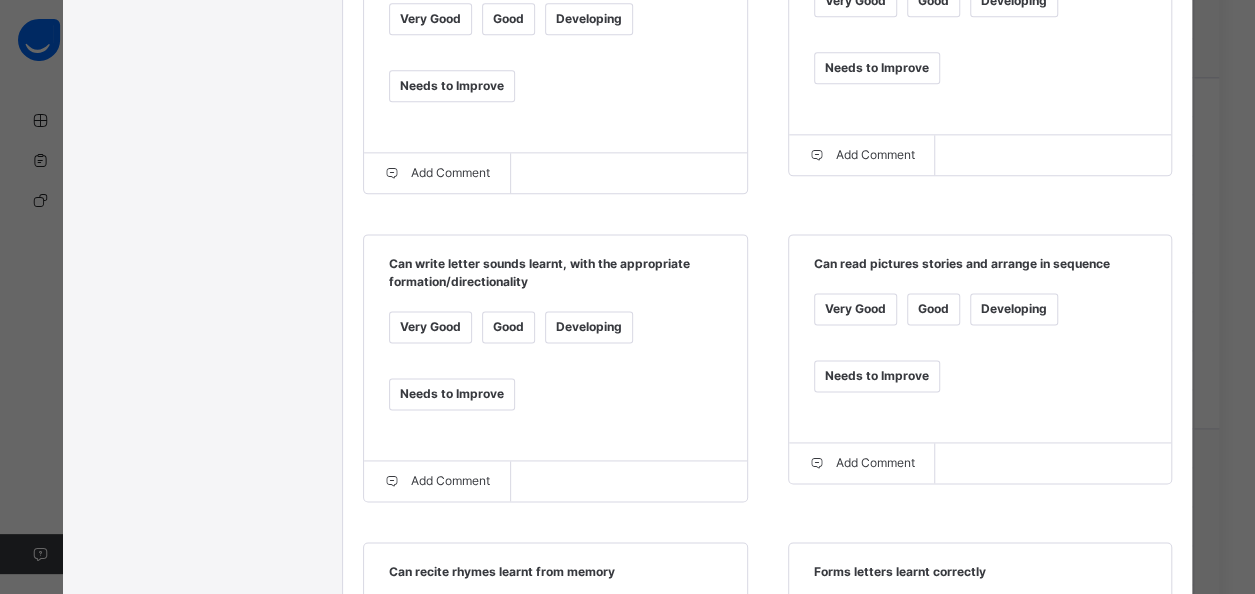 click on "Developing" at bounding box center (589, 327) 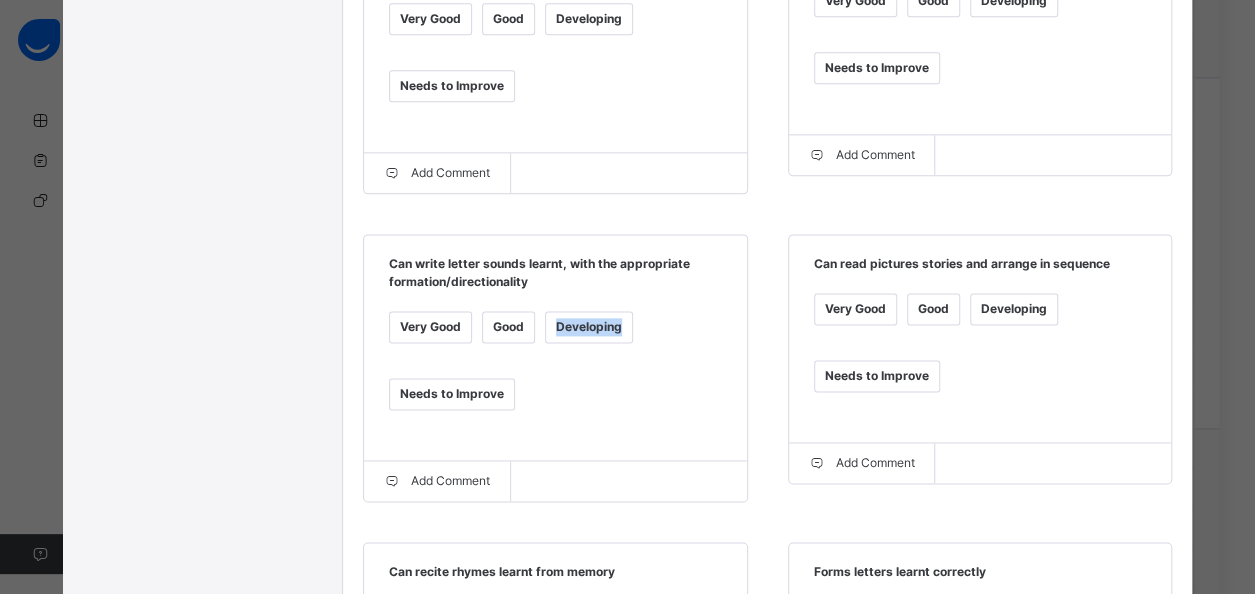 click on "Developing" at bounding box center (589, 327) 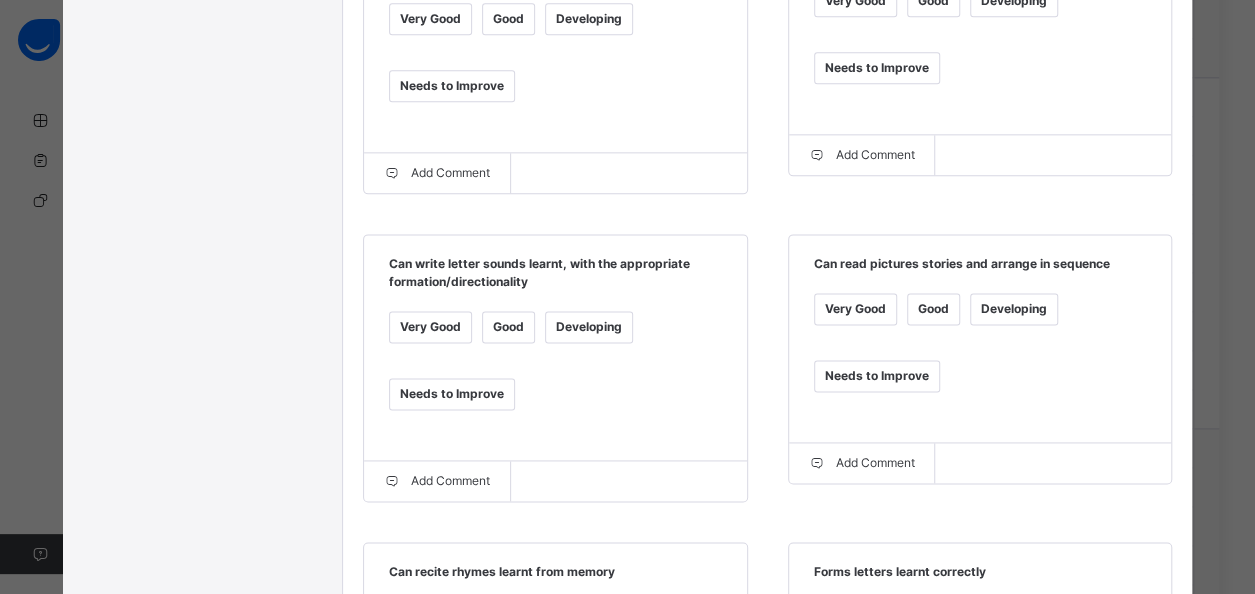 click on "Good" at bounding box center [933, 309] 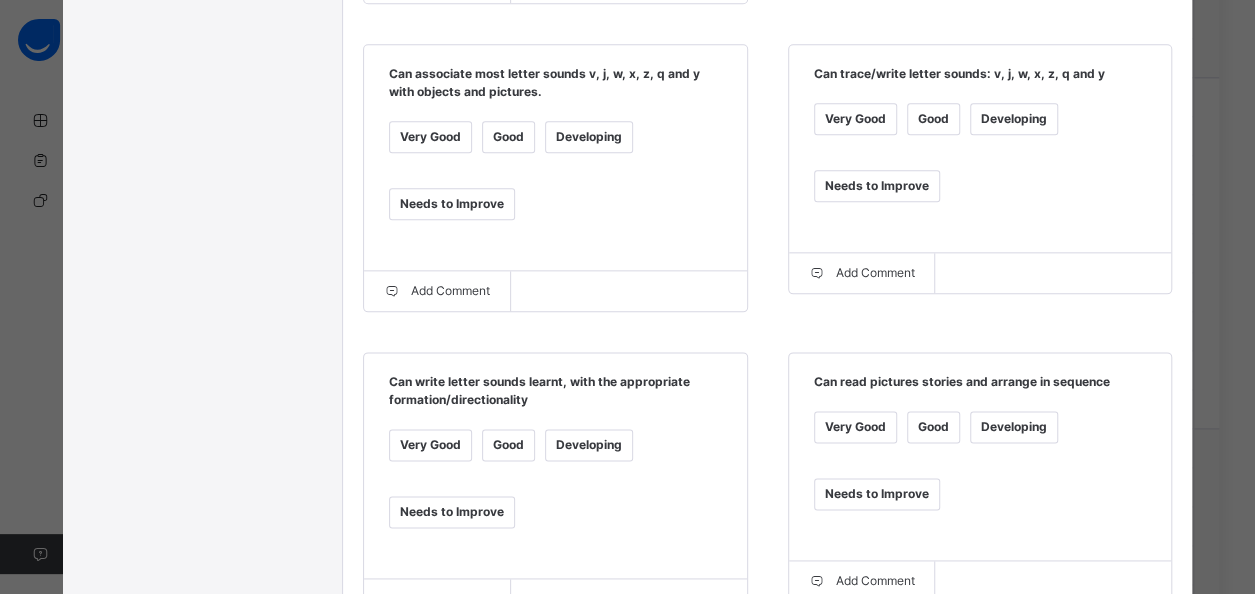 scroll, scrollTop: 1069, scrollLeft: 0, axis: vertical 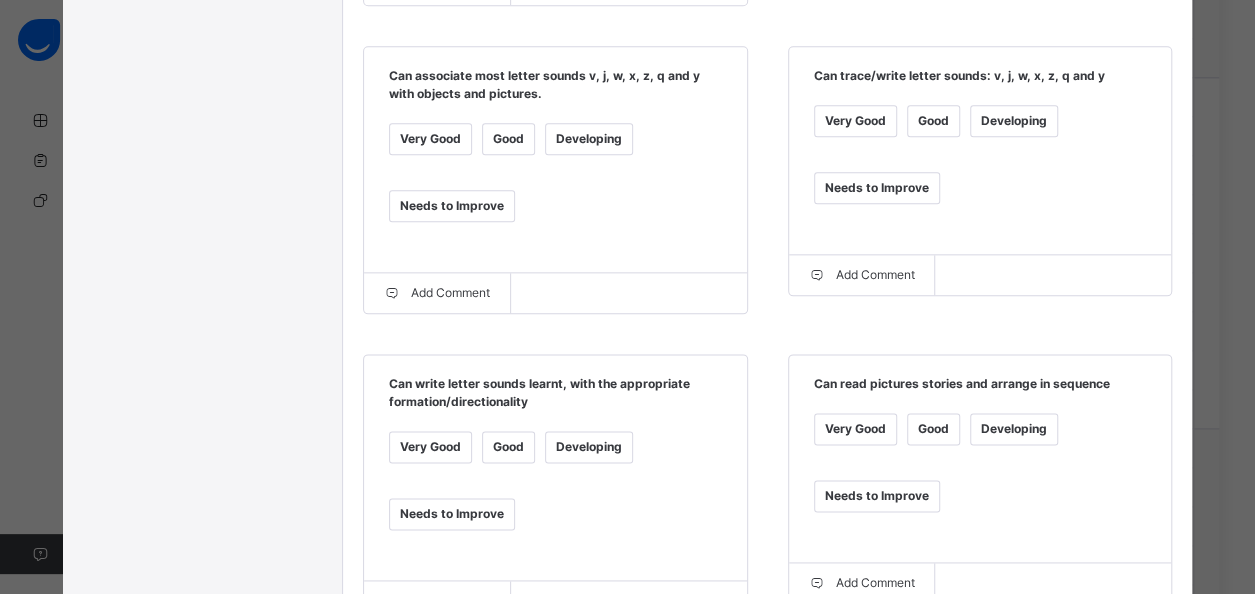 click on "Good" at bounding box center [933, 121] 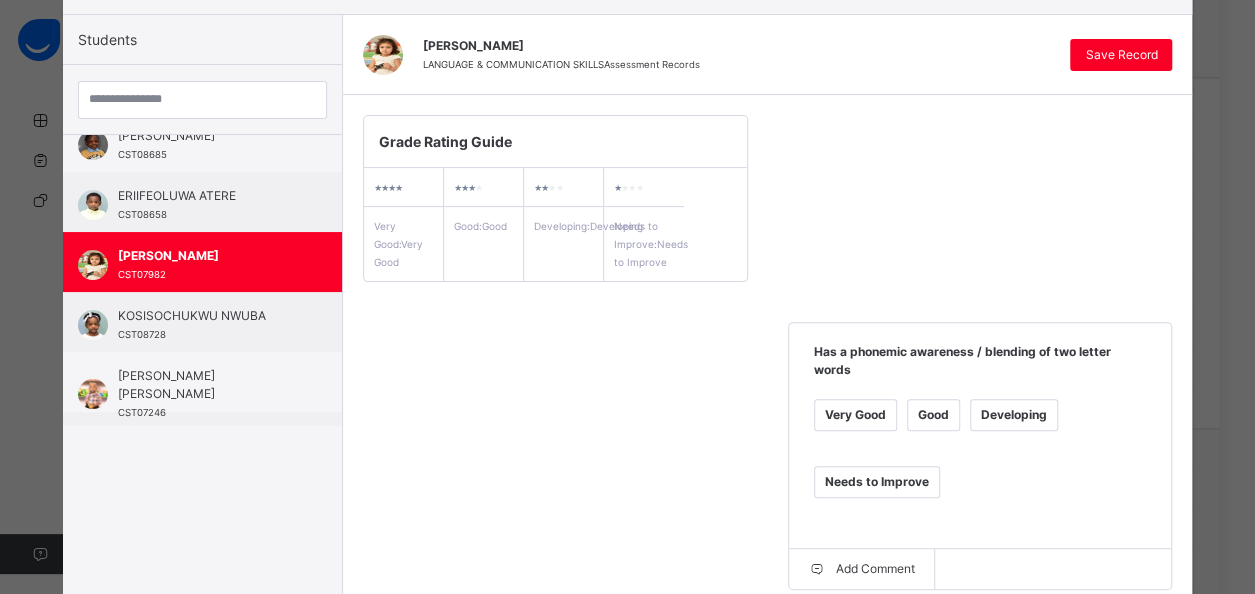 scroll, scrollTop: 12, scrollLeft: 0, axis: vertical 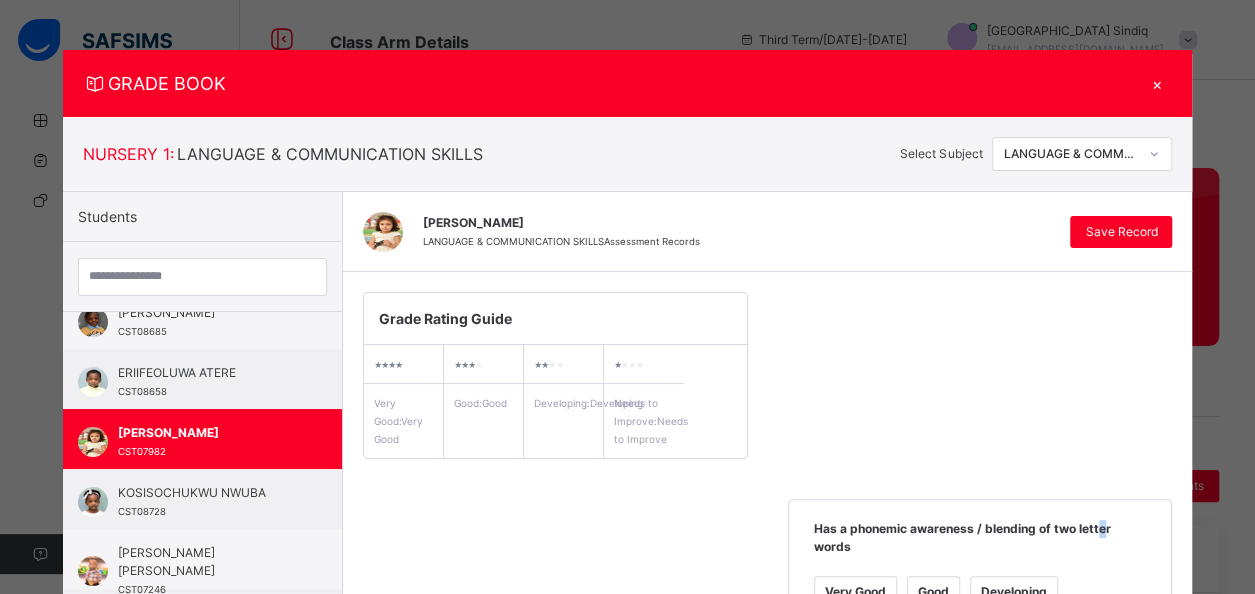 click on "Has a phonemic awareness / blending of two letter words   Very Good Good Developing Needs to Improve" at bounding box center [980, 613] 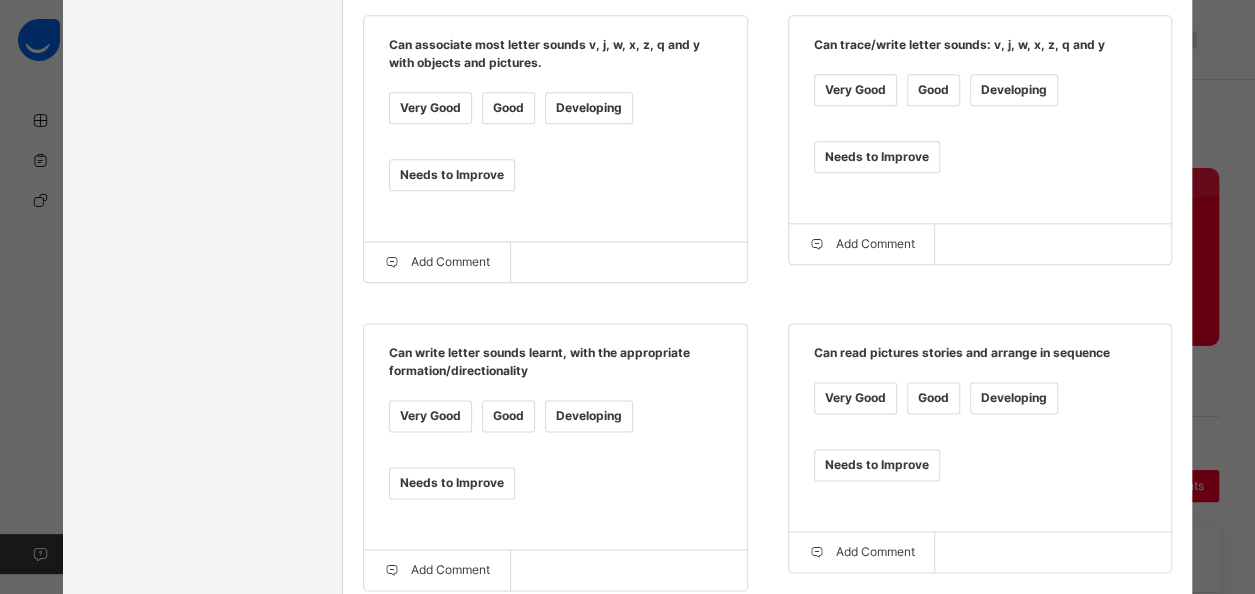 scroll, scrollTop: 1434, scrollLeft: 0, axis: vertical 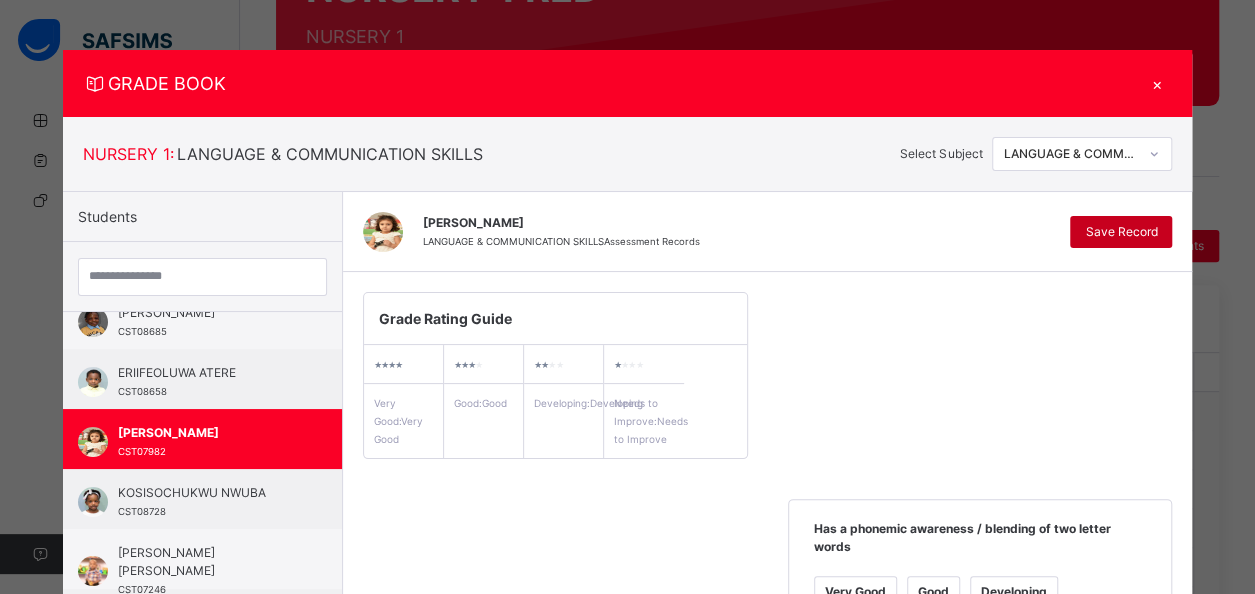 click on "Save Record" at bounding box center (1121, 232) 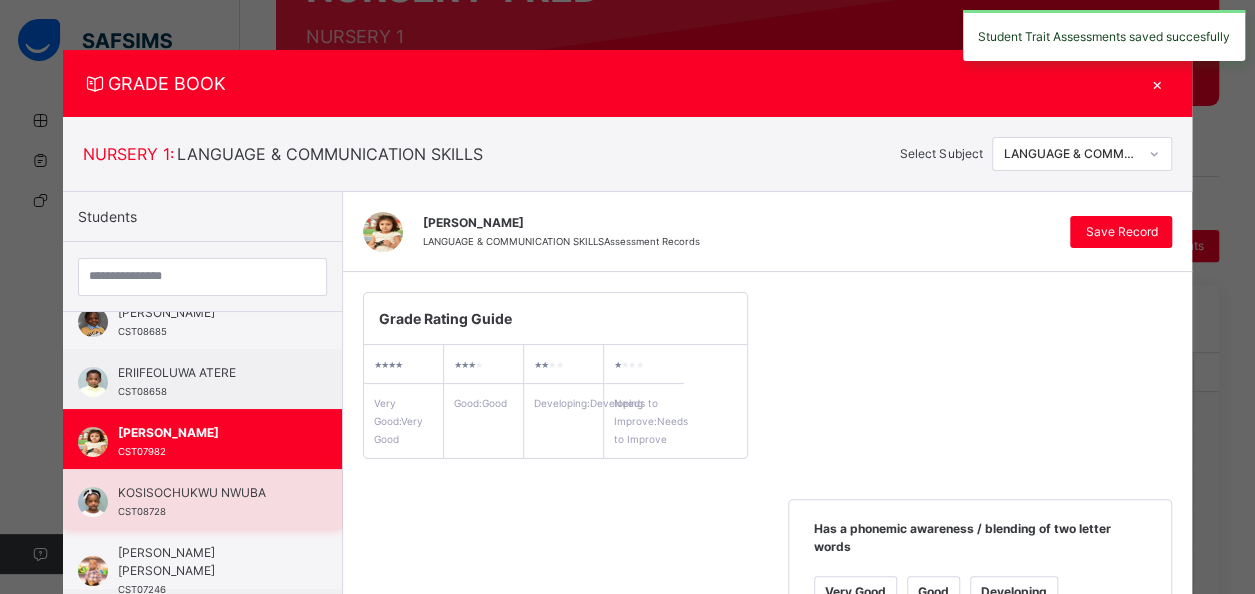click on "[PERSON_NAME]  NWUBA CST08728" at bounding box center (207, 502) 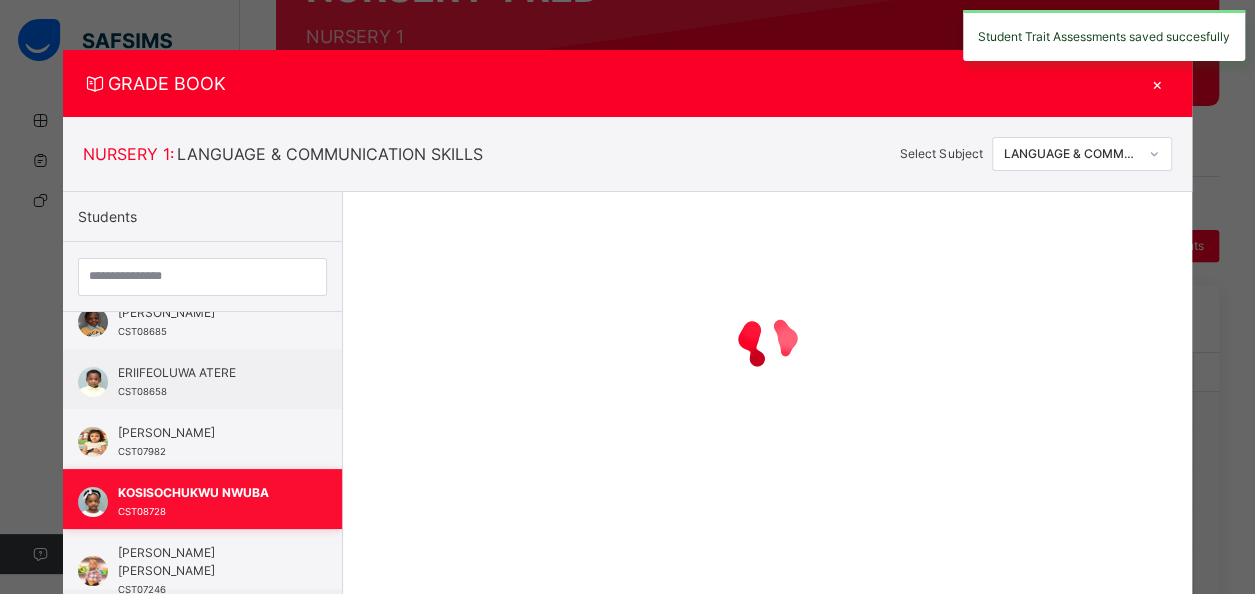 click on "[PERSON_NAME]  NWUBA CST08728" at bounding box center (207, 502) 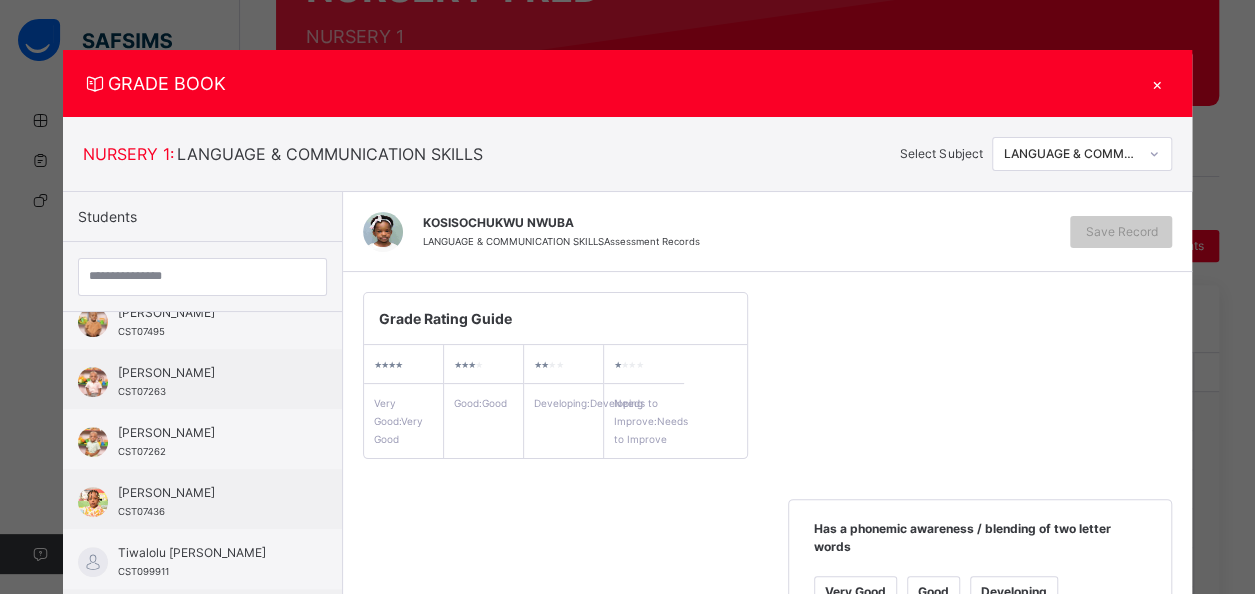 scroll, scrollTop: 544, scrollLeft: 0, axis: vertical 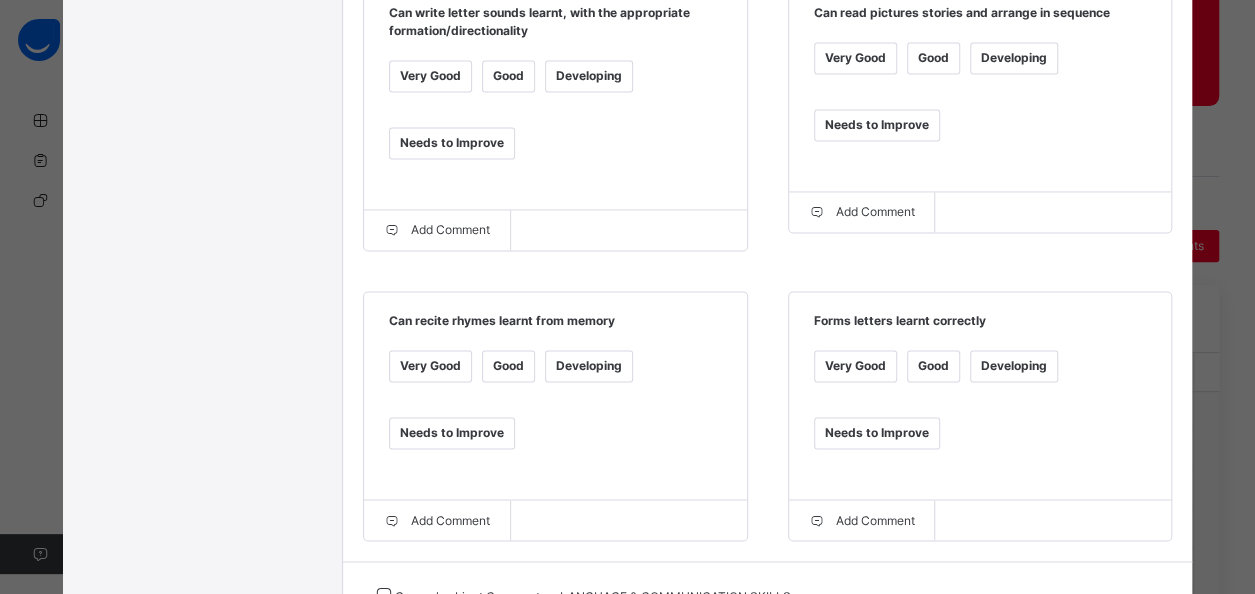 click on "Very Good" at bounding box center (430, 366) 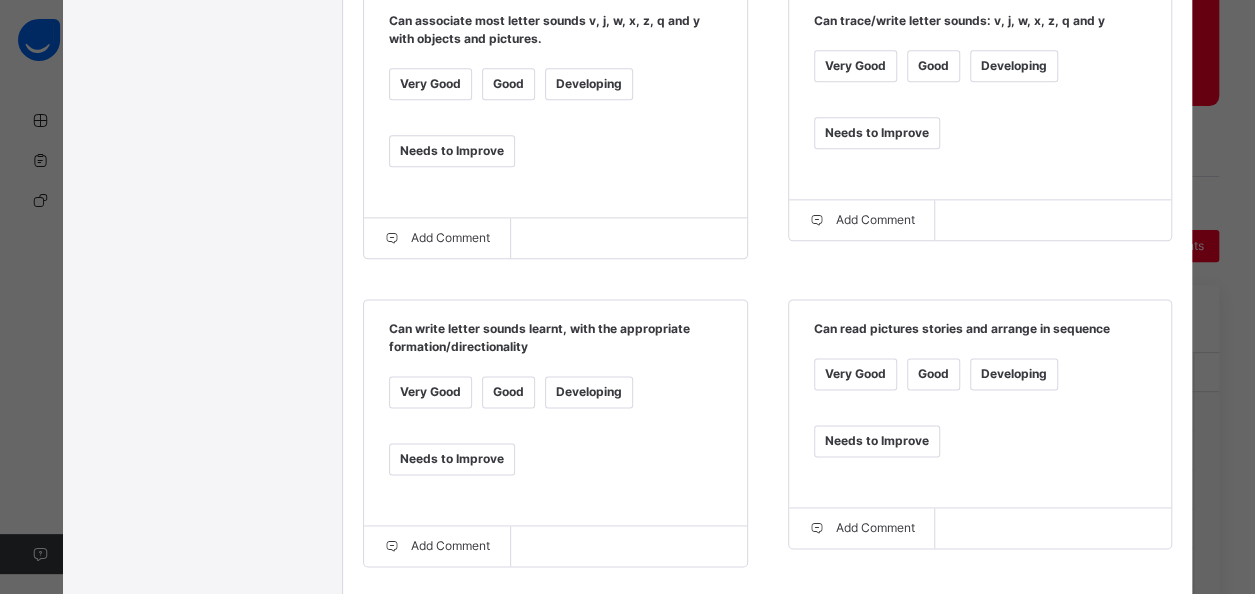 scroll, scrollTop: 1120, scrollLeft: 0, axis: vertical 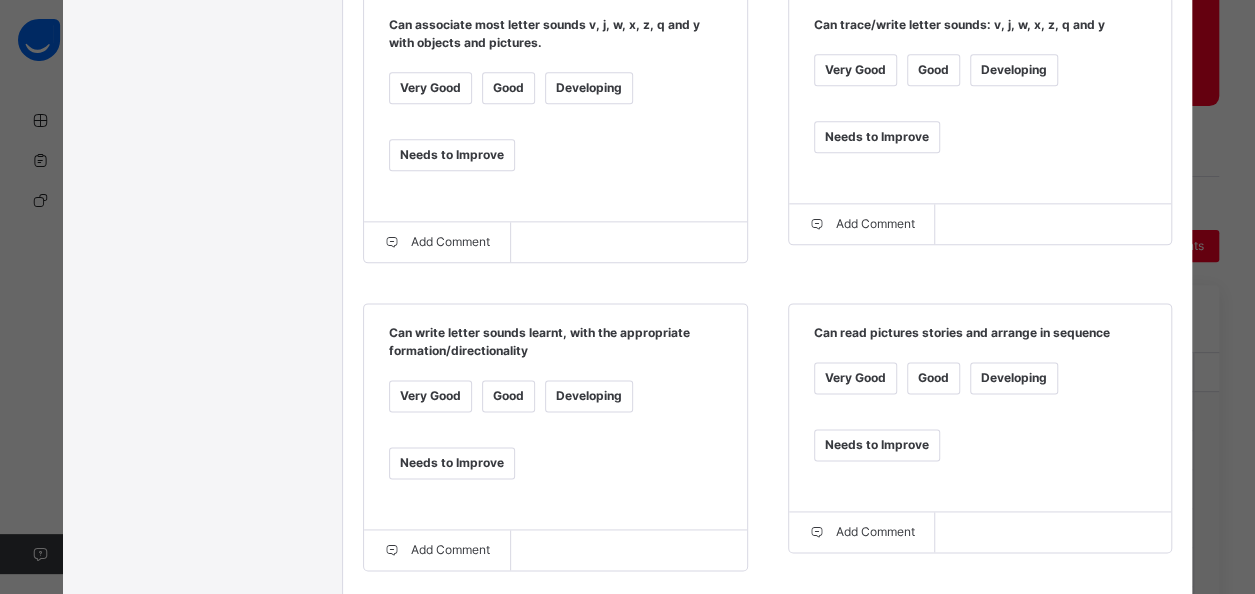 click on "Very Good" at bounding box center [855, 378] 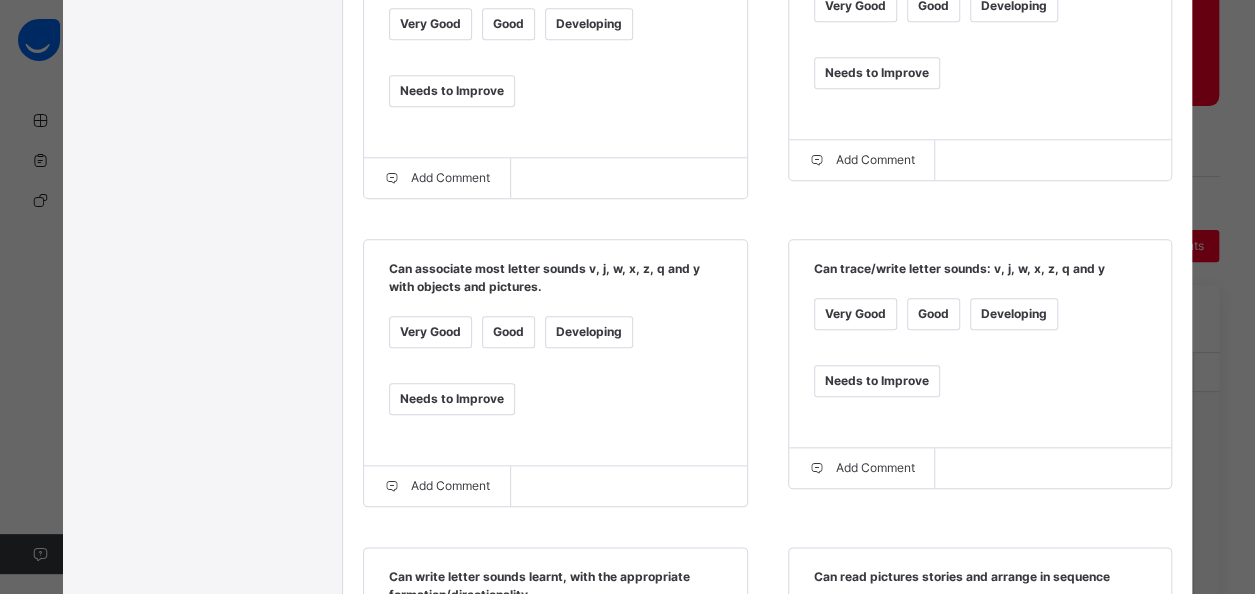 scroll, scrollTop: 840, scrollLeft: 0, axis: vertical 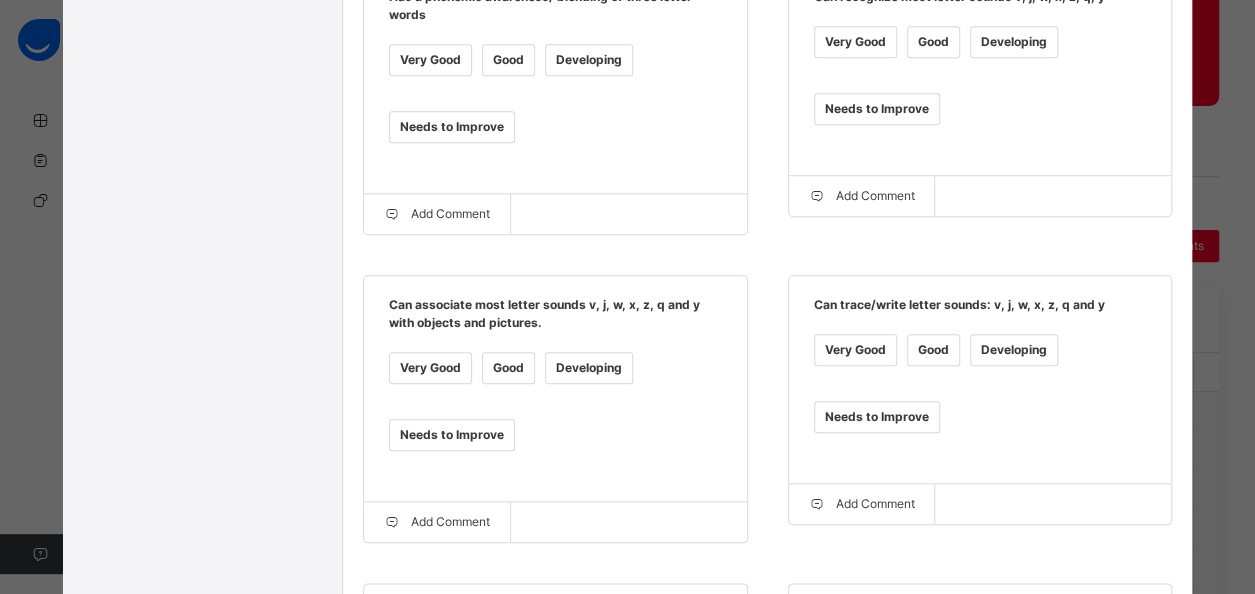 click on "Very Good" at bounding box center (855, 350) 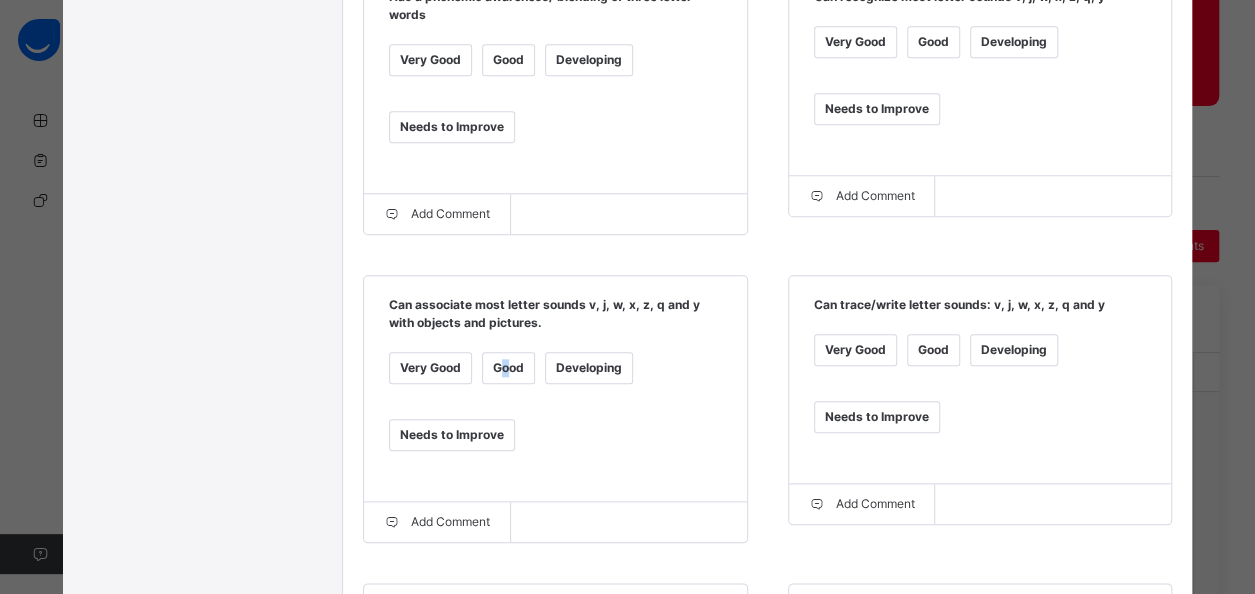 click on "Good" at bounding box center (508, 368) 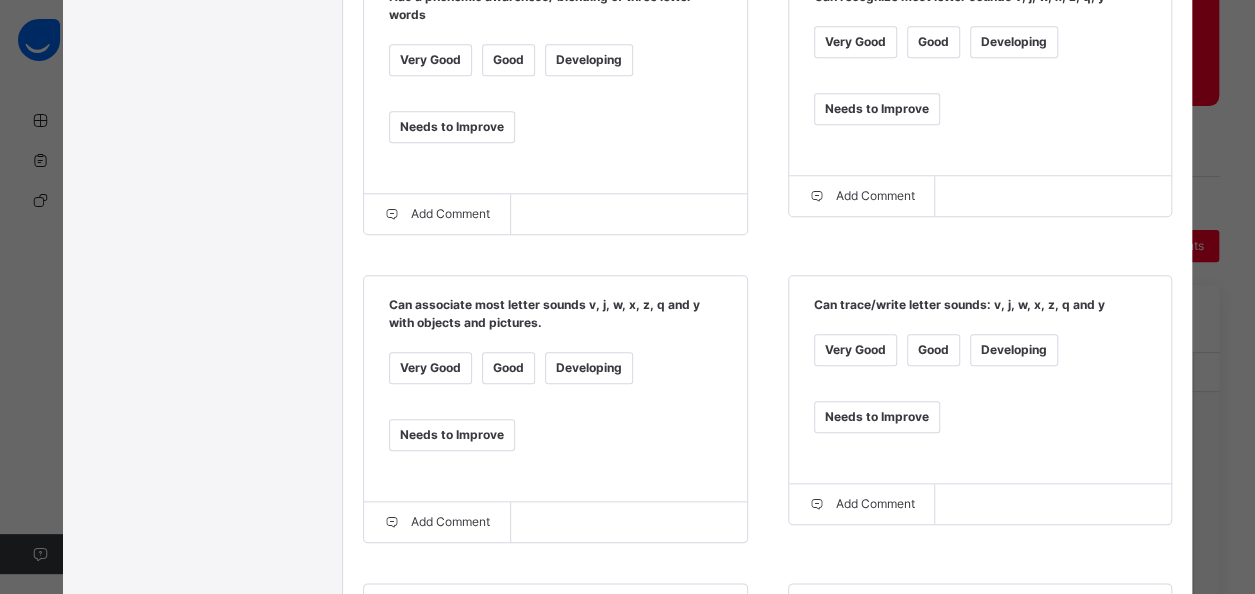 click on "Good" at bounding box center [508, 368] 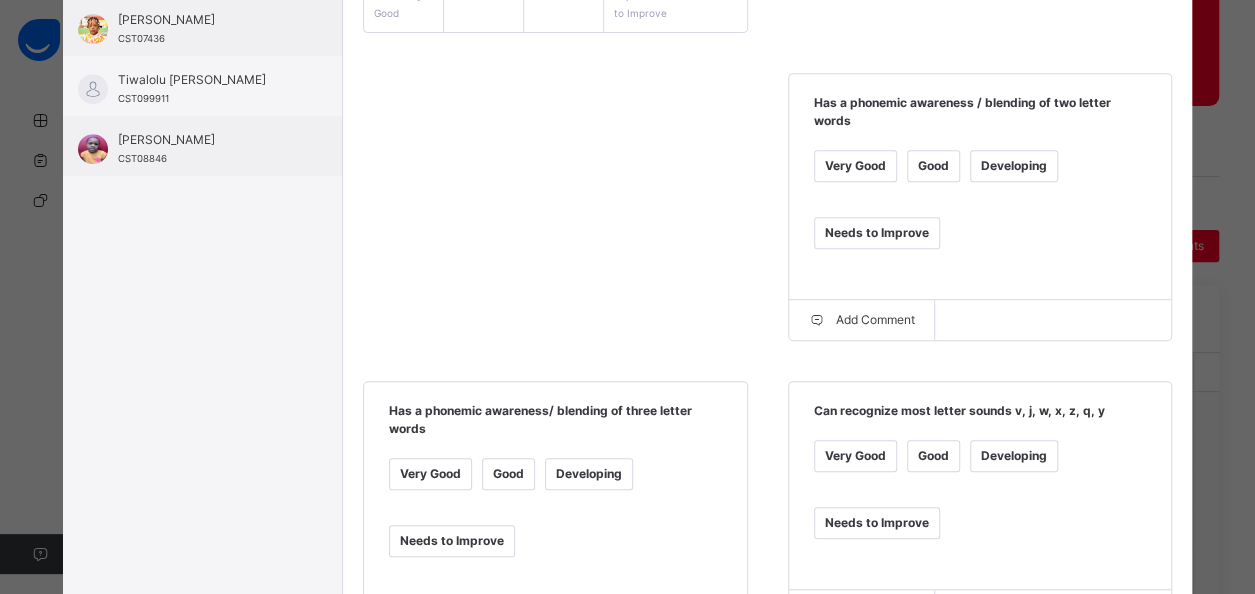 scroll, scrollTop: 360, scrollLeft: 0, axis: vertical 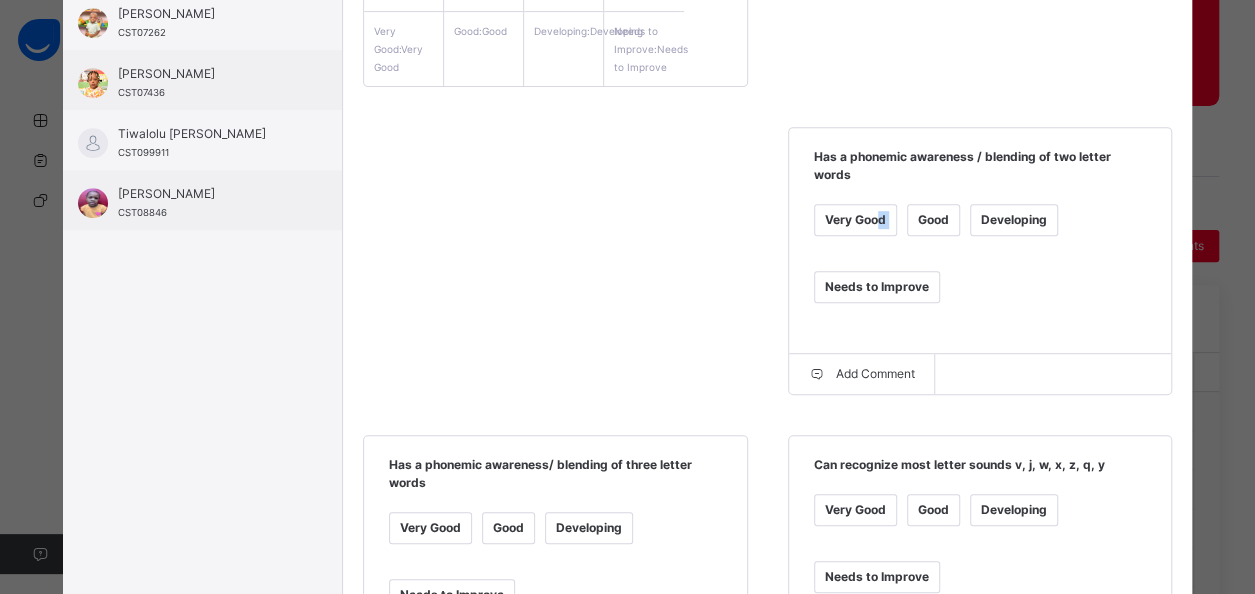 drag, startPoint x: 870, startPoint y: 215, endPoint x: 896, endPoint y: 200, distance: 30.016663 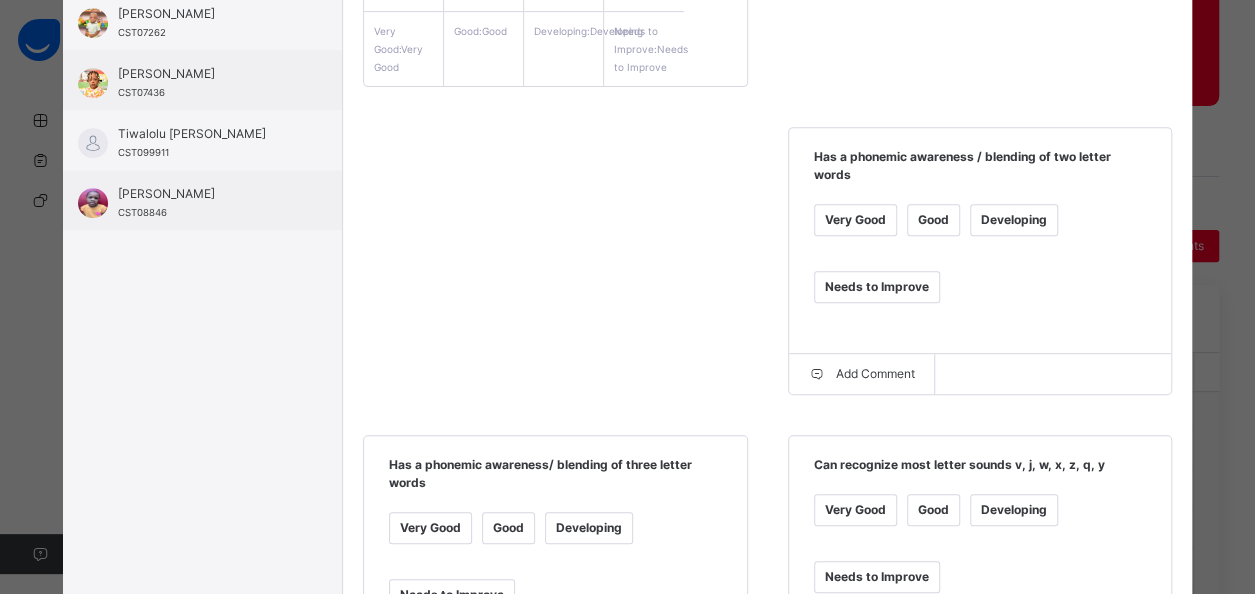 click on "Very Good" at bounding box center [430, 528] 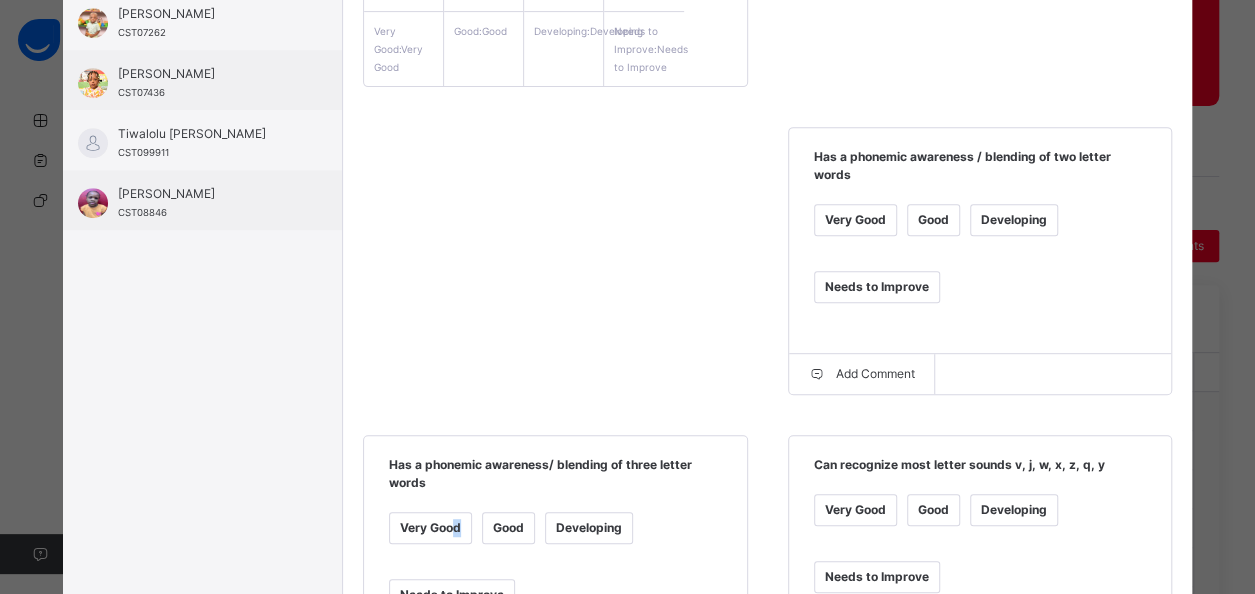 drag, startPoint x: 441, startPoint y: 528, endPoint x: 452, endPoint y: 525, distance: 11.401754 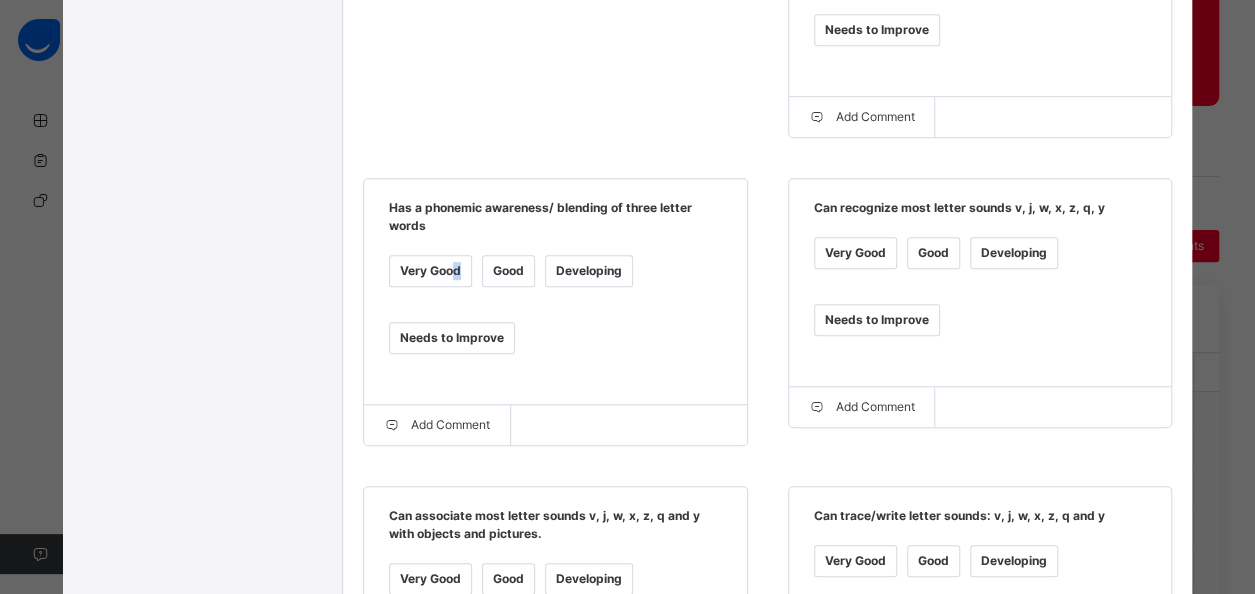 scroll, scrollTop: 692, scrollLeft: 0, axis: vertical 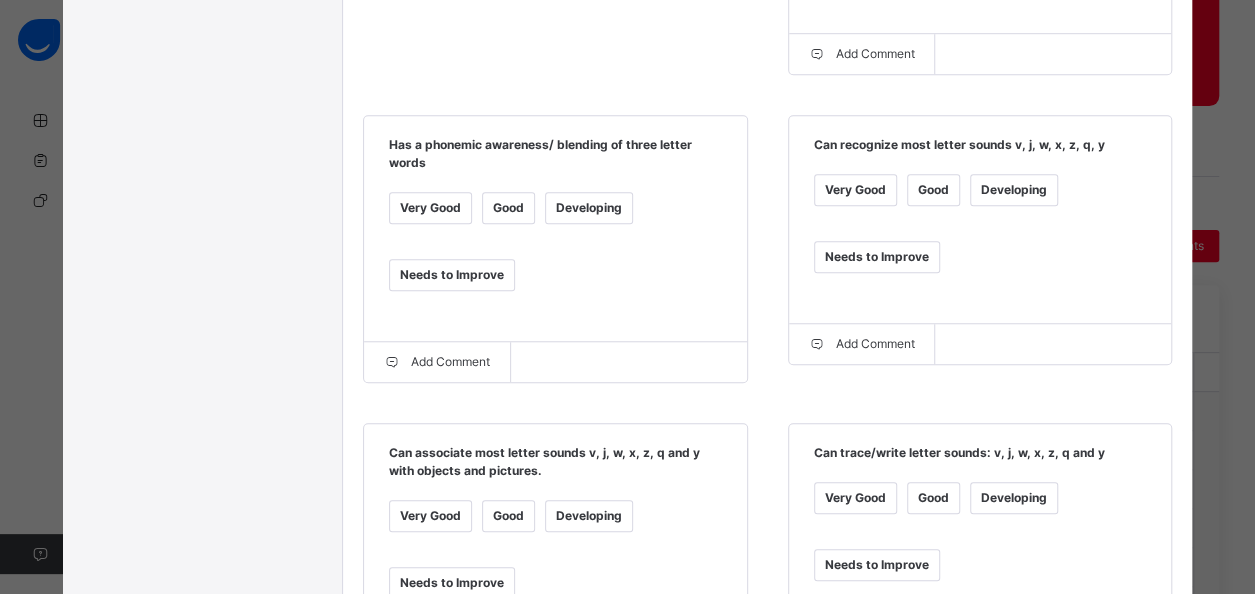 click on "Very Good Good Developing Needs to Improve" at bounding box center [555, 254] 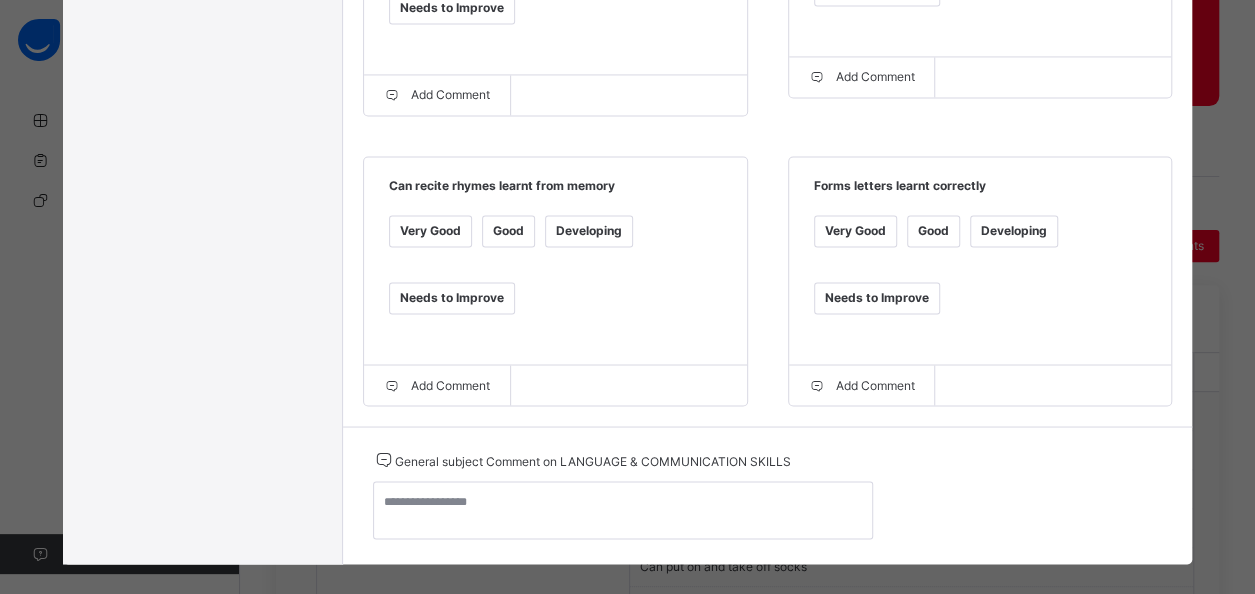 scroll, scrollTop: 1592, scrollLeft: 0, axis: vertical 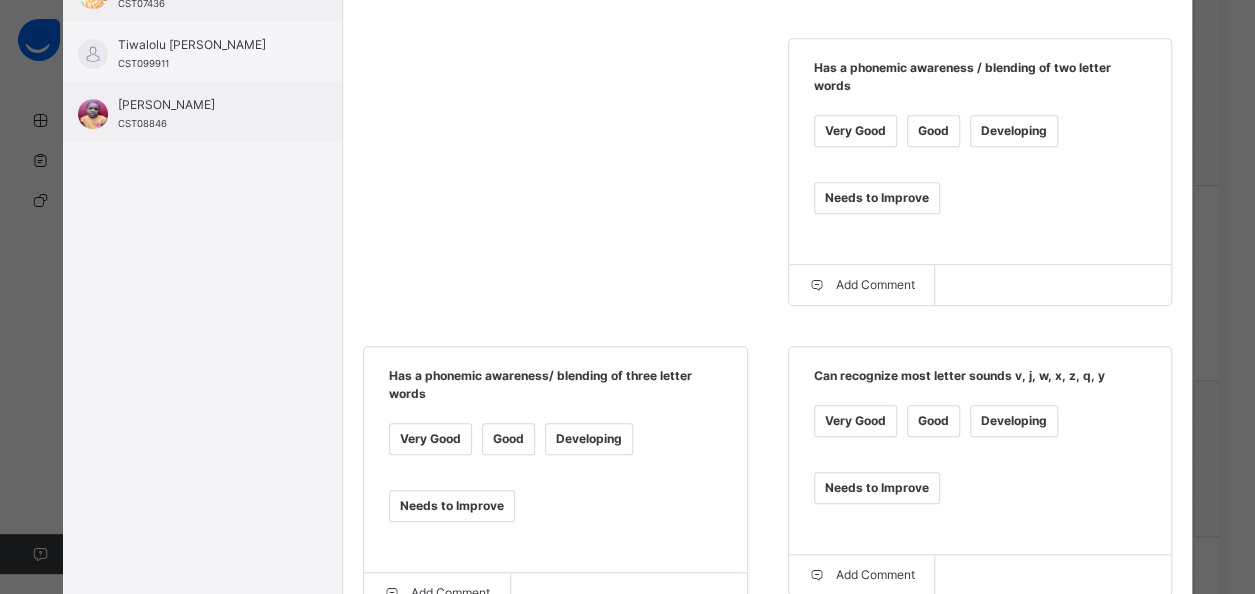 click on "Very Good" at bounding box center (855, 131) 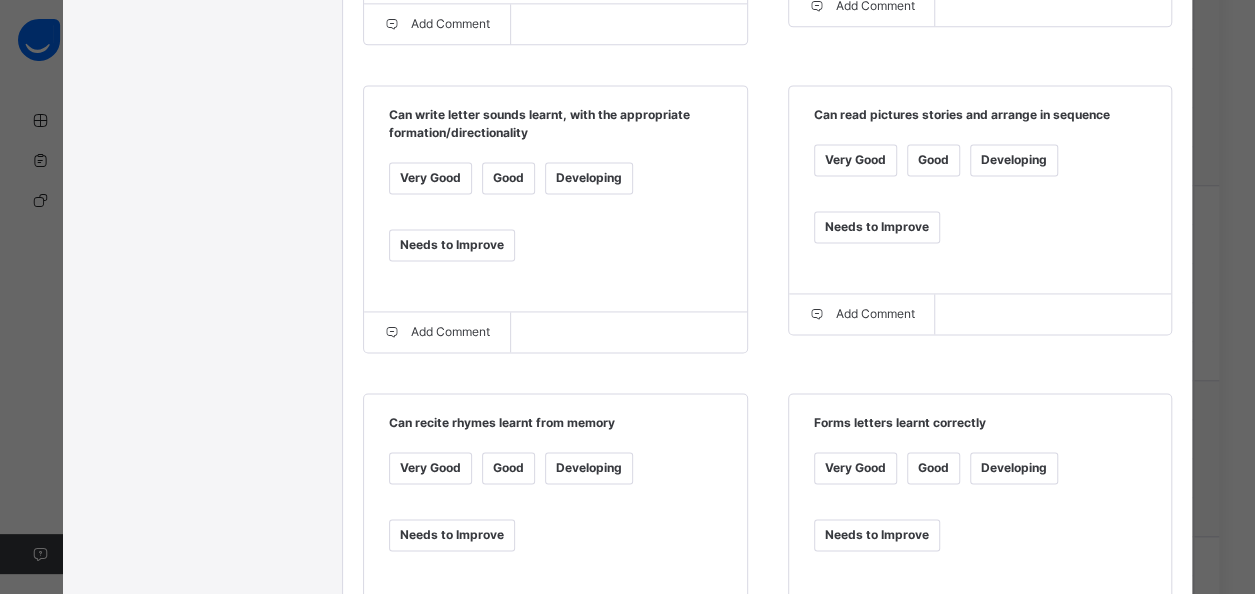 scroll, scrollTop: 1595, scrollLeft: 0, axis: vertical 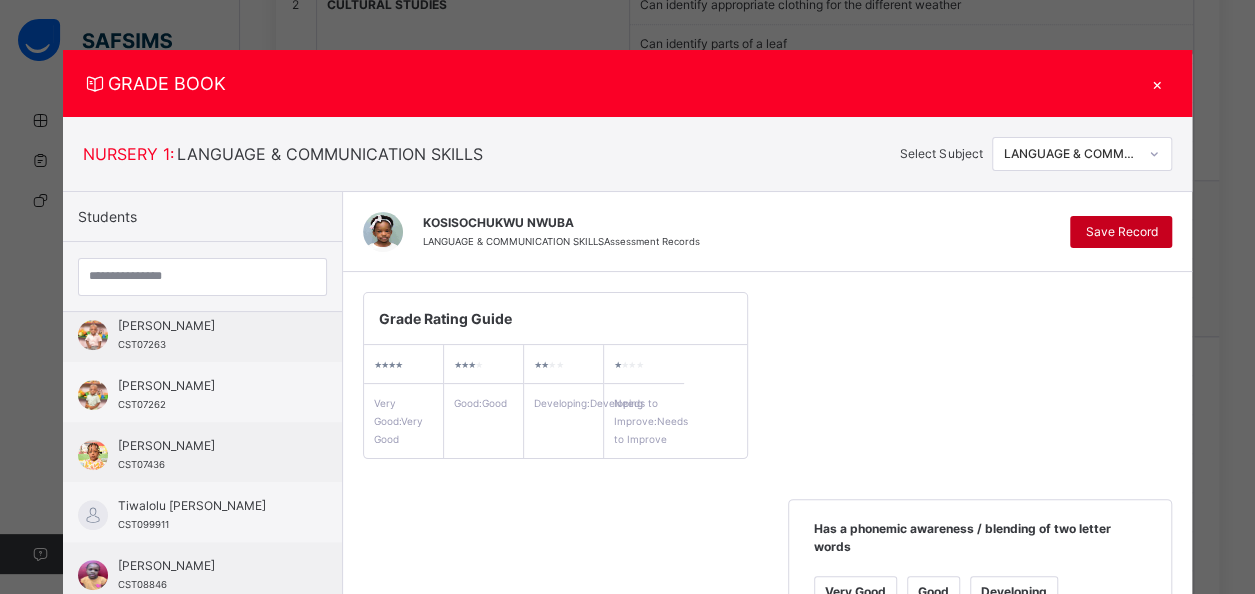 click on "Save Record" at bounding box center [1121, 232] 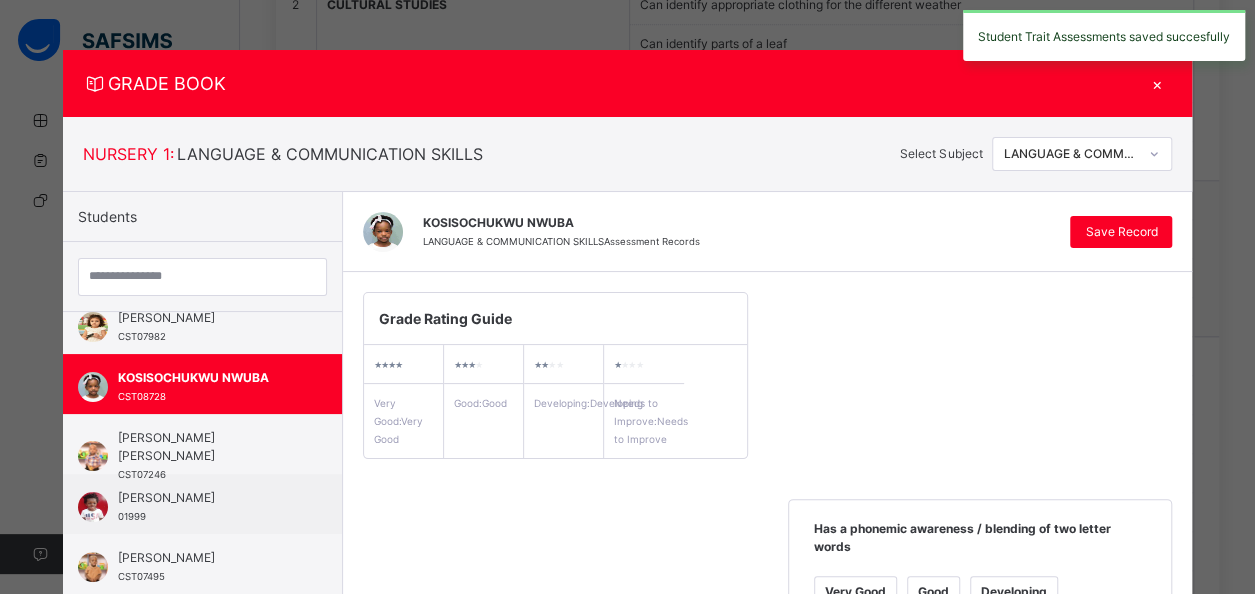 scroll, scrollTop: 190, scrollLeft: 0, axis: vertical 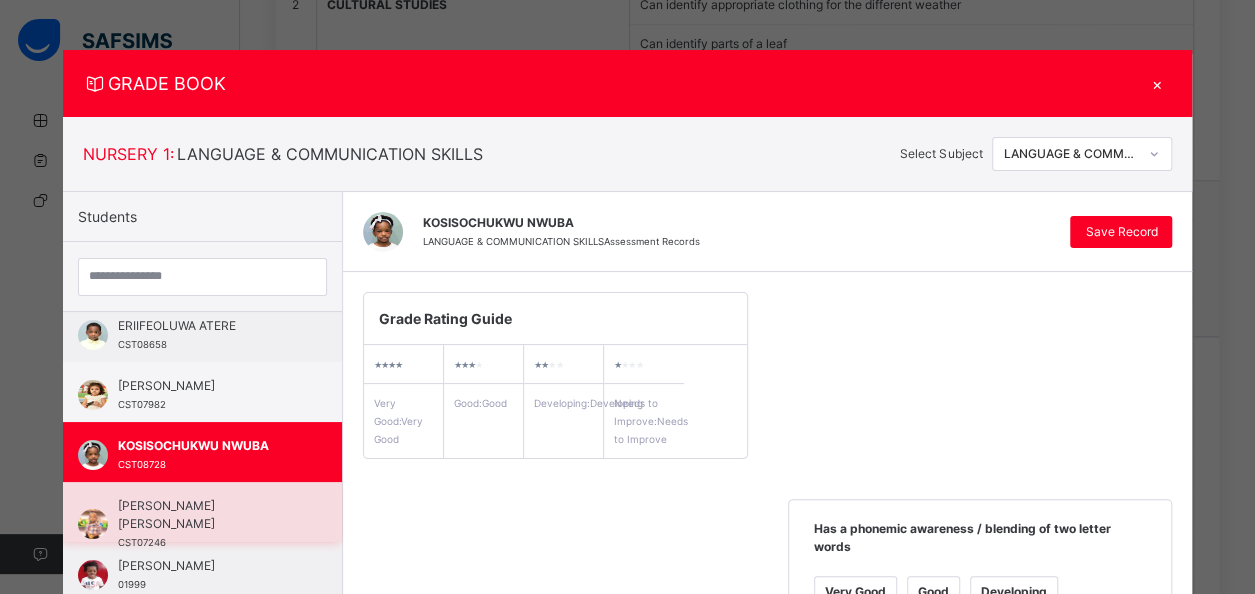 click on "[PERSON_NAME] [PERSON_NAME] CST07246" at bounding box center (207, 524) 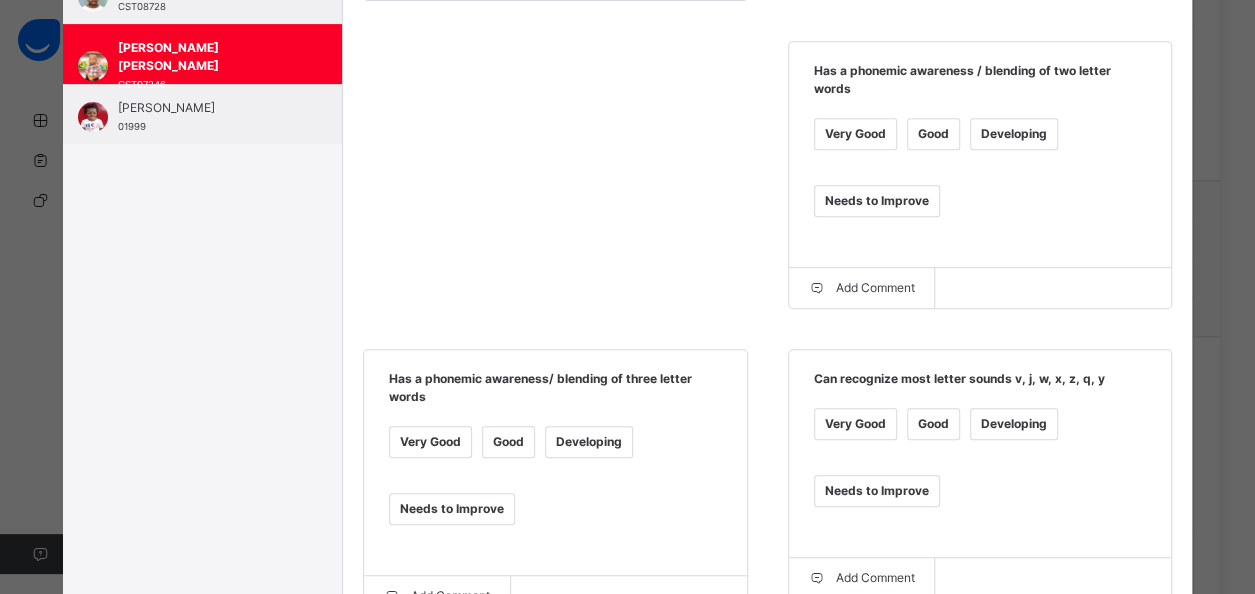 scroll, scrollTop: 480, scrollLeft: 0, axis: vertical 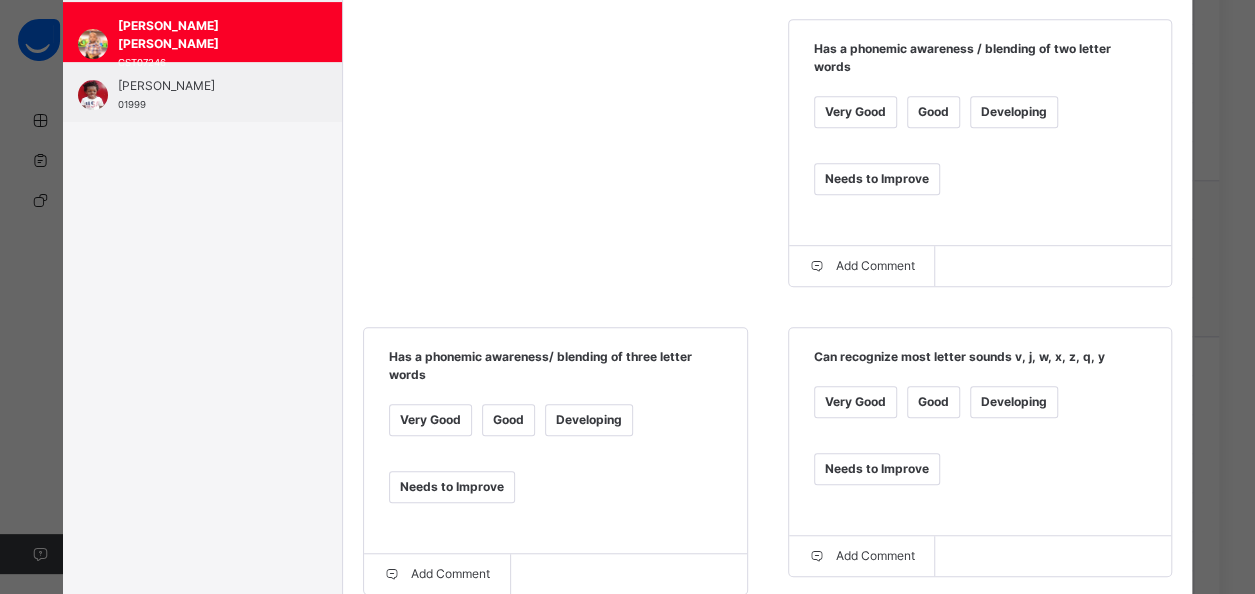 click on "Very Good" at bounding box center (855, 112) 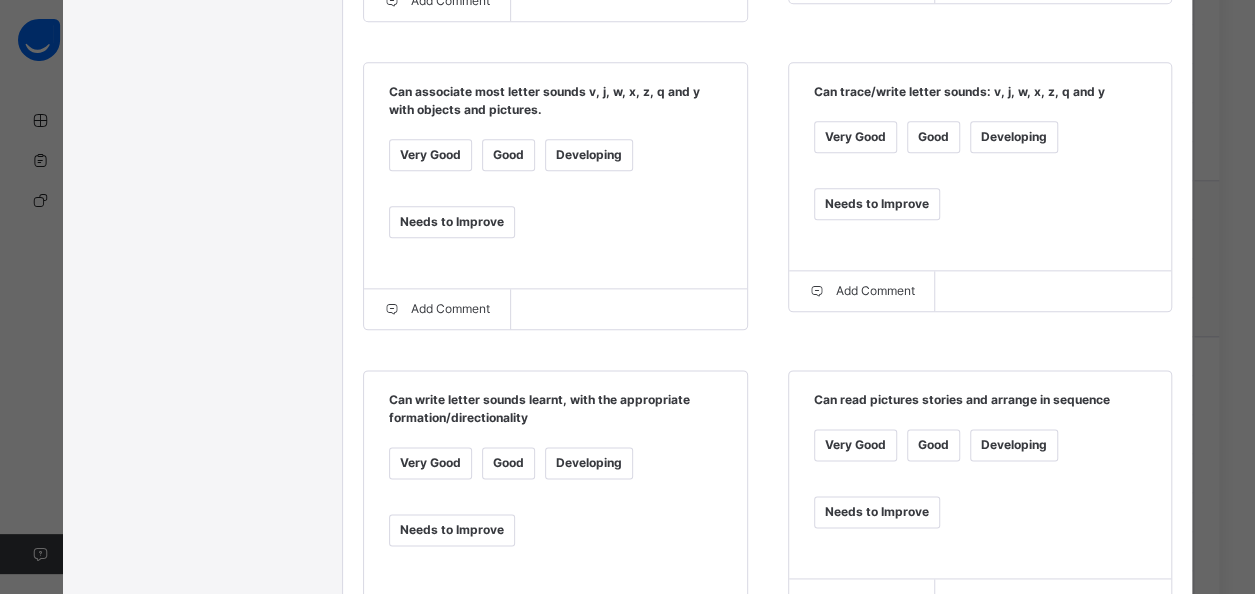 scroll, scrollTop: 1080, scrollLeft: 0, axis: vertical 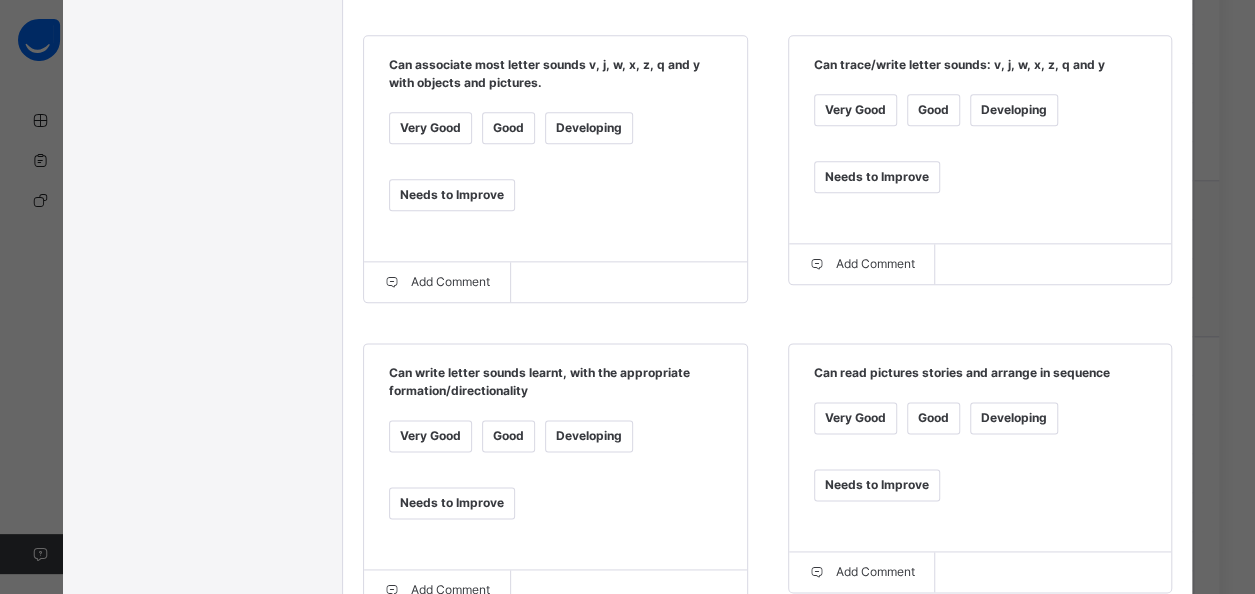 click on "Very Good" at bounding box center [430, 128] 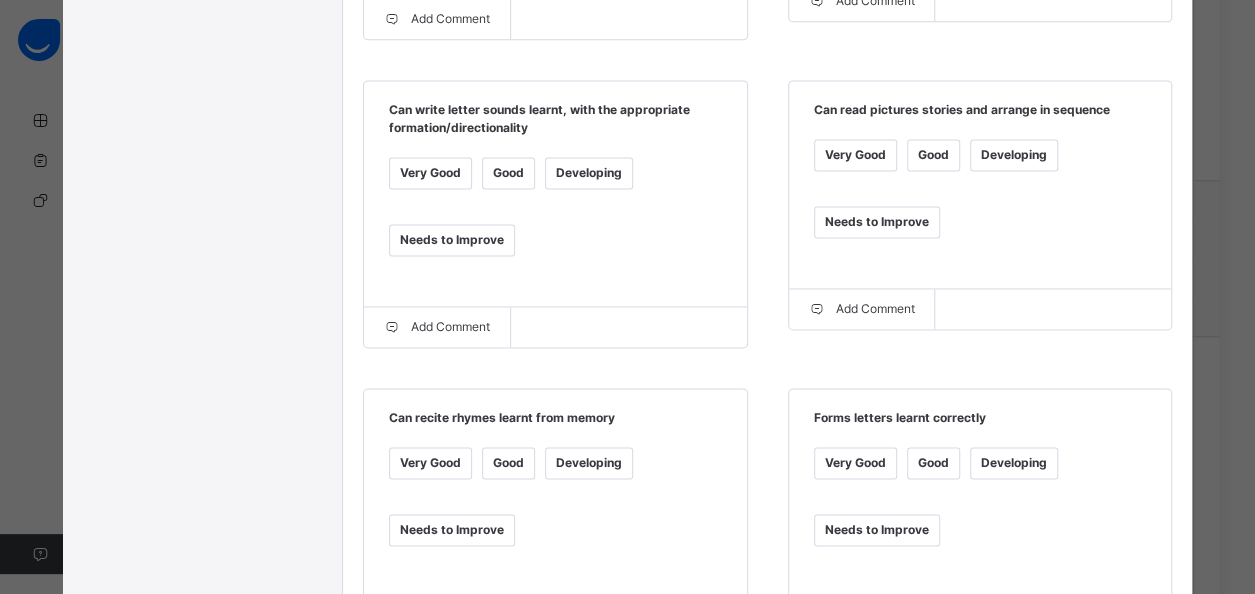 scroll, scrollTop: 1504, scrollLeft: 0, axis: vertical 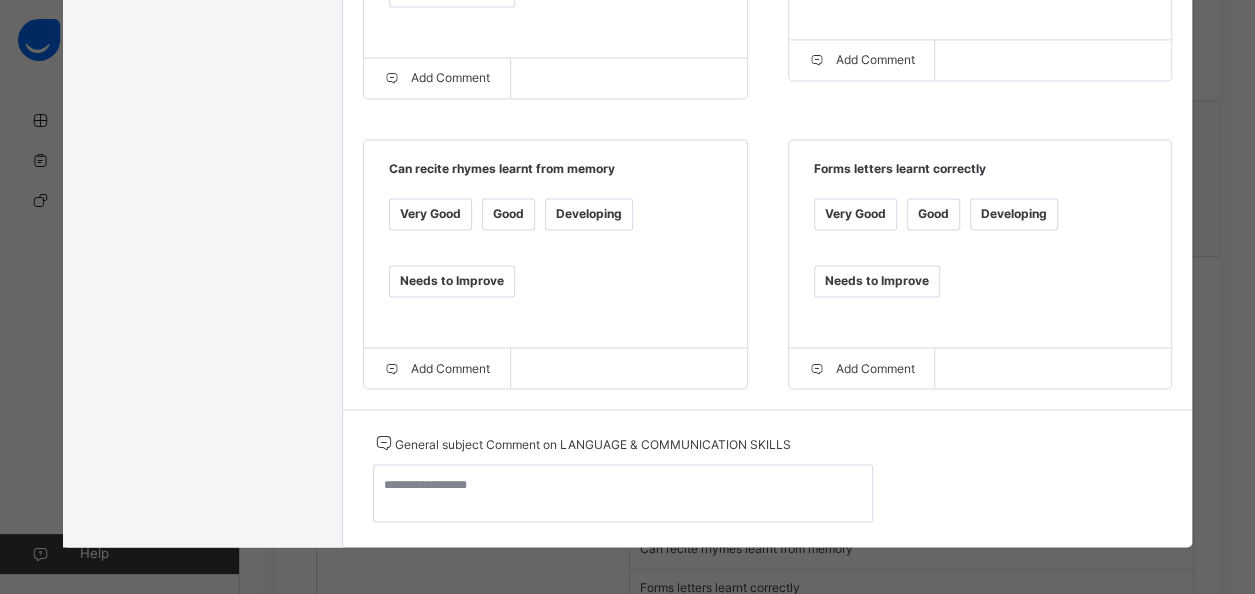 click on "Very Good" at bounding box center (430, 214) 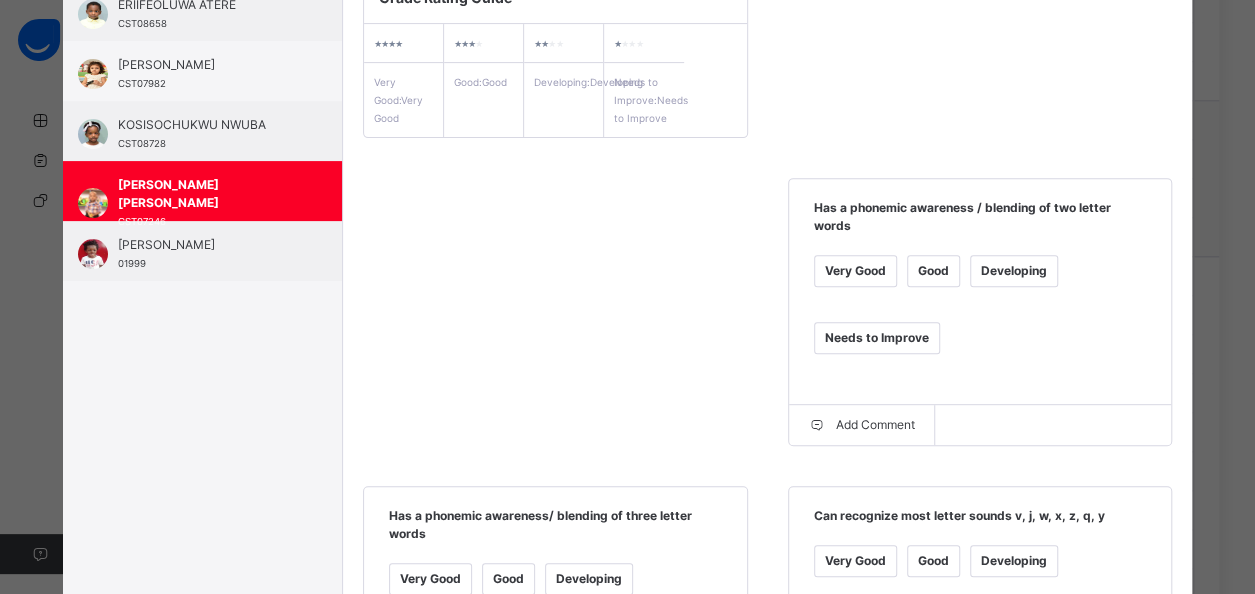 scroll, scrollTop: 162, scrollLeft: 0, axis: vertical 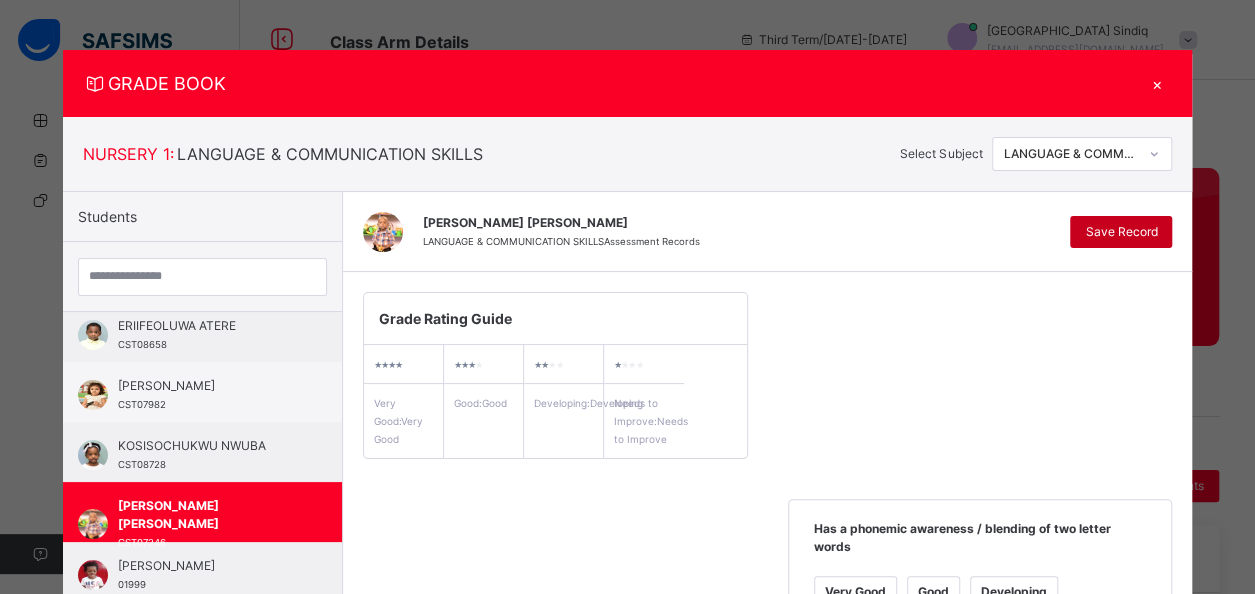 click on "Save Record" at bounding box center [1121, 232] 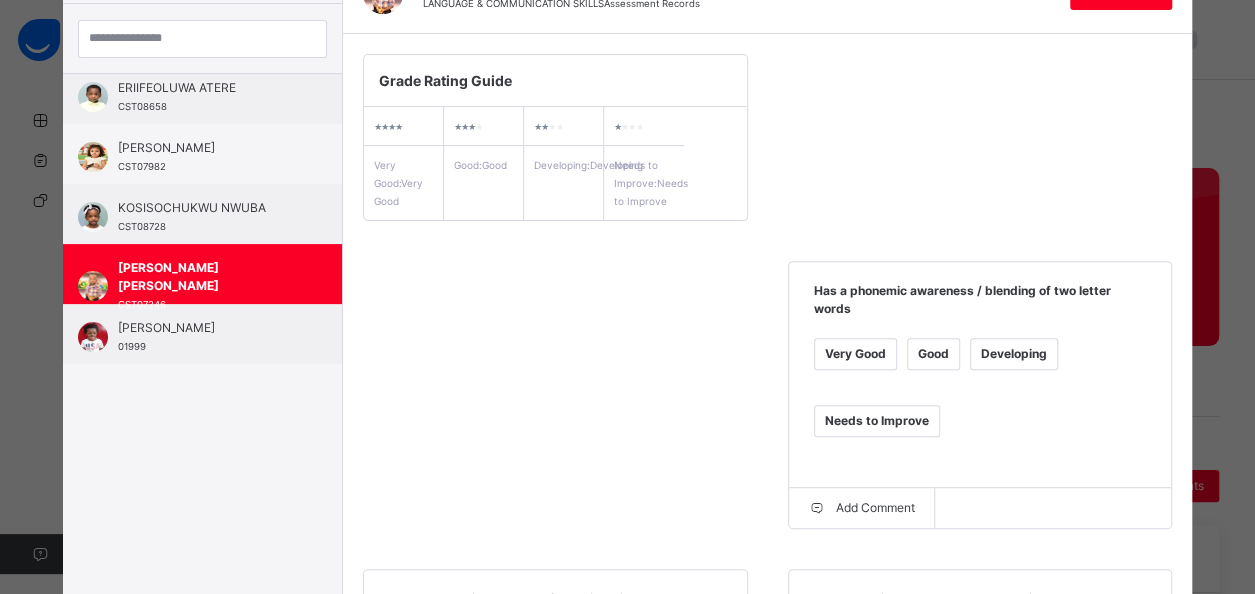scroll, scrollTop: 240, scrollLeft: 0, axis: vertical 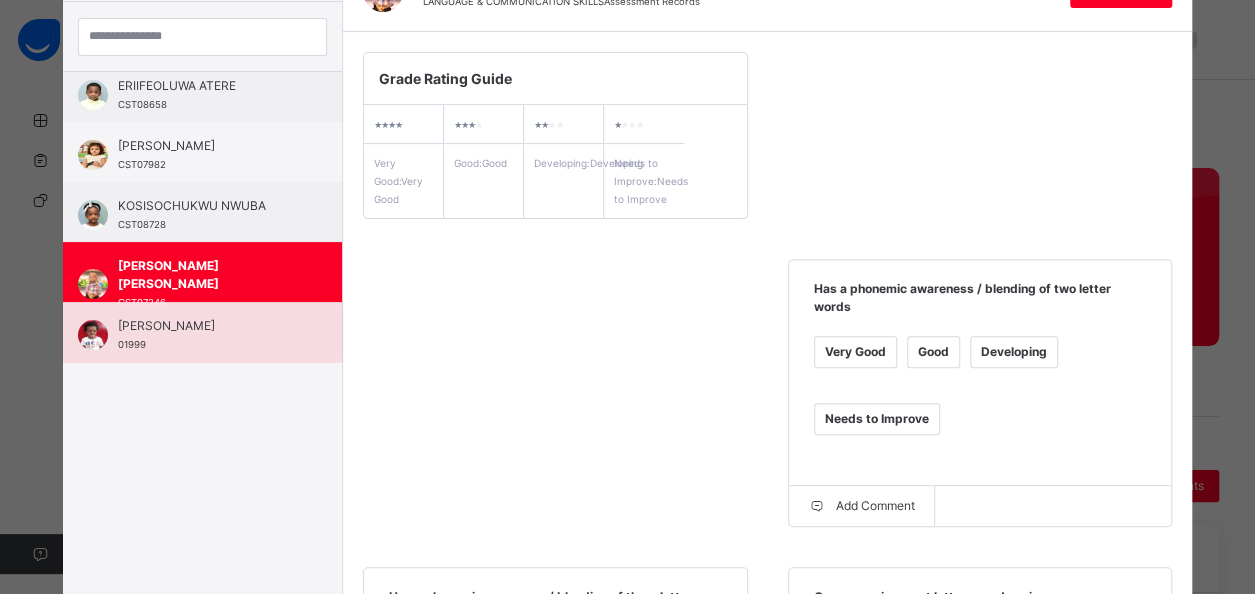 click on "[PERSON_NAME] 01999" at bounding box center [207, 335] 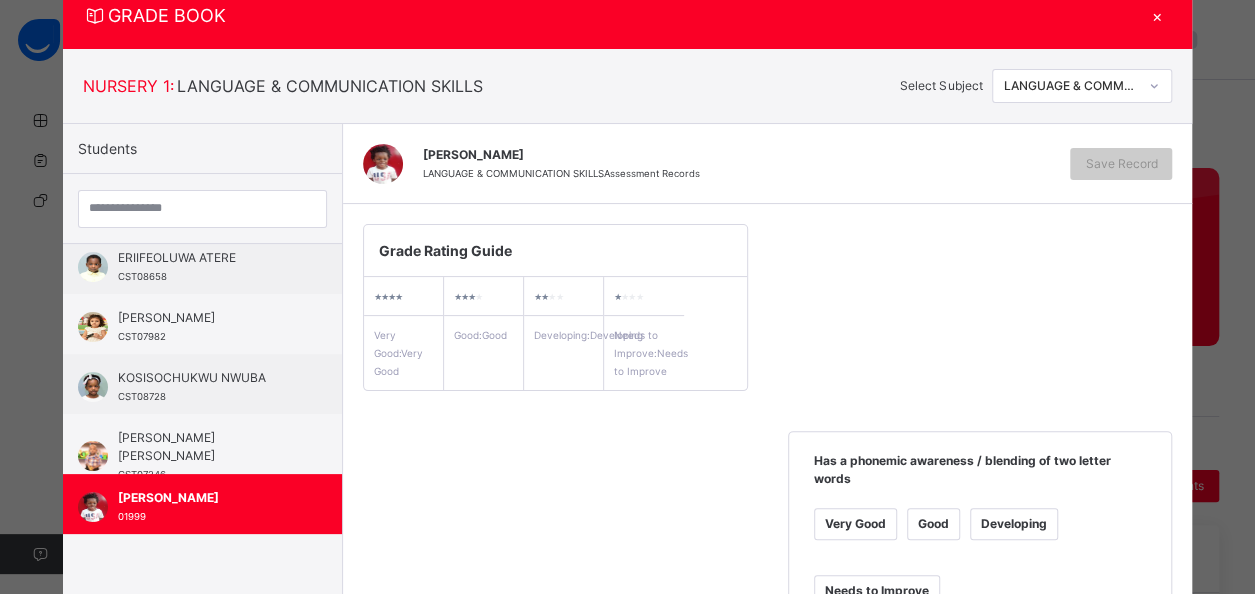 scroll, scrollTop: 240, scrollLeft: 0, axis: vertical 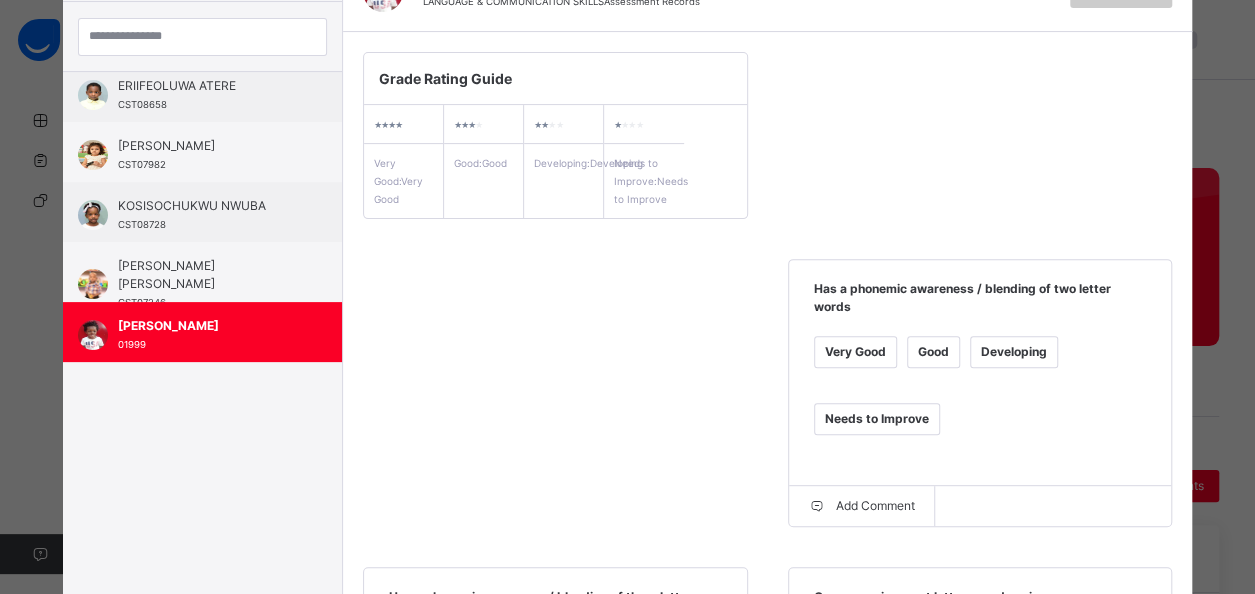 click on "Developing" at bounding box center [1014, 352] 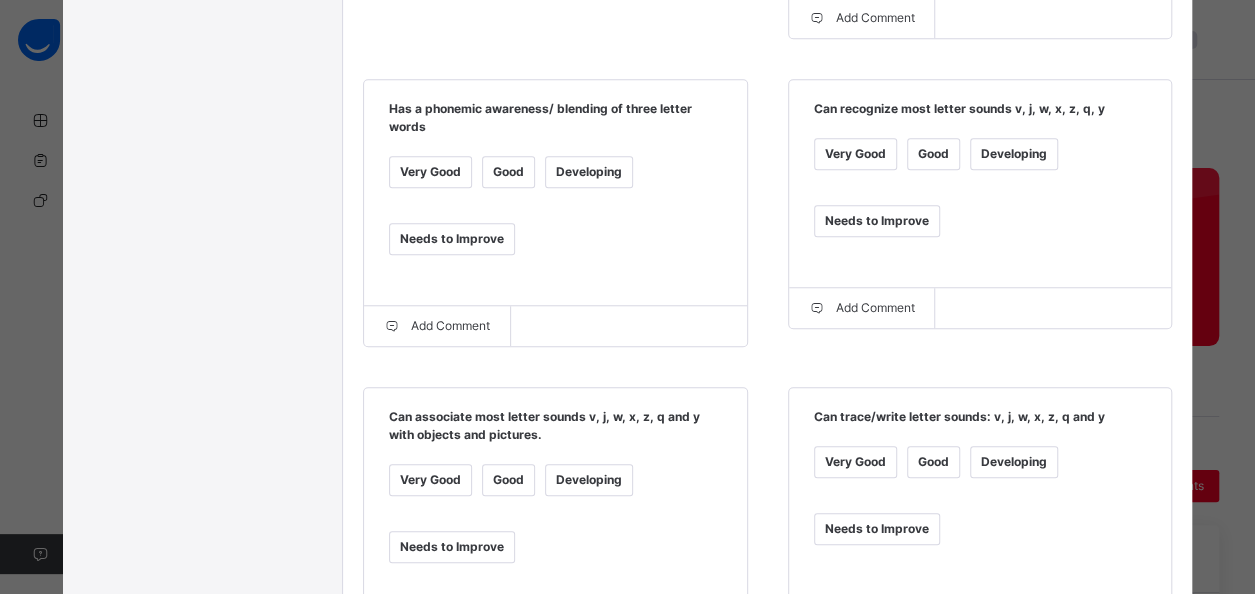 scroll, scrollTop: 733, scrollLeft: 0, axis: vertical 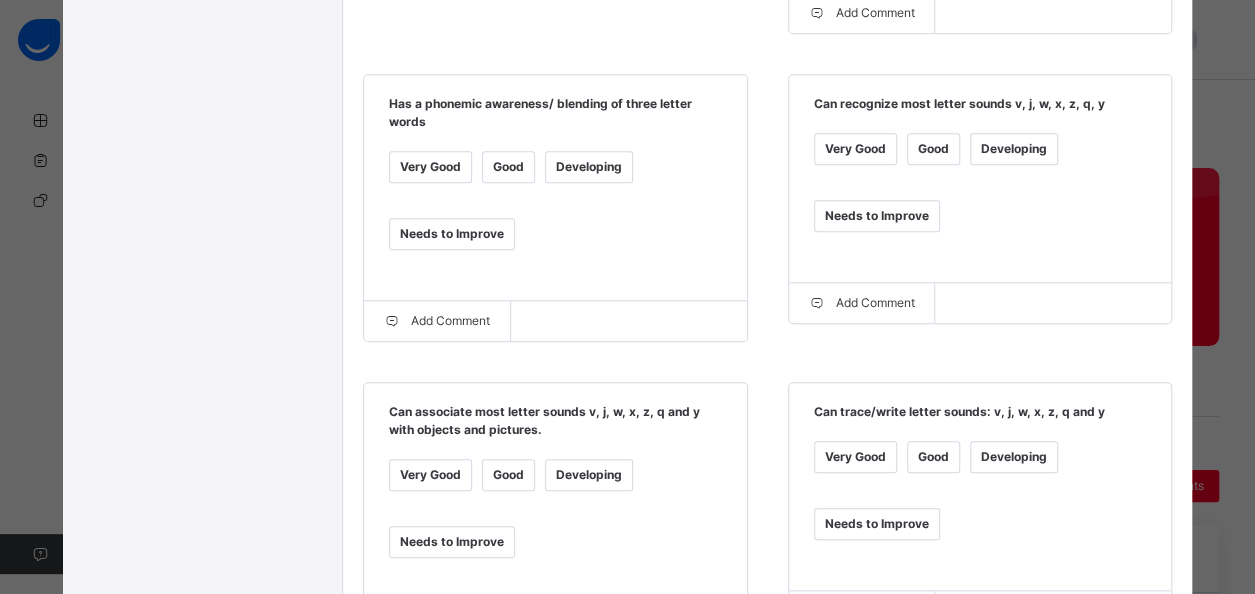 click on "Developing" at bounding box center (589, 167) 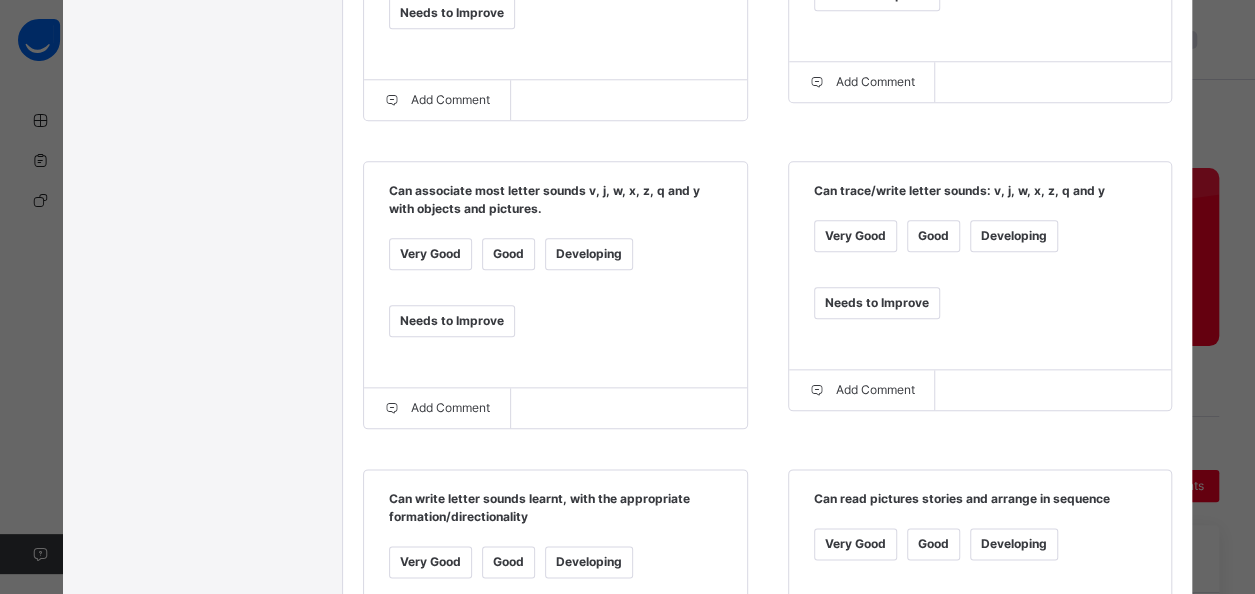 scroll, scrollTop: 1053, scrollLeft: 0, axis: vertical 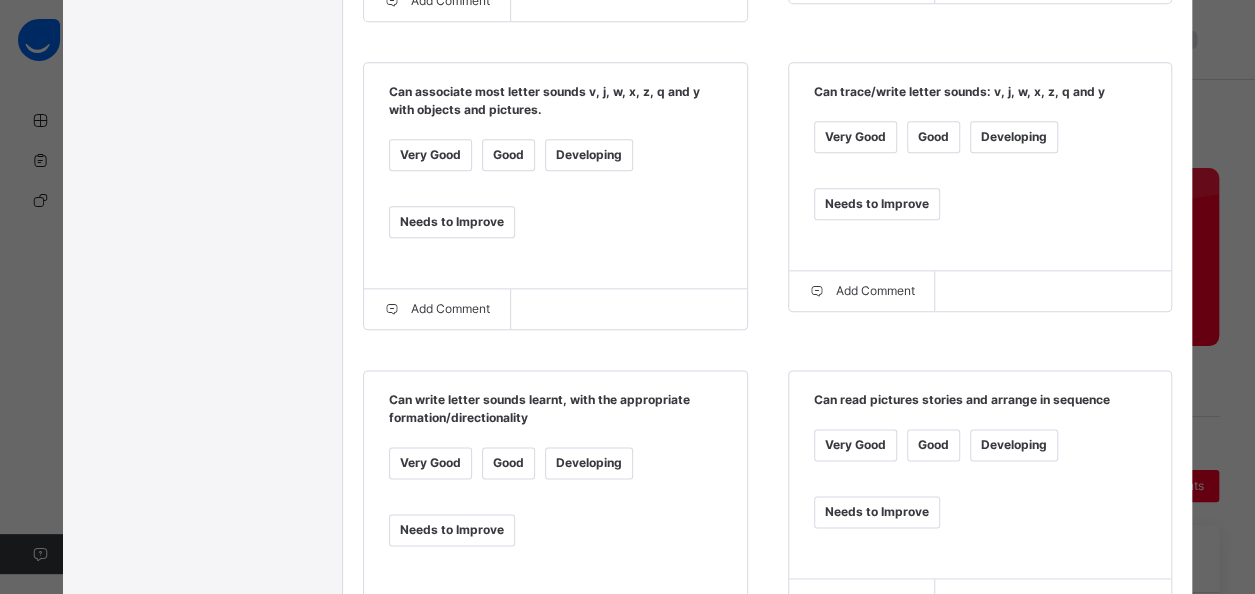 click on "Developing" at bounding box center [589, 155] 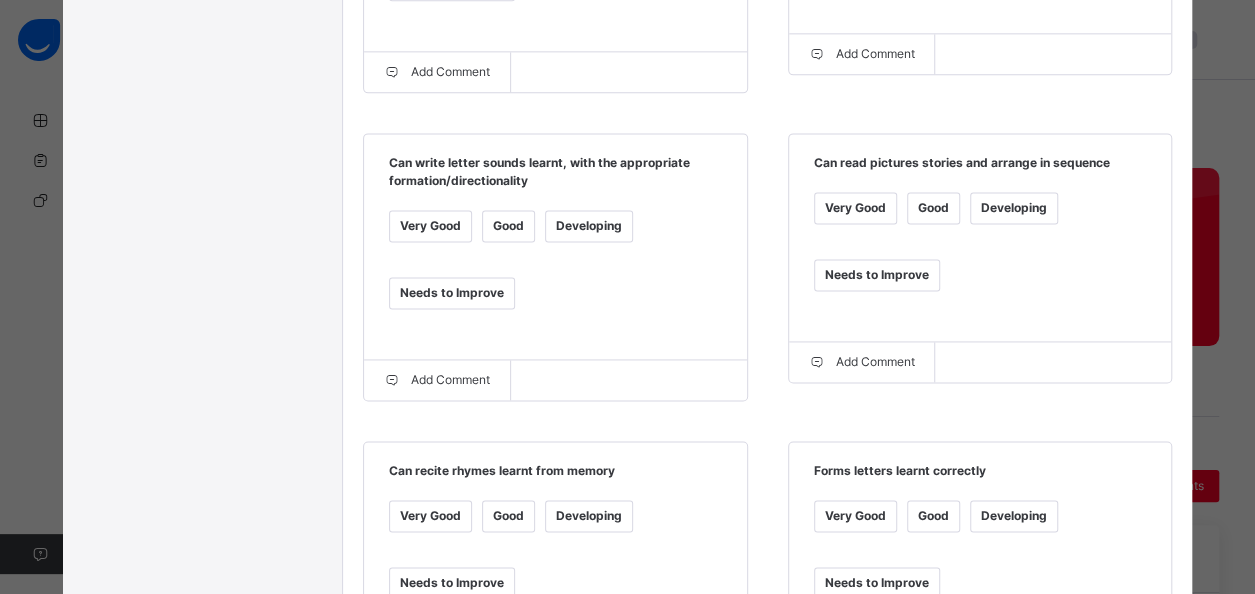 scroll, scrollTop: 1373, scrollLeft: 0, axis: vertical 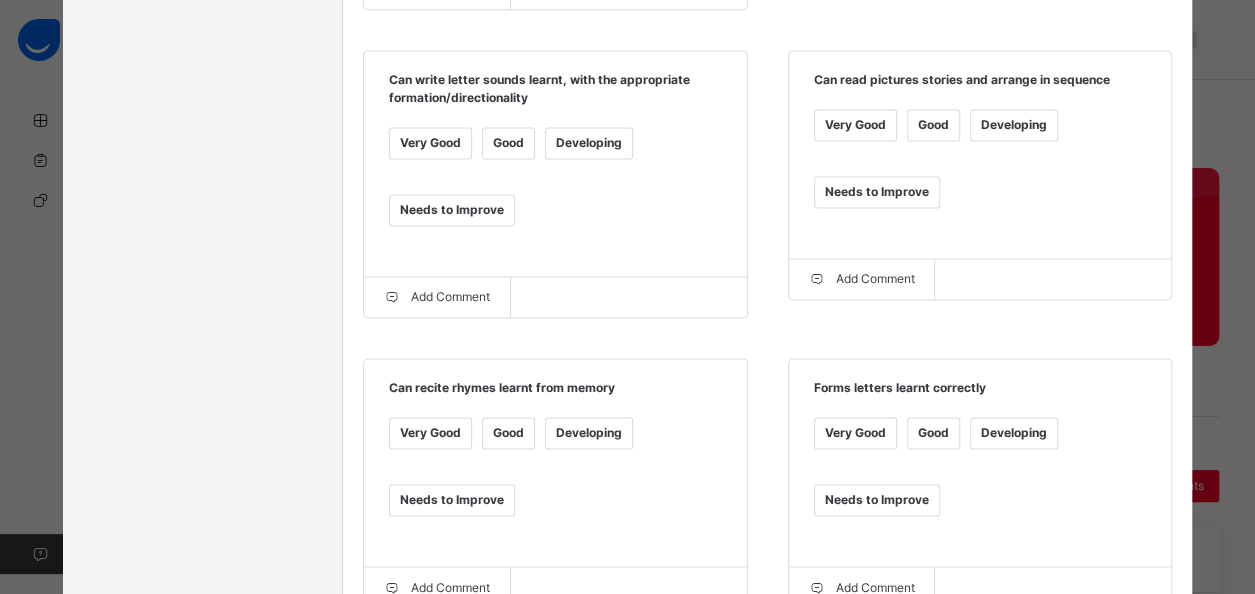 click on "Developing" at bounding box center (589, 143) 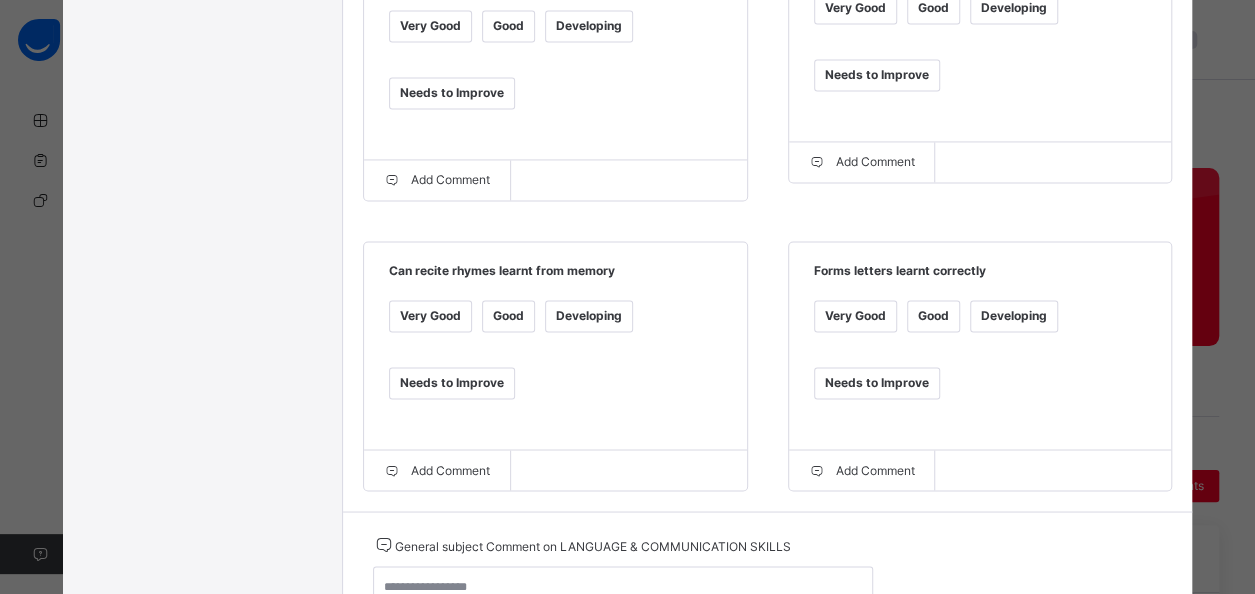 scroll, scrollTop: 1493, scrollLeft: 0, axis: vertical 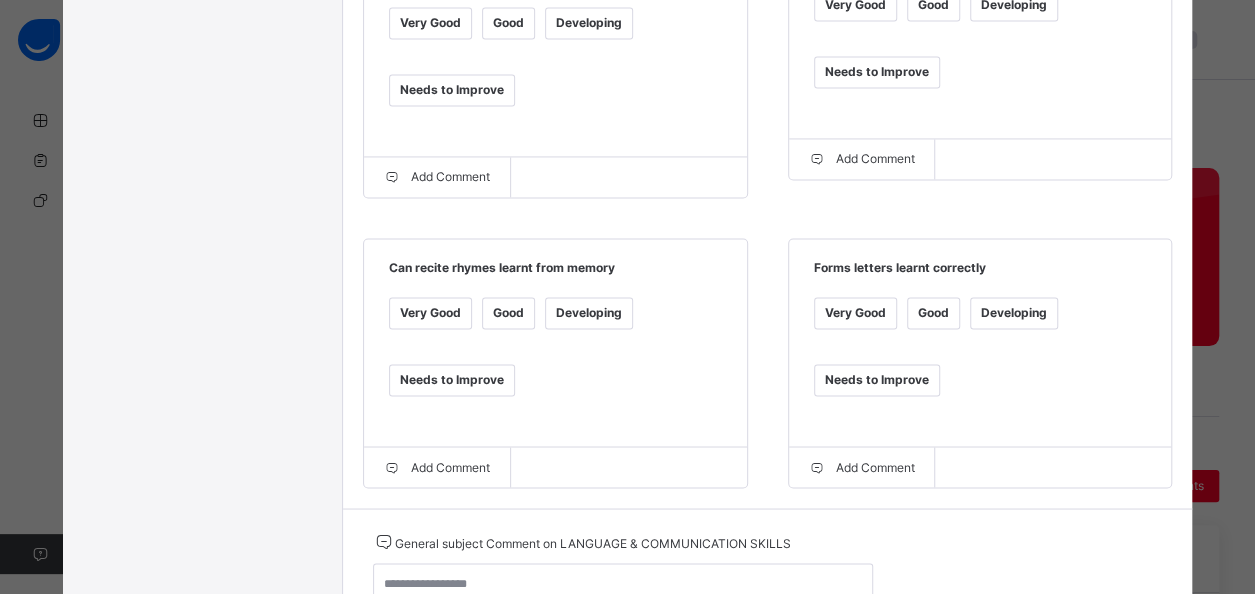 click on "Developing" at bounding box center [1014, 313] 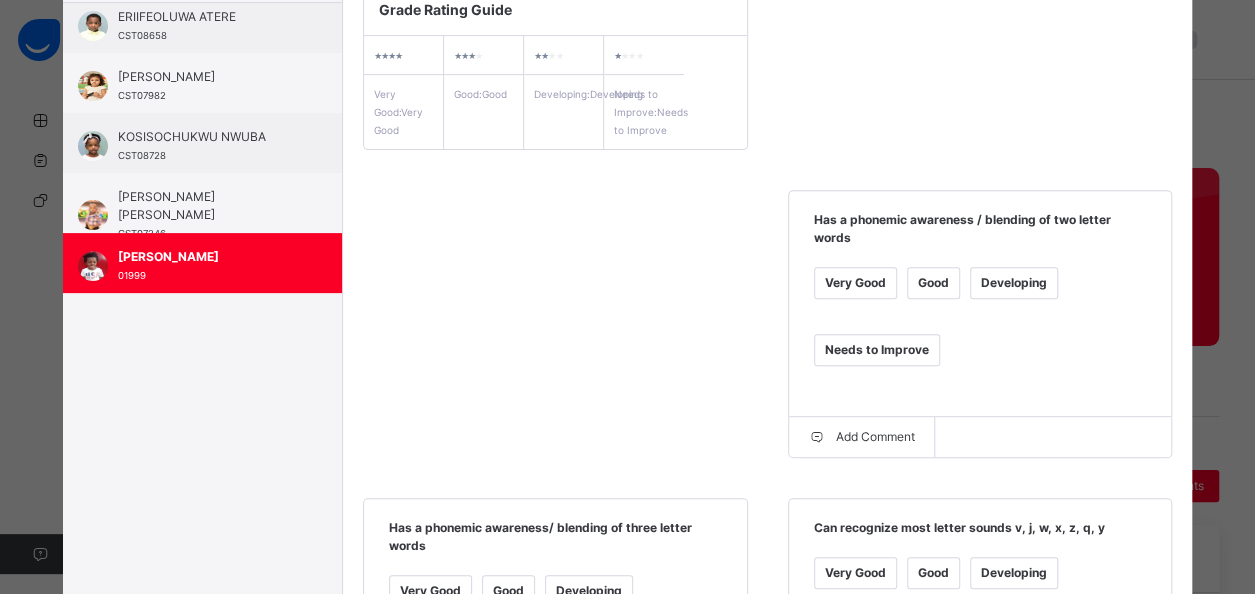 scroll, scrollTop: 305, scrollLeft: 0, axis: vertical 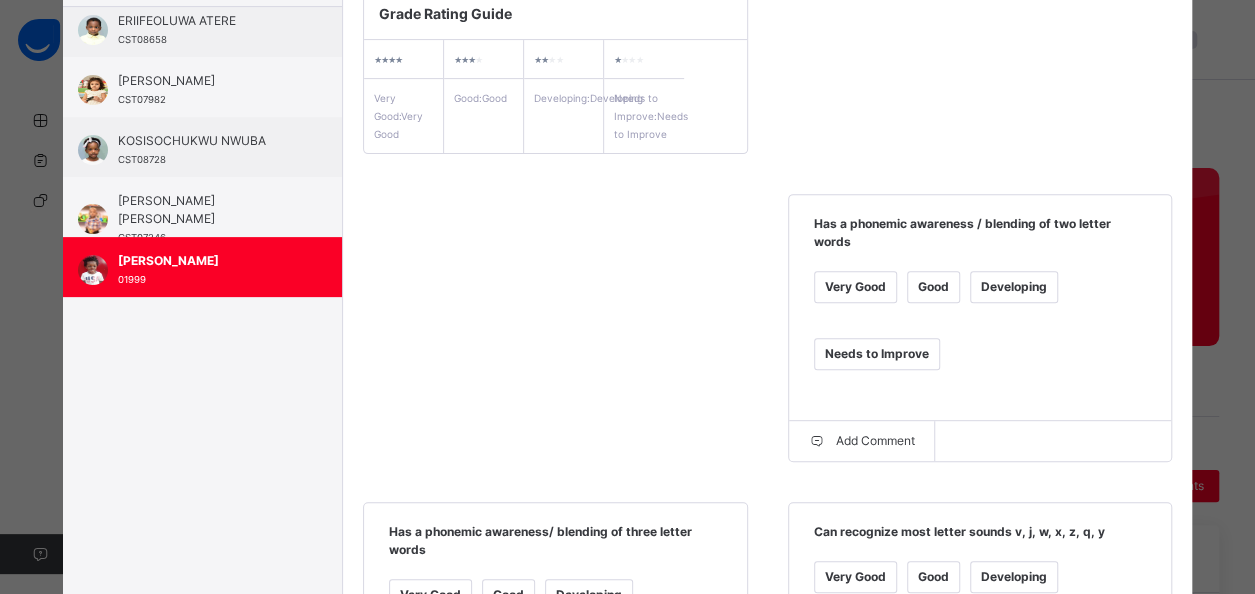click on "Grade Rating Guide   ★ ★ ★ ★ Very Good  :  Very Good ★ ★ ★ ★ Good  :  Good ★ ★ ★ ★ Developing  :  Developing ★ ★ ★ ★ Needs to Improve  :  Needs to Improve Has a phonemic awareness / blending of two letter words   Very Good Good Developing Needs to Improve  Add Comment Has a phonemic awareness/ blending of three letter words   Very Good Good Developing Needs to Improve  Add Comment Can recognize most letter sounds v, j, w, x, z, q, y   Very Good Good Developing Needs to Improve  Add Comment Can associate most letter sounds v, j, w, x, z, q and y with objects and pictures.   Very Good Good Developing Needs to Improve  Add Comment Can trace/write letter sounds: v, j, w, x, z, q and y   Very Good Good Developing Needs to Improve  Add Comment Can write letter sounds learnt, with the appropriate formation/directionality   Very Good Good Developing Needs to Improve  Add Comment Can read pictures stories and arrange in sequence   Very Good Good Developing Needs to Improve   Very Good" at bounding box center (768, 831) 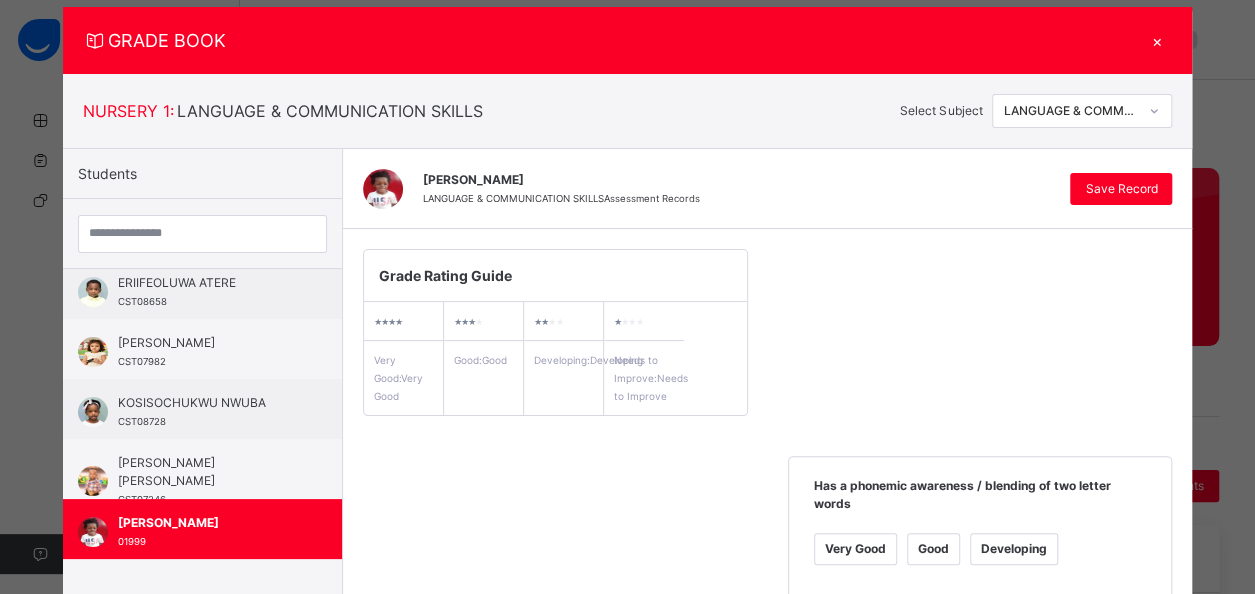 scroll, scrollTop: 0, scrollLeft: 0, axis: both 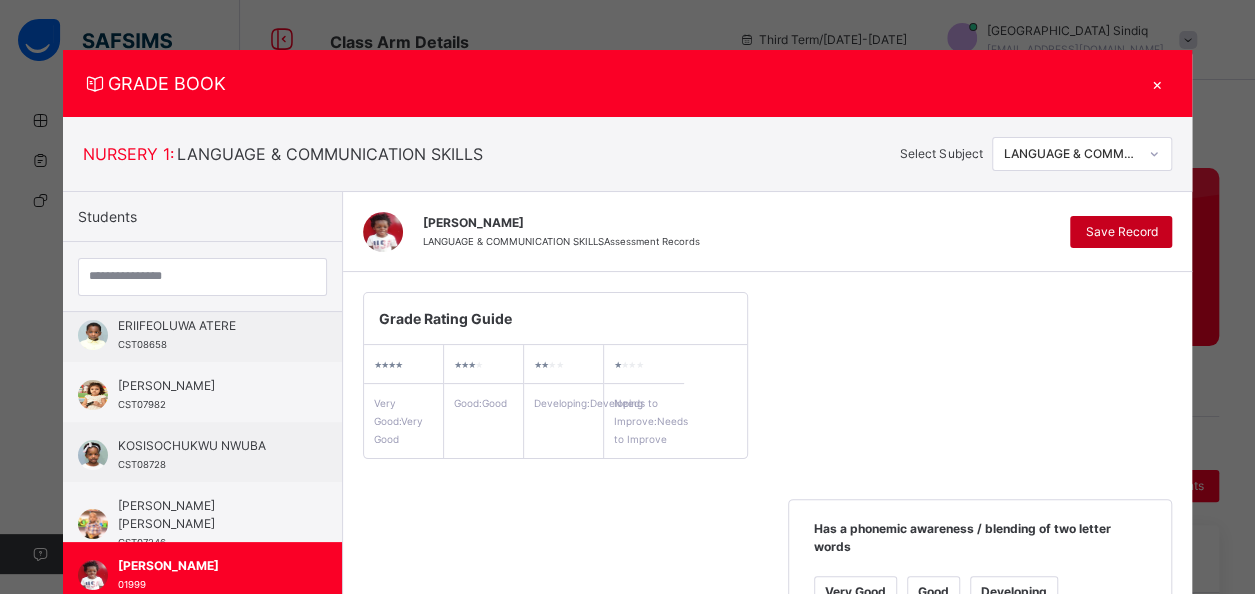 click on "Save Record" at bounding box center [1121, 232] 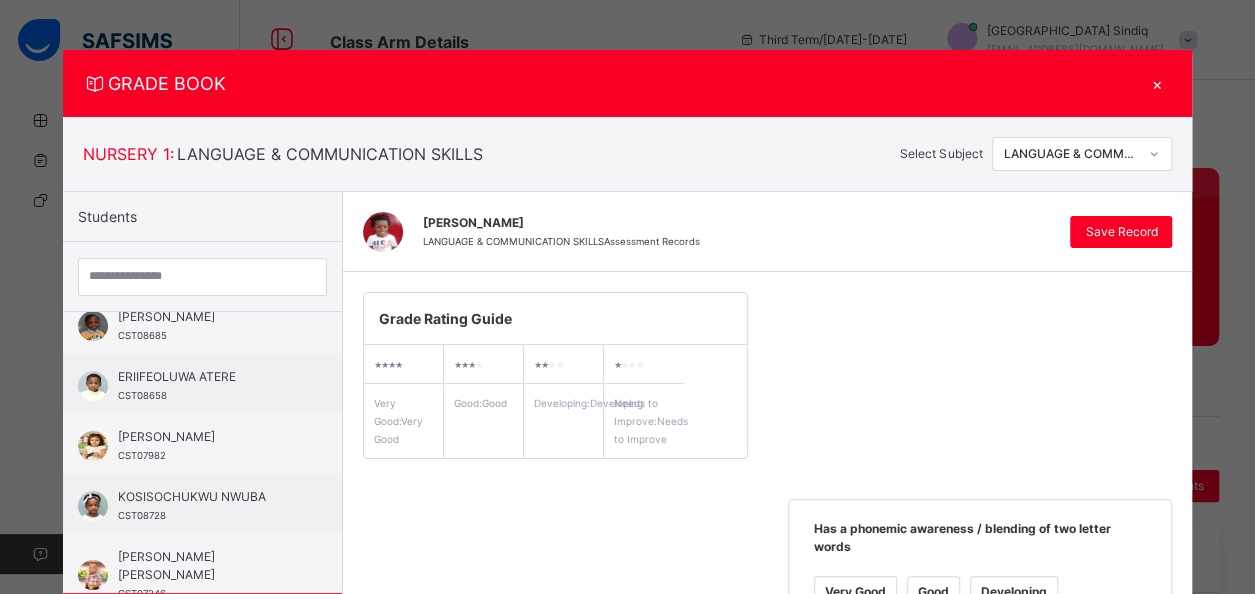 scroll, scrollTop: 0, scrollLeft: 0, axis: both 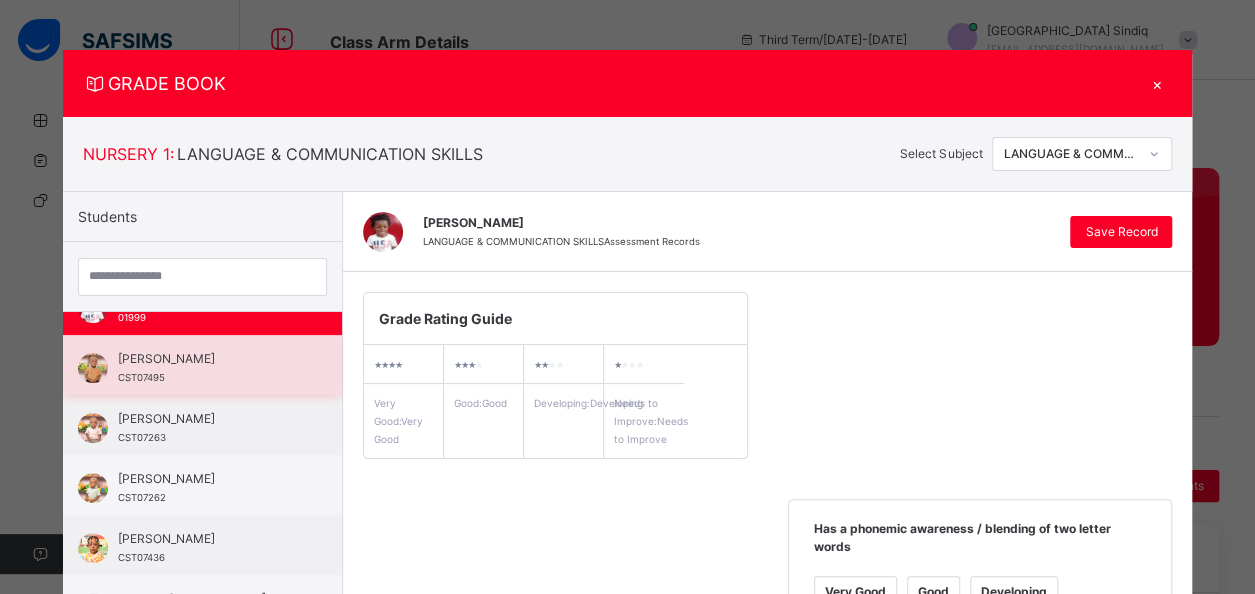 click on "[PERSON_NAME]" at bounding box center [207, 359] 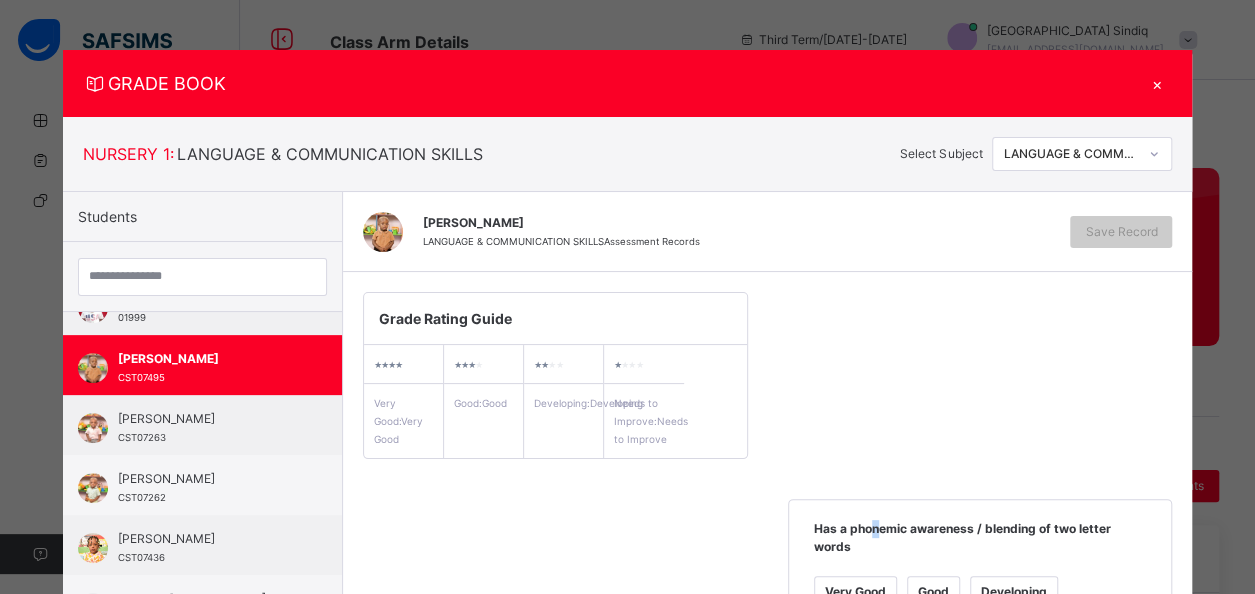 click on "Grade Rating Guide   ★ ★ ★ ★ Very Good  :  Very Good ★ ★ ★ ★ Good  :  Good ★ ★ ★ ★ Developing  :  Developing ★ ★ ★ ★ Needs to Improve  :  Needs to Improve Has a phonemic awareness / blending of two letter words   Very Good Good Developing Needs to Improve  Add Comment Has a phonemic awareness/ blending of three letter words   Very Good Good Developing Needs to Improve  Add Comment Can recognize most letter sounds v, j, w, x, z, q, y   Very Good Good Developing Needs to Improve  Add Comment Can associate most letter sounds v, j, w, x, z, q and y with objects and pictures.   Very Good Good Developing Needs to Improve  Add Comment Can trace/write letter sounds: v, j, w, x, z, q and y   Very Good Good Developing Needs to Improve  Add Comment Can write letter sounds learnt, with the appropriate formation/directionality   Very Good Good Developing Needs to Improve  Add Comment Can read pictures stories and arrange in sequence   Very Good Good Developing Needs to Improve   Very Good" at bounding box center (768, 1136) 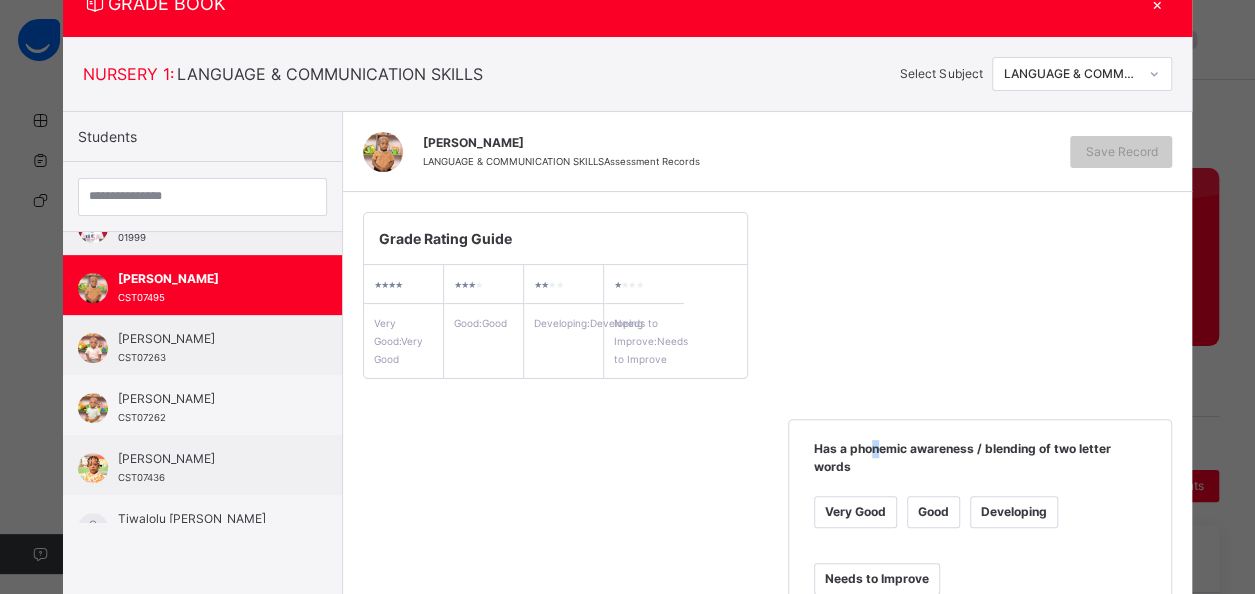 scroll, scrollTop: 120, scrollLeft: 0, axis: vertical 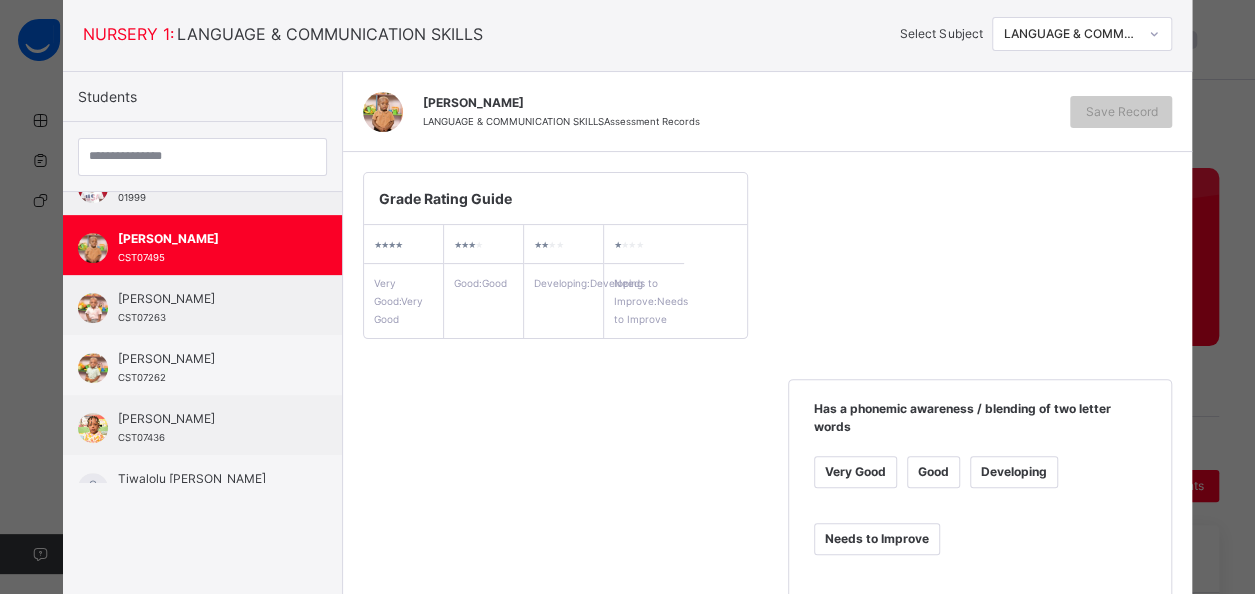 click on "Very Good" at bounding box center [855, 472] 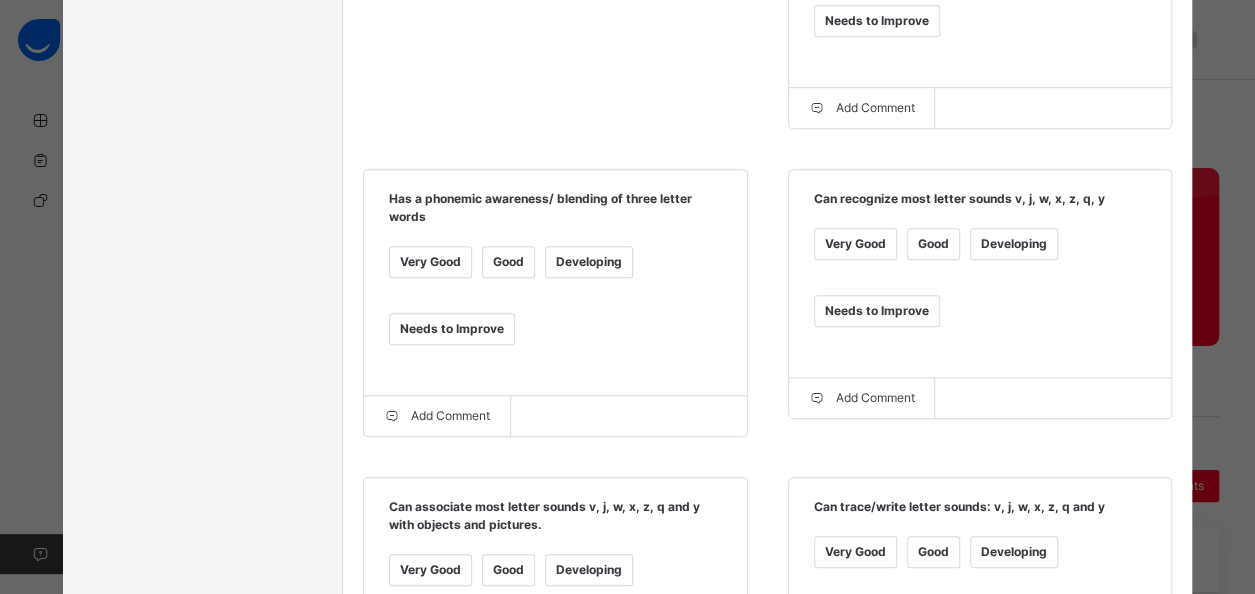 scroll, scrollTop: 640, scrollLeft: 0, axis: vertical 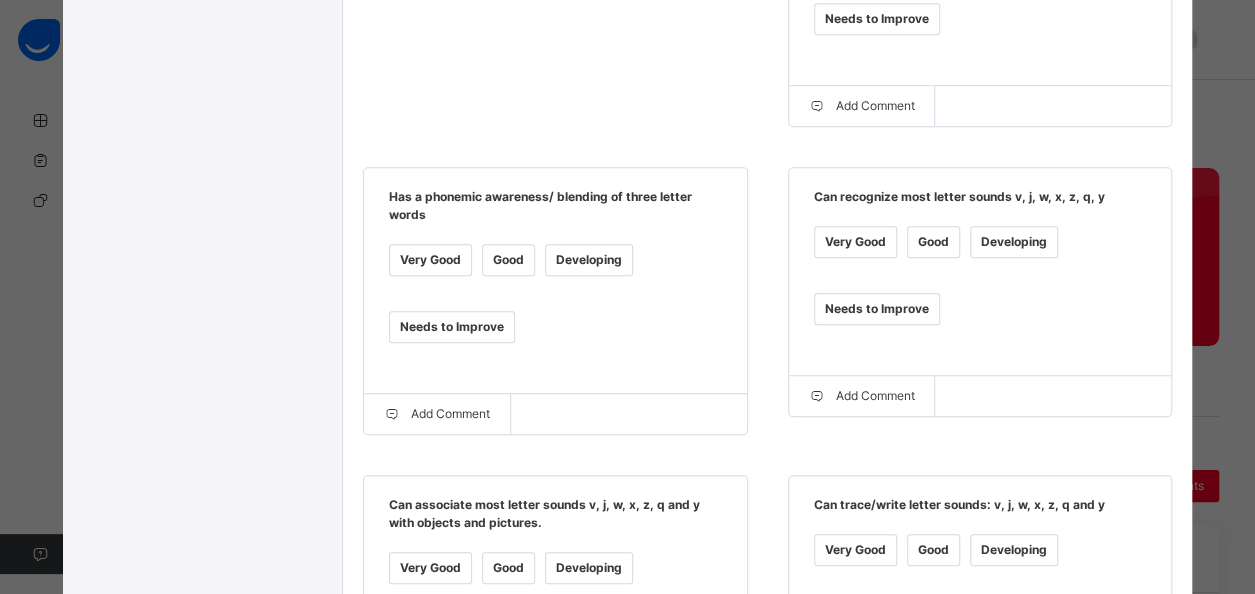 click on "Very Good Good Developing Needs to Improve" at bounding box center [980, 288] 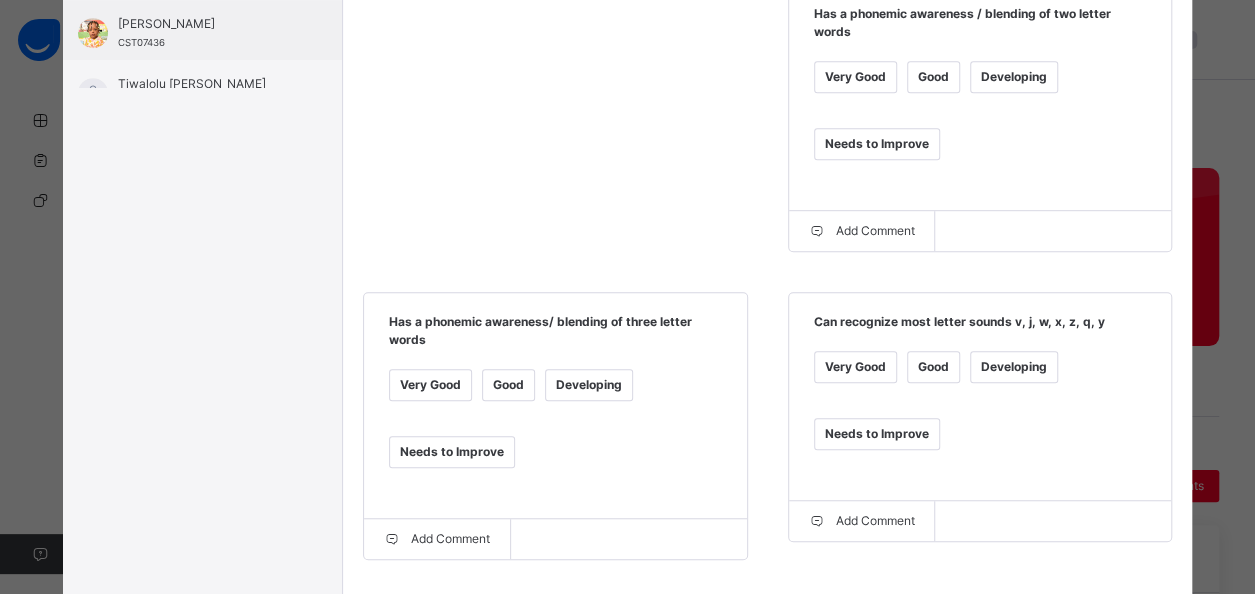 scroll, scrollTop: 560, scrollLeft: 0, axis: vertical 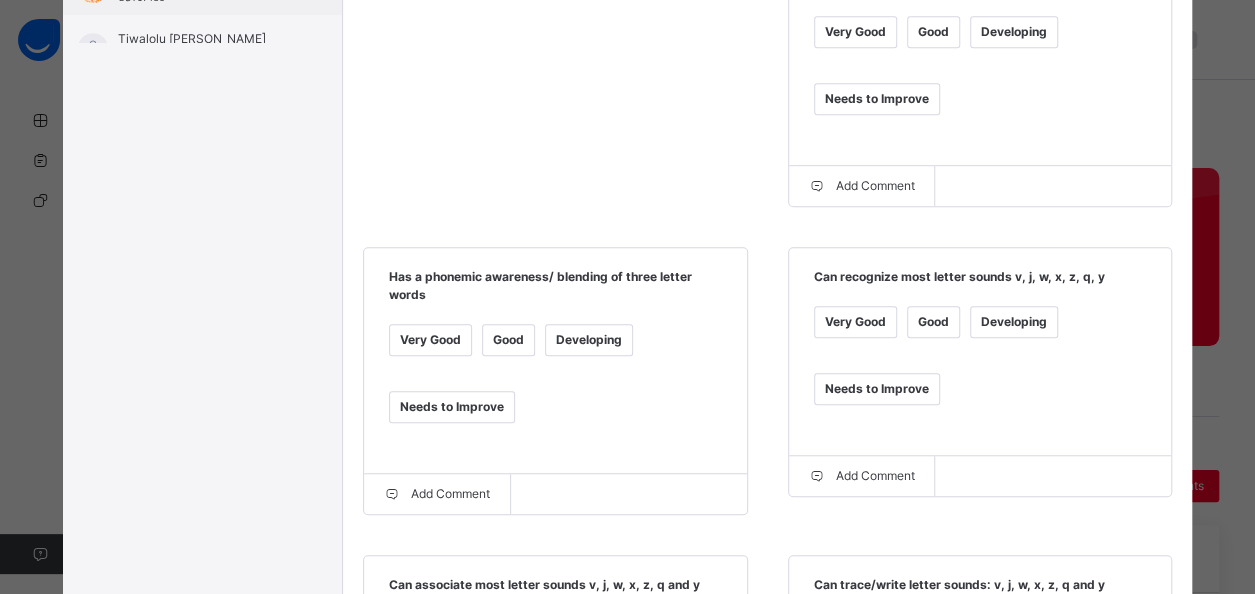 click on "Very Good" at bounding box center (430, 340) 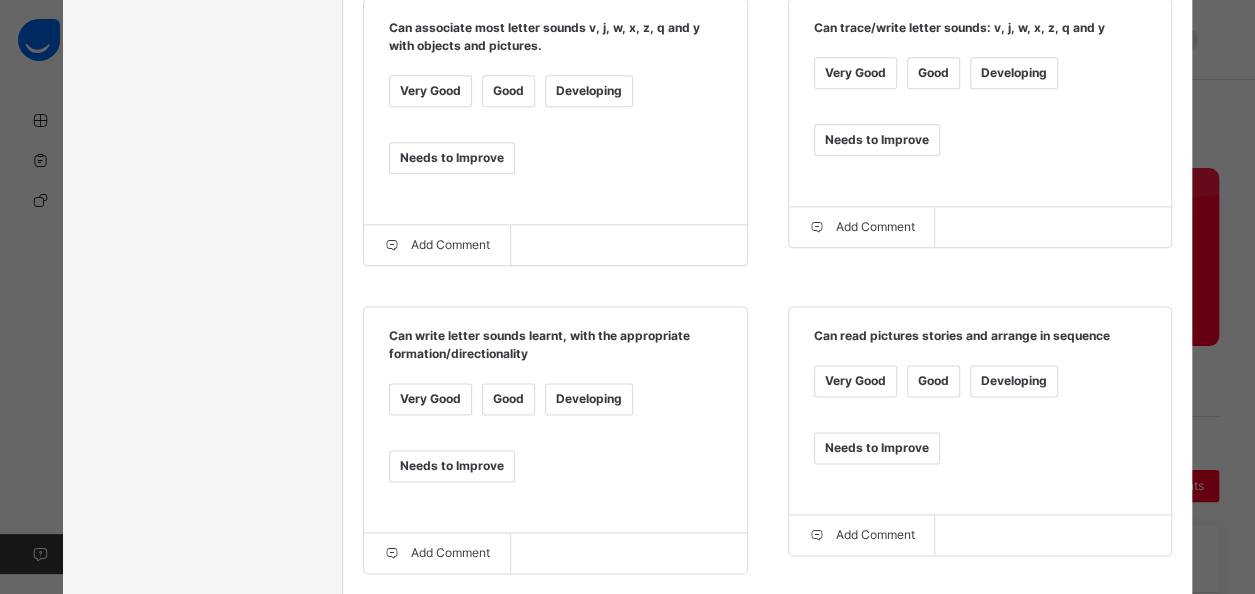 scroll, scrollTop: 1120, scrollLeft: 0, axis: vertical 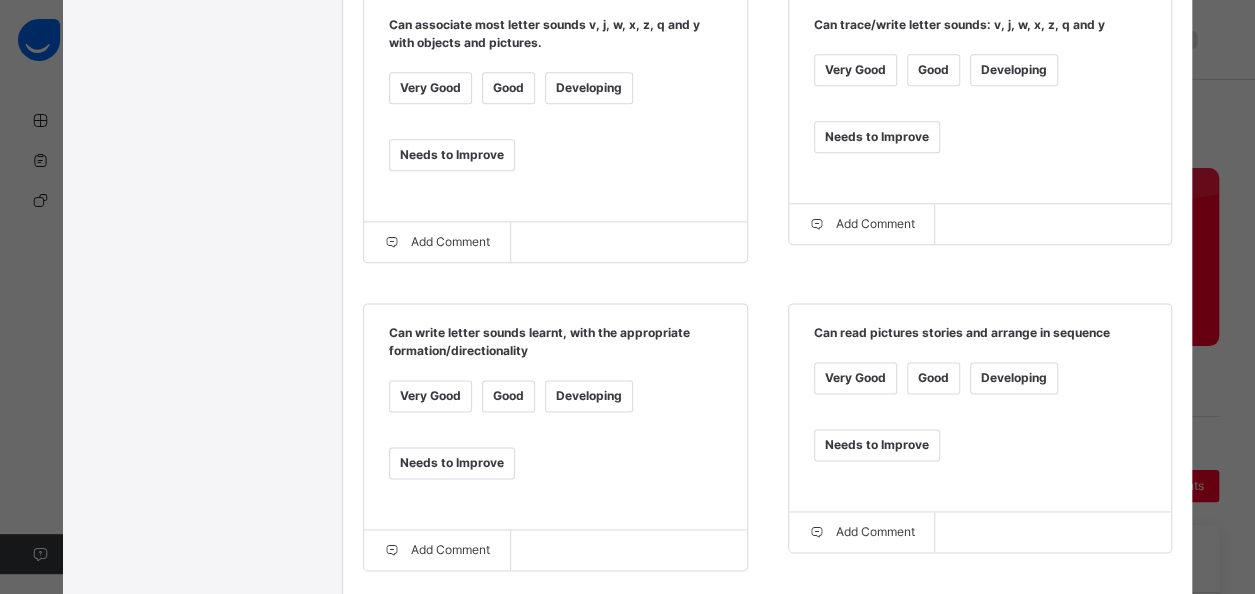 click on "Developing" at bounding box center (1014, 70) 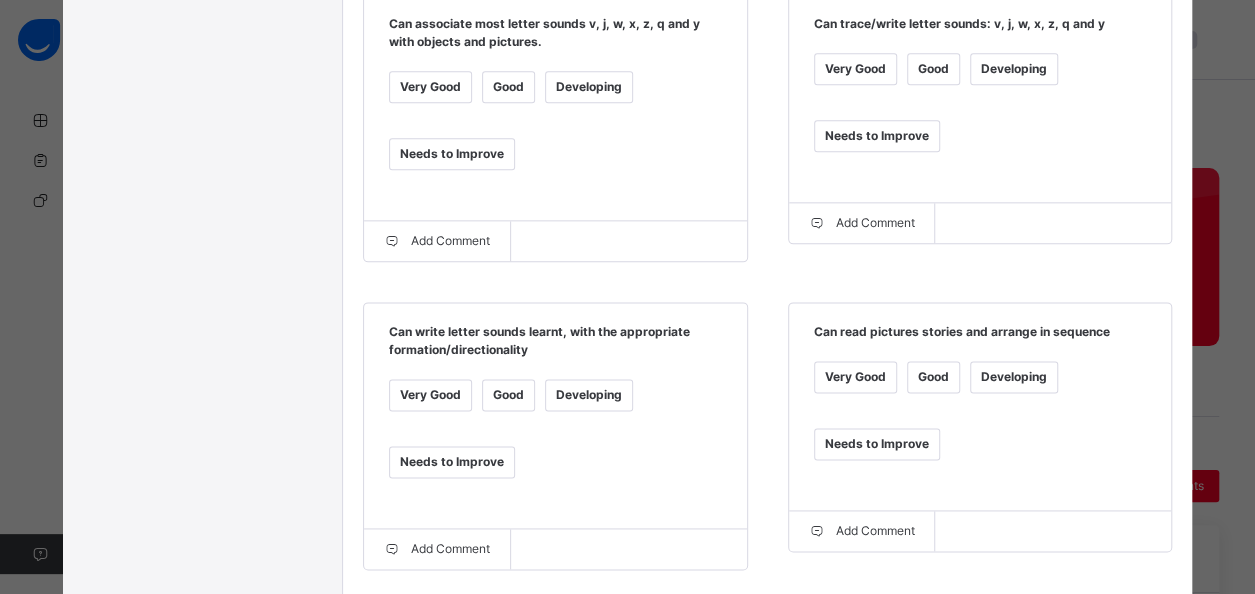 scroll, scrollTop: 1120, scrollLeft: 0, axis: vertical 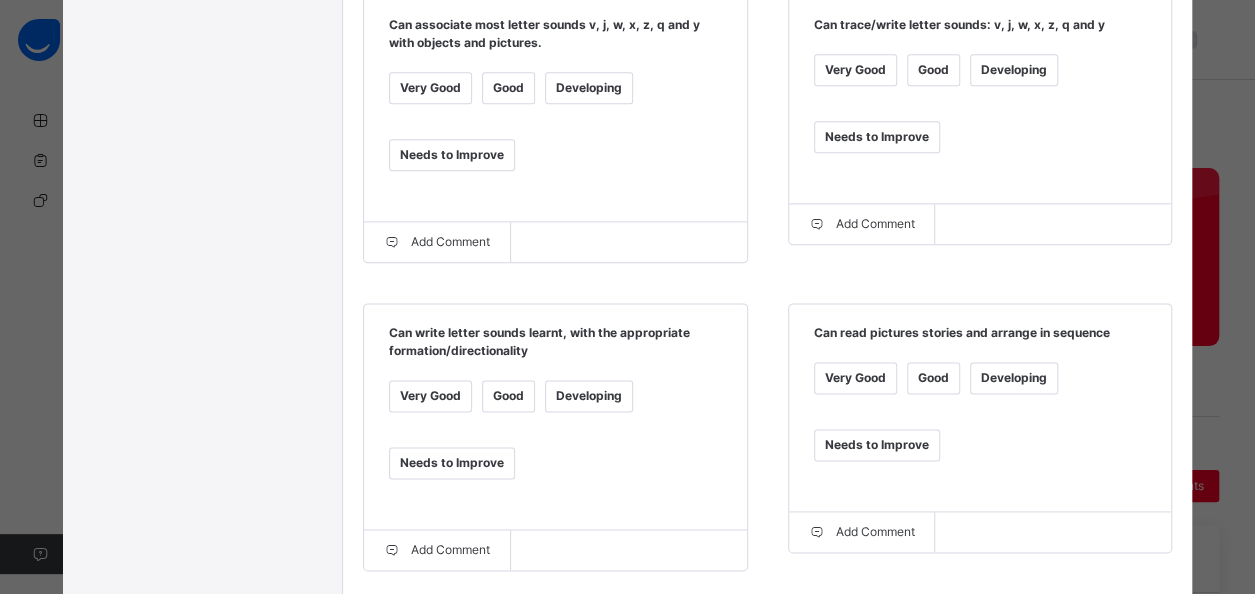 click on "Can read pictures stories and arrange in sequence   Very Good Good Developing Needs to Improve" at bounding box center [980, 408] 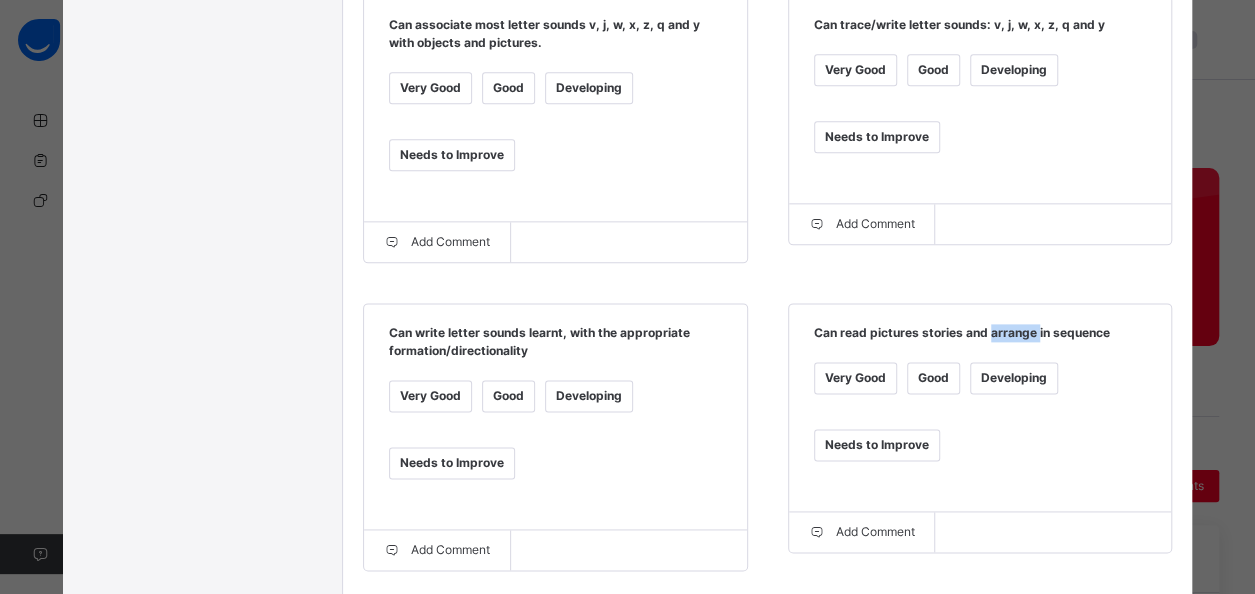 click on "Can read pictures stories and arrange in sequence   Very Good Good Developing Needs to Improve" at bounding box center (980, 408) 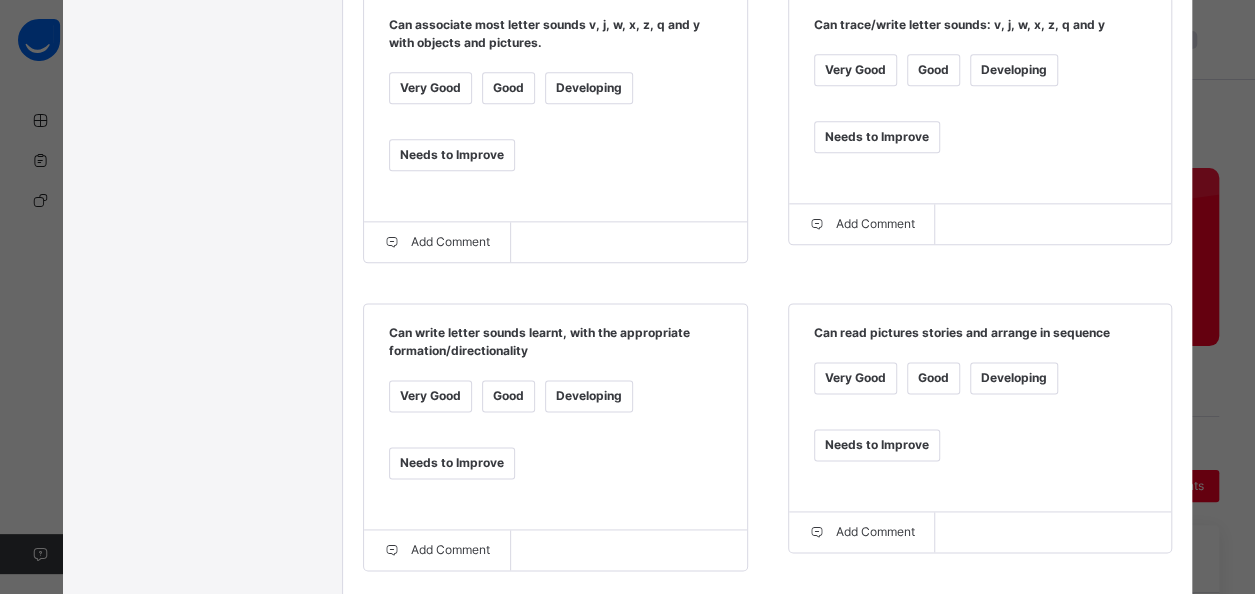 click on "Good" at bounding box center (933, 378) 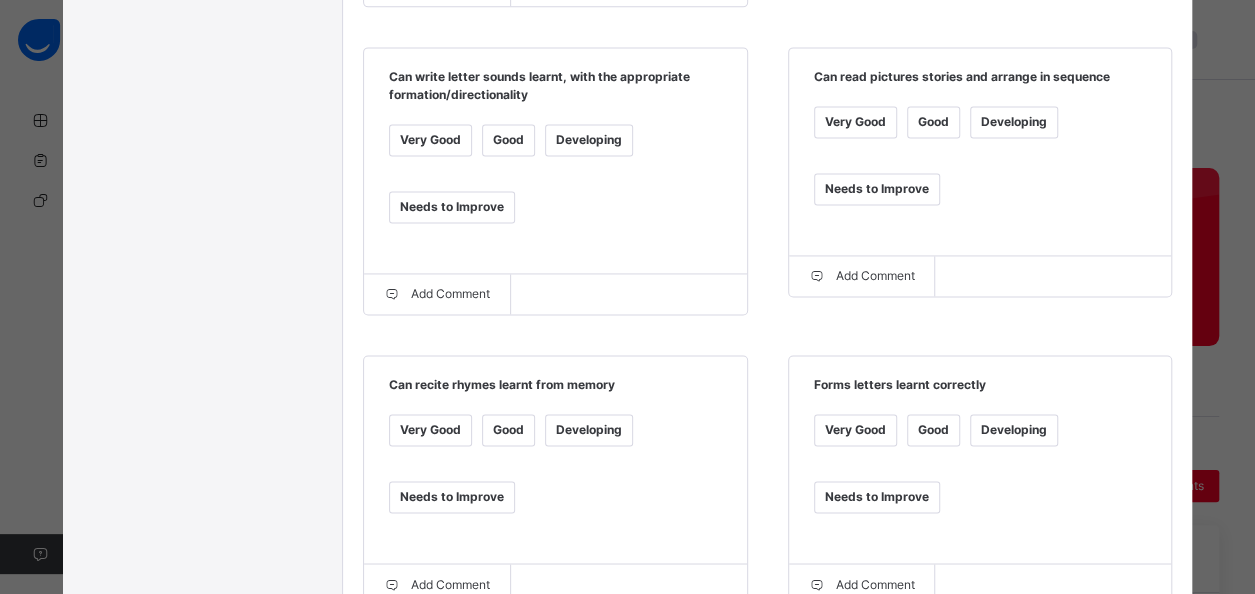 scroll, scrollTop: 1592, scrollLeft: 0, axis: vertical 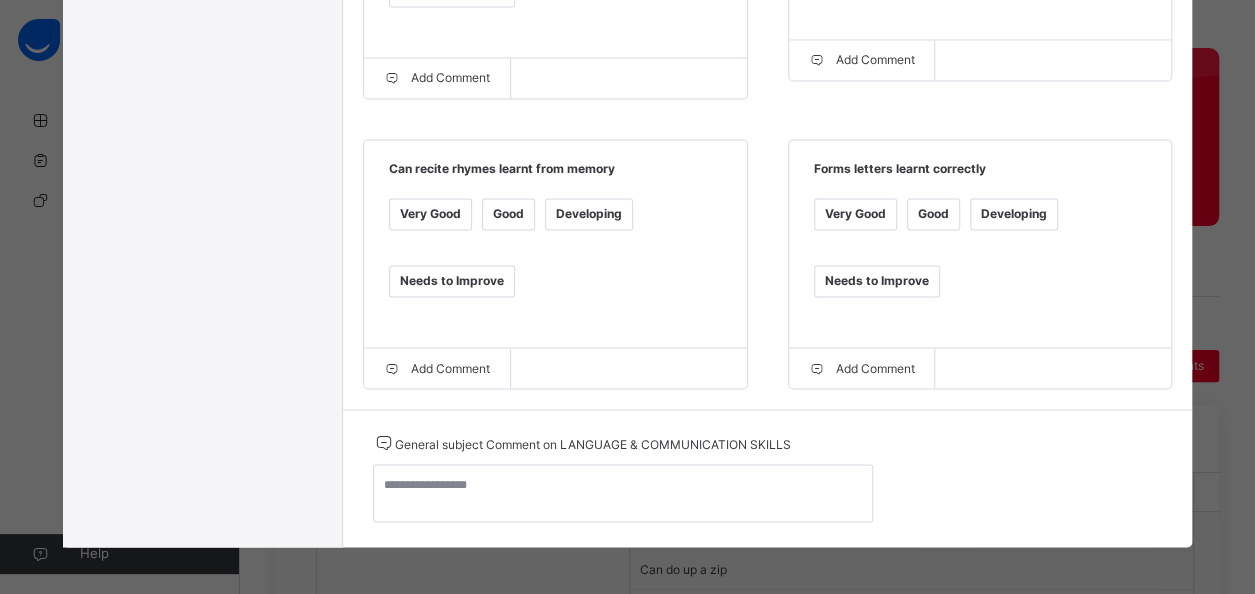 click on "Good" at bounding box center [508, 214] 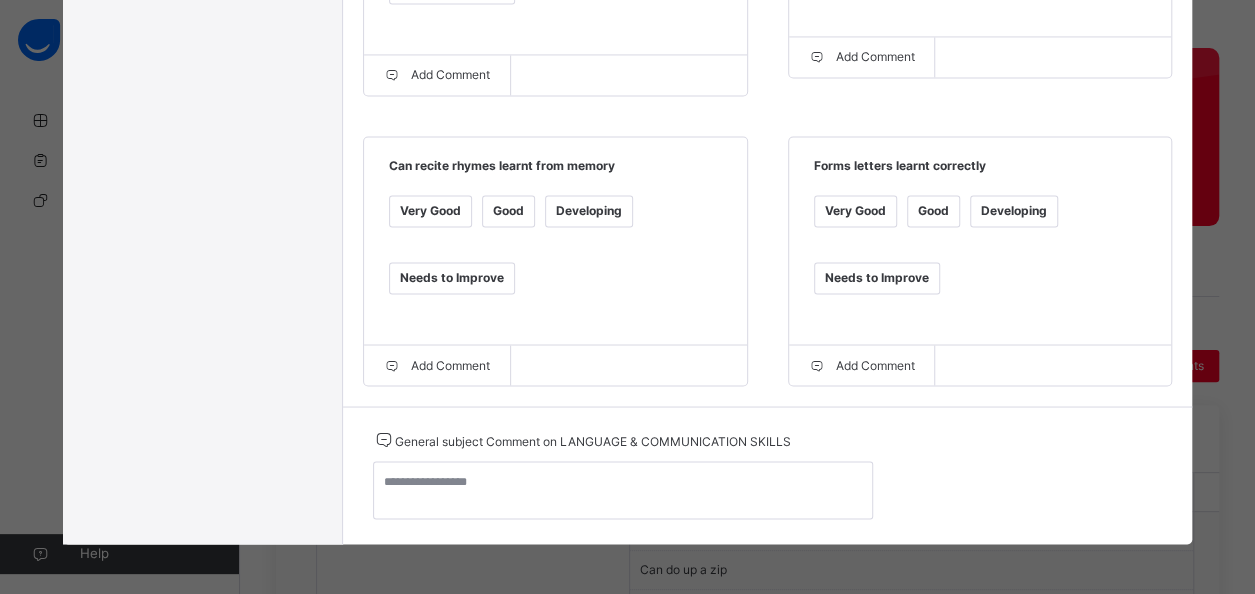 scroll, scrollTop: 1595, scrollLeft: 0, axis: vertical 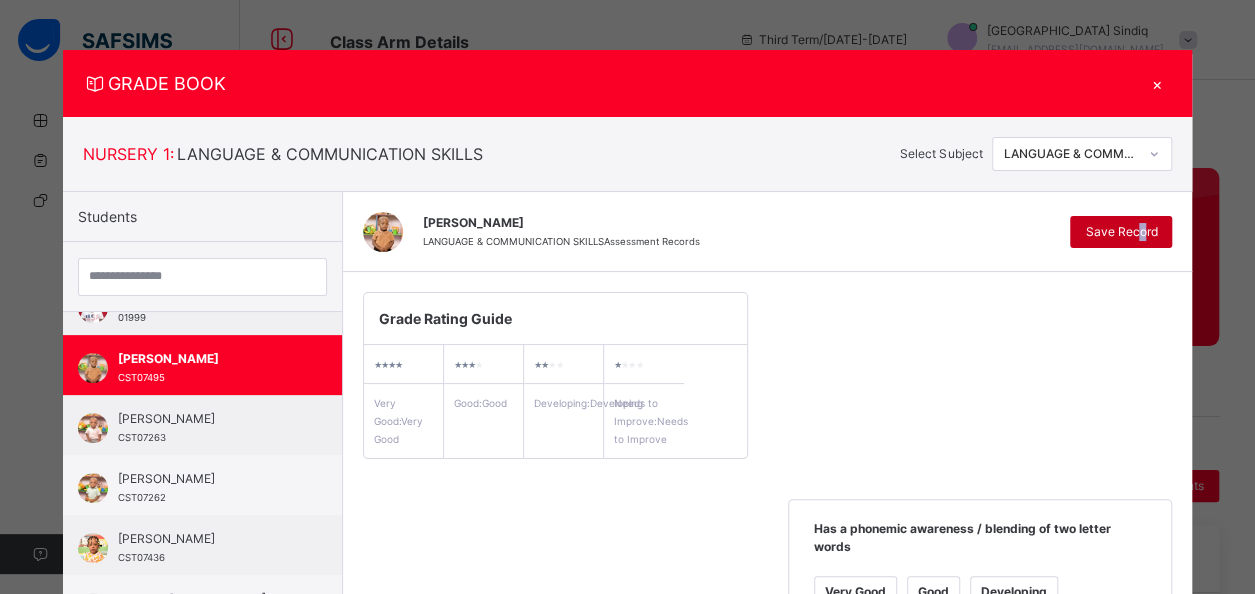 click on "Save Record" at bounding box center [1121, 232] 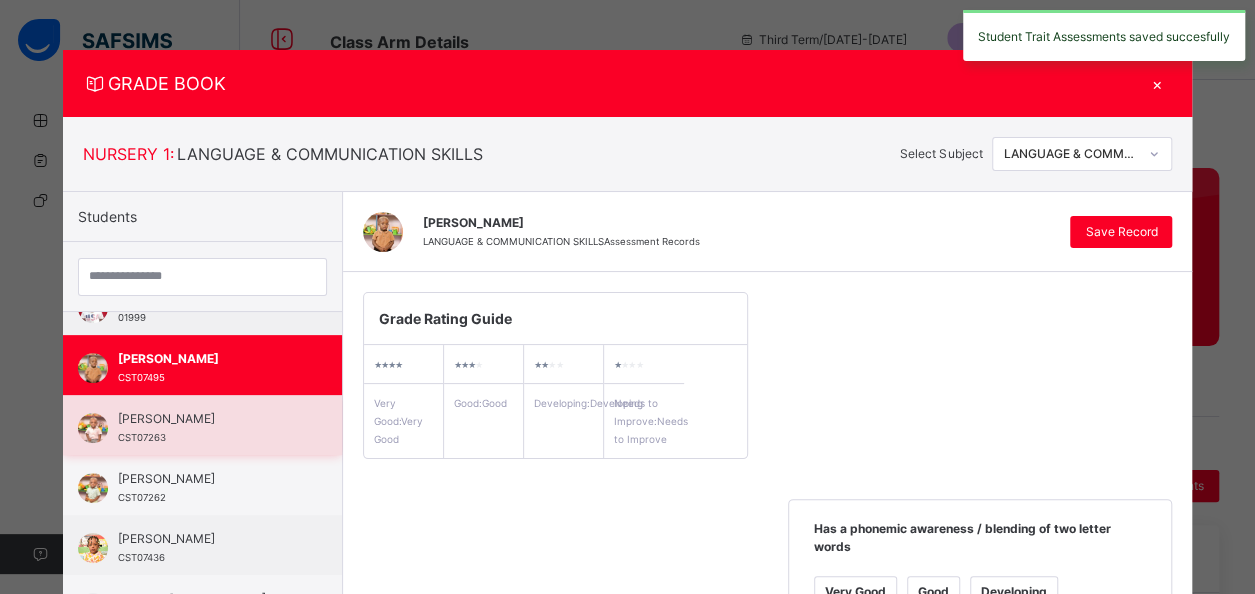 click on "[PERSON_NAME] CST07263" at bounding box center (207, 428) 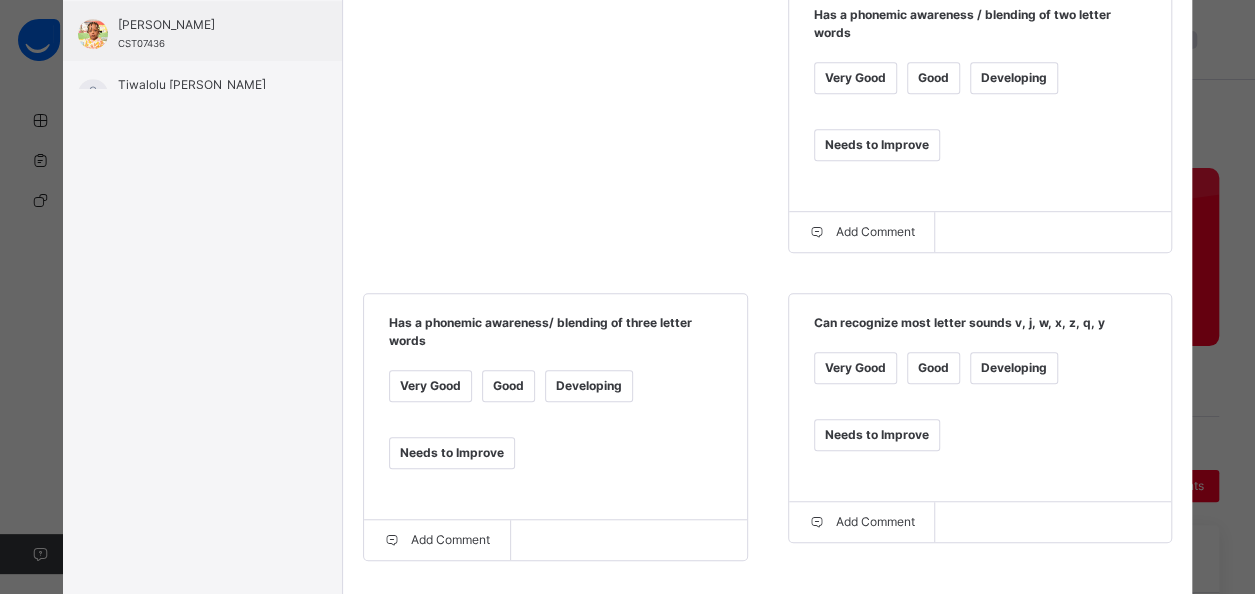 scroll, scrollTop: 538, scrollLeft: 0, axis: vertical 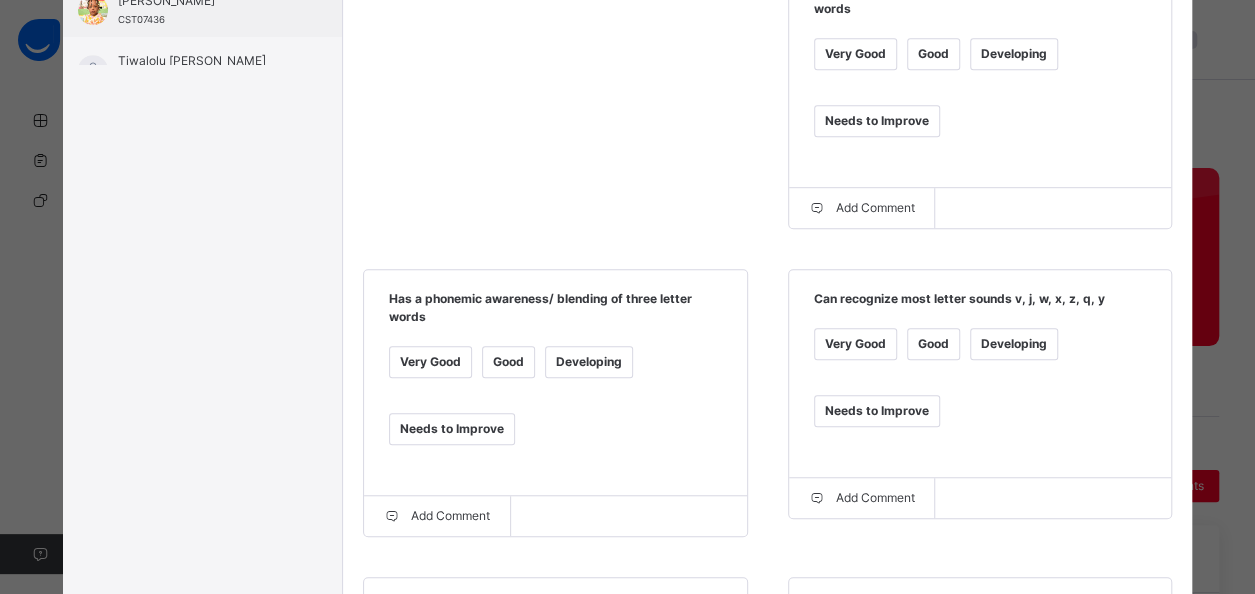 click on "Good" at bounding box center (933, 54) 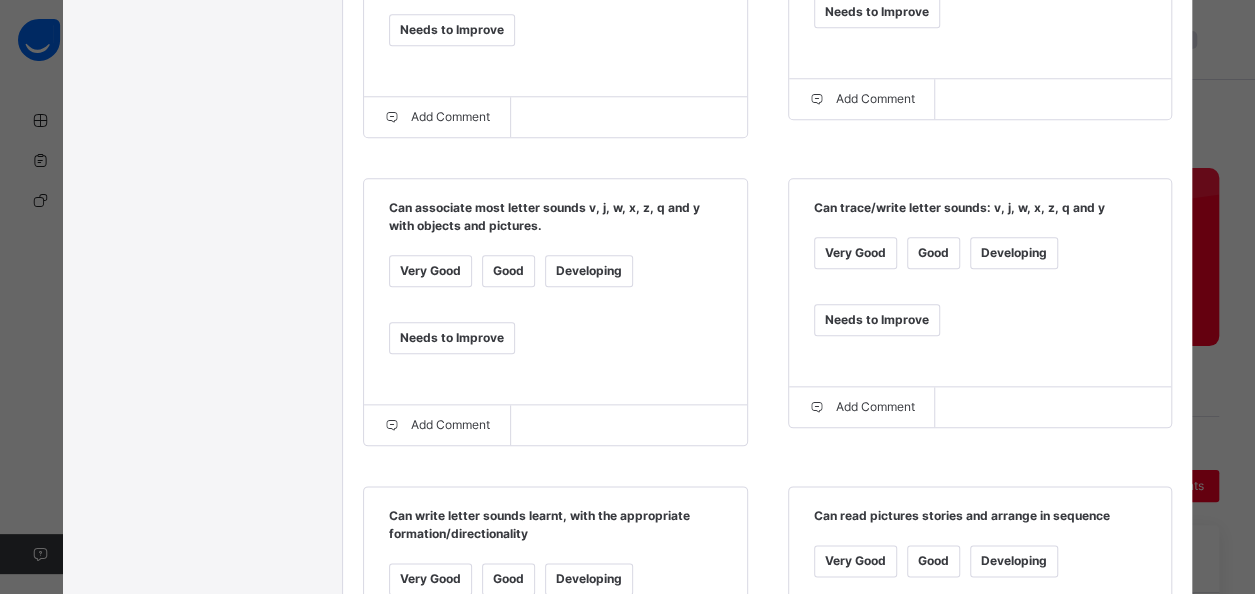 scroll, scrollTop: 938, scrollLeft: 0, axis: vertical 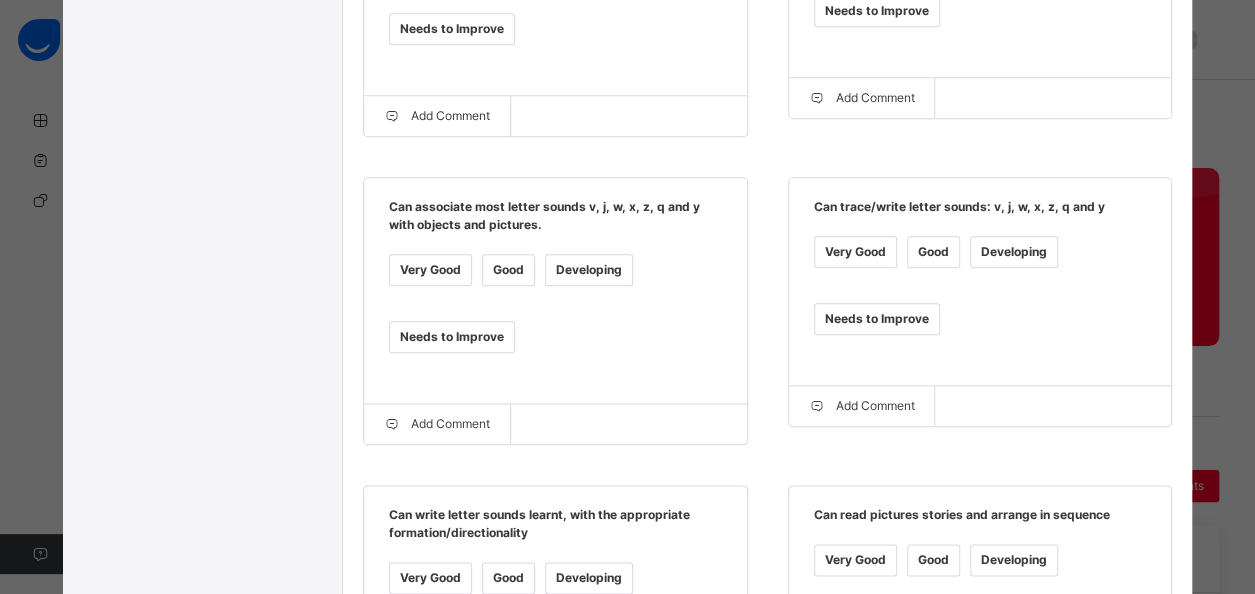 click on "Developing" at bounding box center [589, 270] 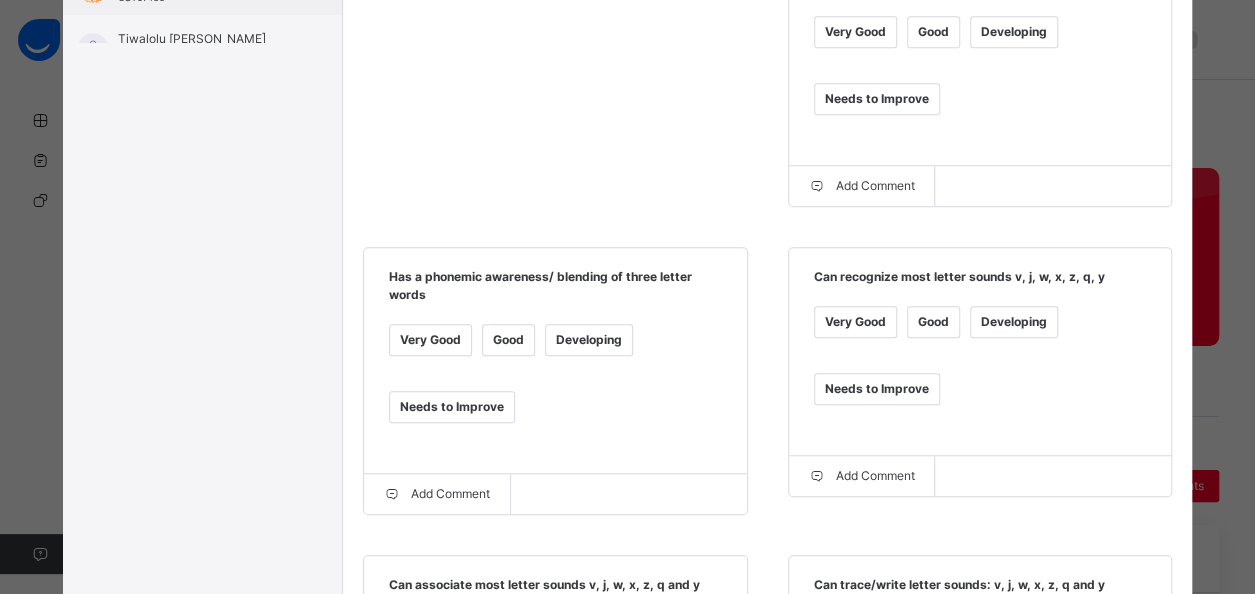 scroll, scrollTop: 600, scrollLeft: 0, axis: vertical 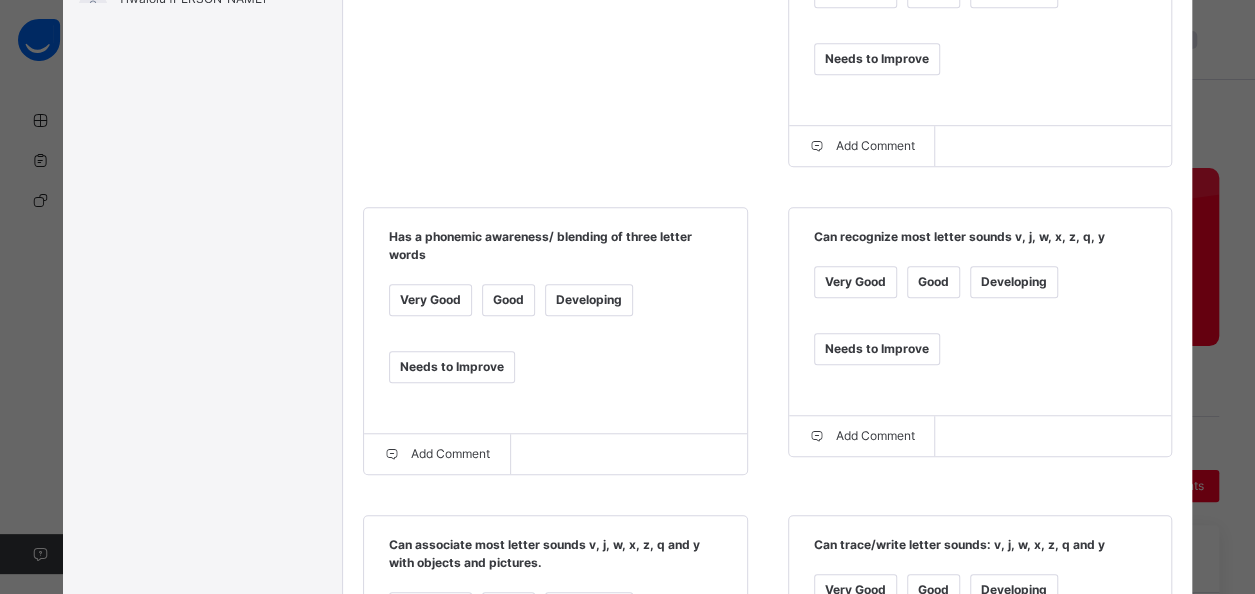click on "Very Good" at bounding box center [430, 300] 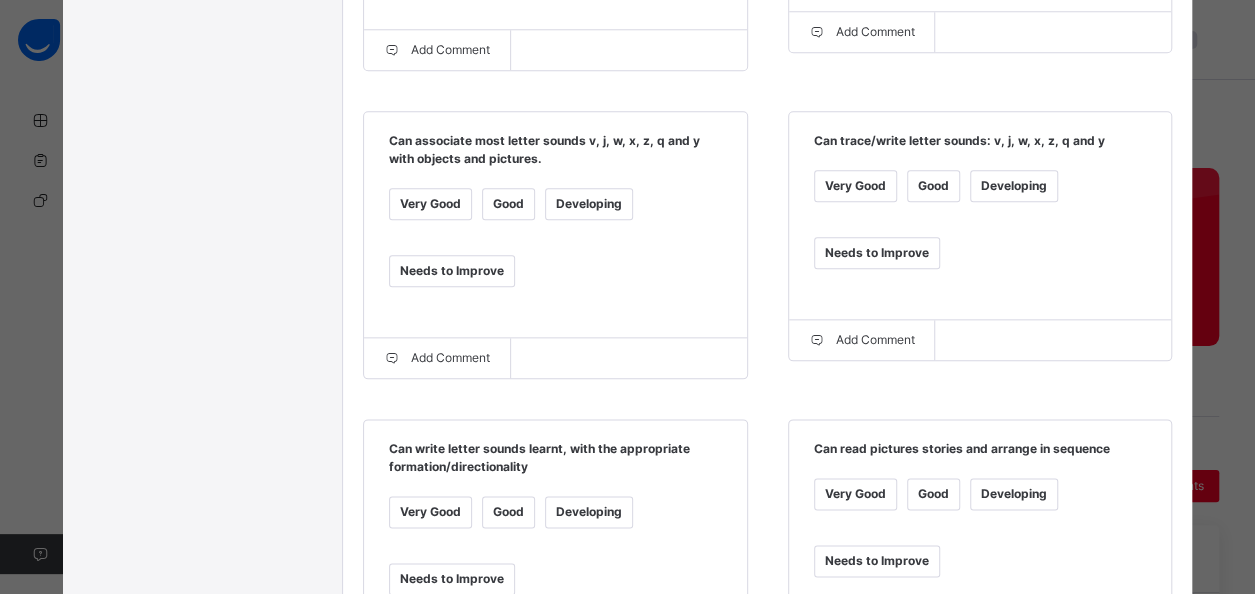 scroll, scrollTop: 1000, scrollLeft: 0, axis: vertical 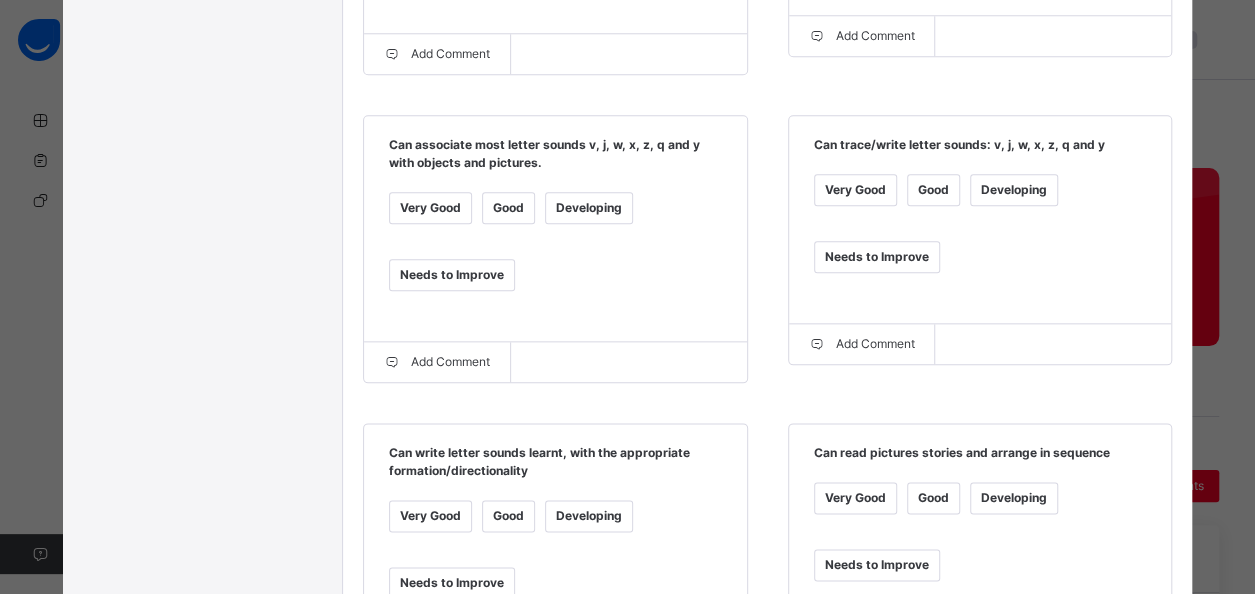 click on "Very Good" at bounding box center [430, 208] 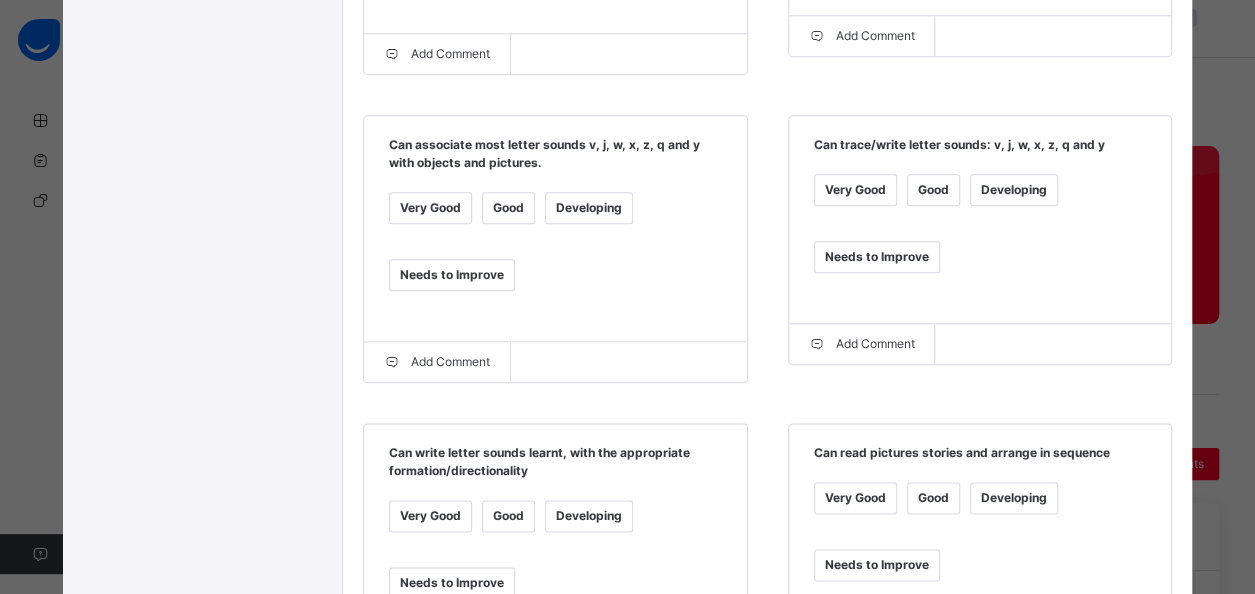 scroll, scrollTop: 21, scrollLeft: 0, axis: vertical 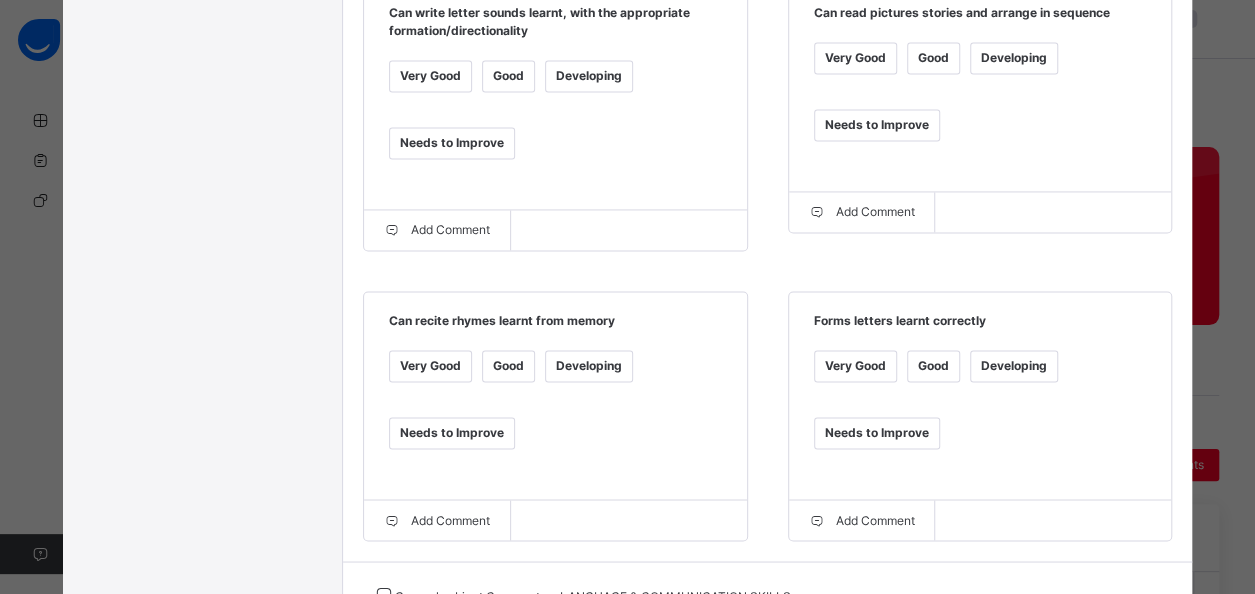 click on "Very Good" at bounding box center (430, 76) 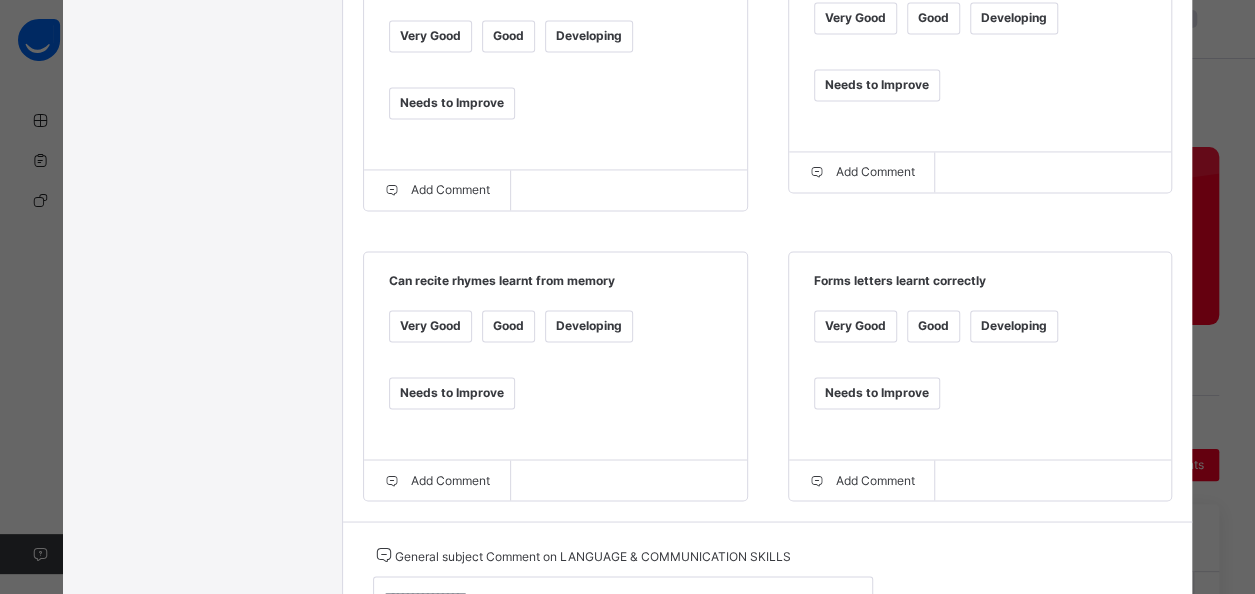 scroll, scrollTop: 1592, scrollLeft: 0, axis: vertical 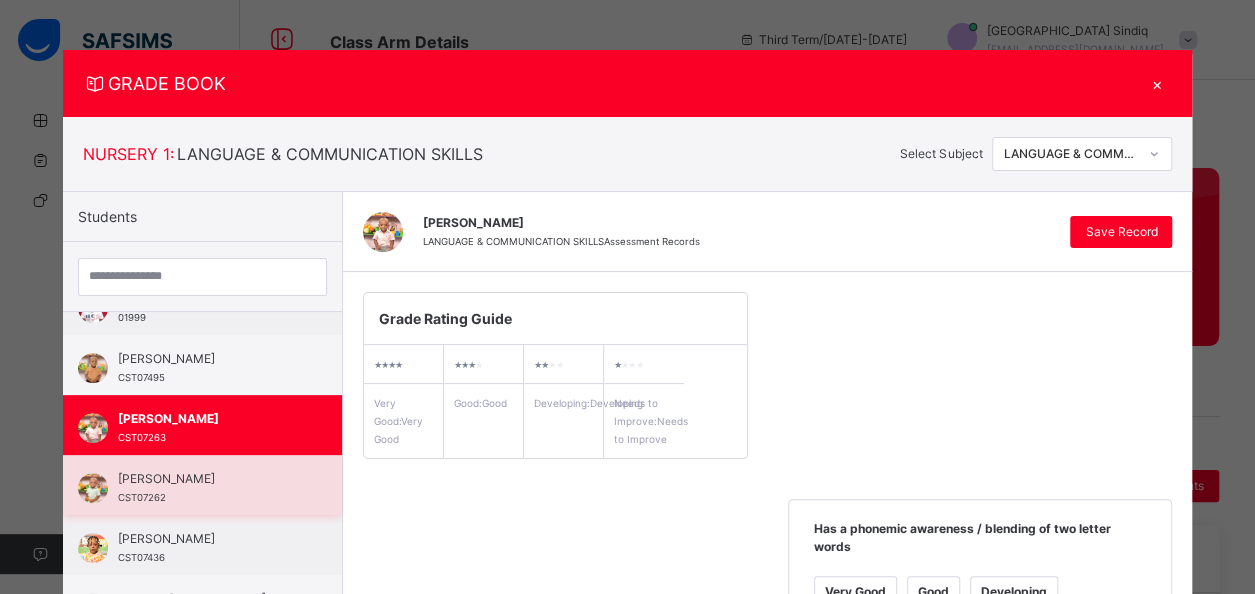click on "[PERSON_NAME] CST07262" at bounding box center [207, 488] 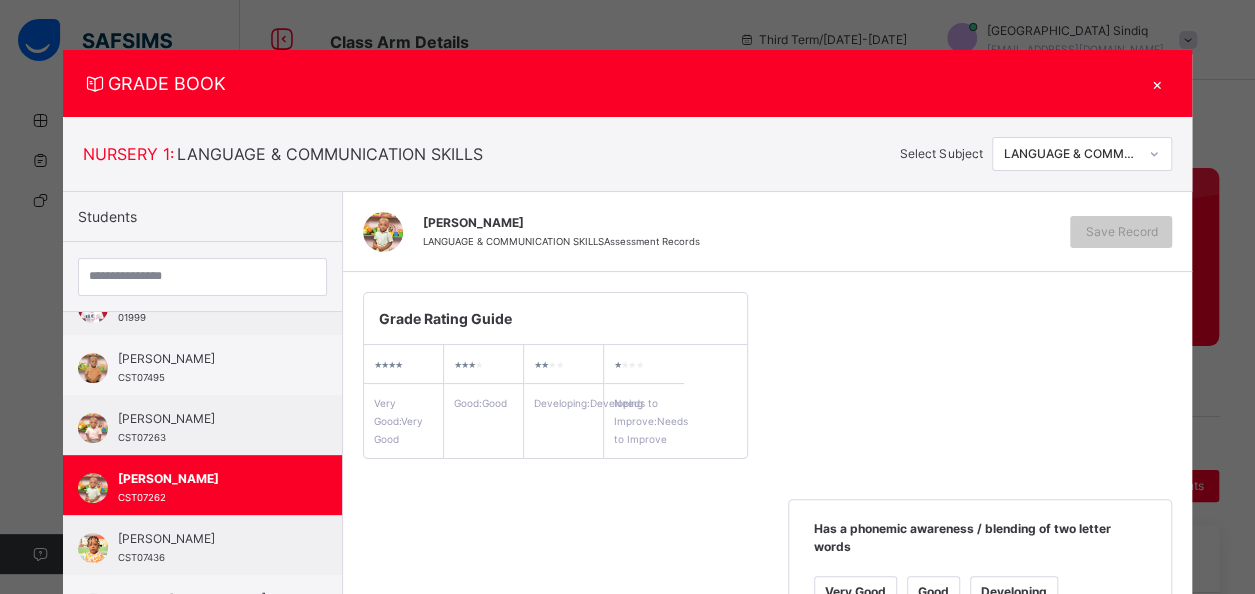 click on "Grade Rating Guide   ★ ★ ★ ★ Very Good  :  Very Good ★ ★ ★ ★ Good  :  Good ★ ★ ★ ★ Developing  :  Developing ★ ★ ★ ★ Needs to Improve  :  Needs to Improve Has a phonemic awareness / blending of two letter words   Very Good Good Developing Needs to Improve  Add Comment Has a phonemic awareness/ blending of three letter words   Very Good Good Developing Needs to Improve  Add Comment Can recognize most letter sounds v, j, w, x, z, q, y   Very Good Good Developing Needs to Improve  Add Comment Can associate most letter sounds v, j, w, x, z, q and y with objects and pictures.   Very Good Good Developing Needs to Improve  Add Comment Can trace/write letter sounds: v, j, w, x, z, q and y   Very Good Good Developing Needs to Improve  Add Comment Can write letter sounds learnt, with the appropriate formation/directionality   Very Good Good Developing Needs to Improve  Add Comment Can read pictures stories and arrange in sequence   Very Good Good Developing Needs to Improve   Very Good" at bounding box center [768, 1136] 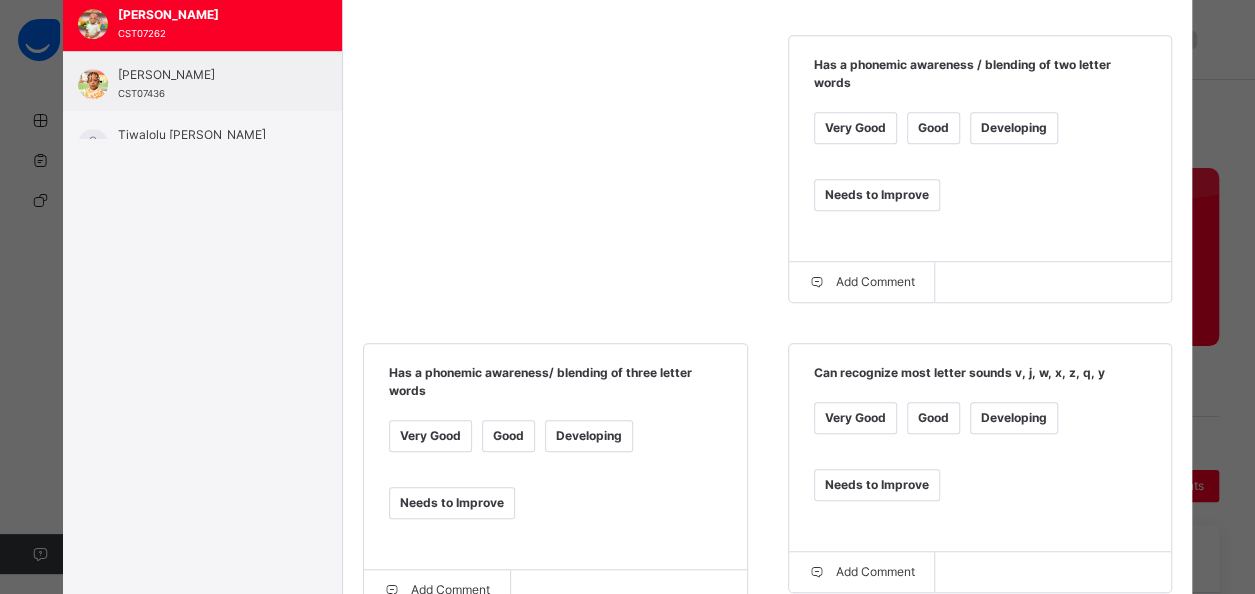 scroll, scrollTop: 480, scrollLeft: 0, axis: vertical 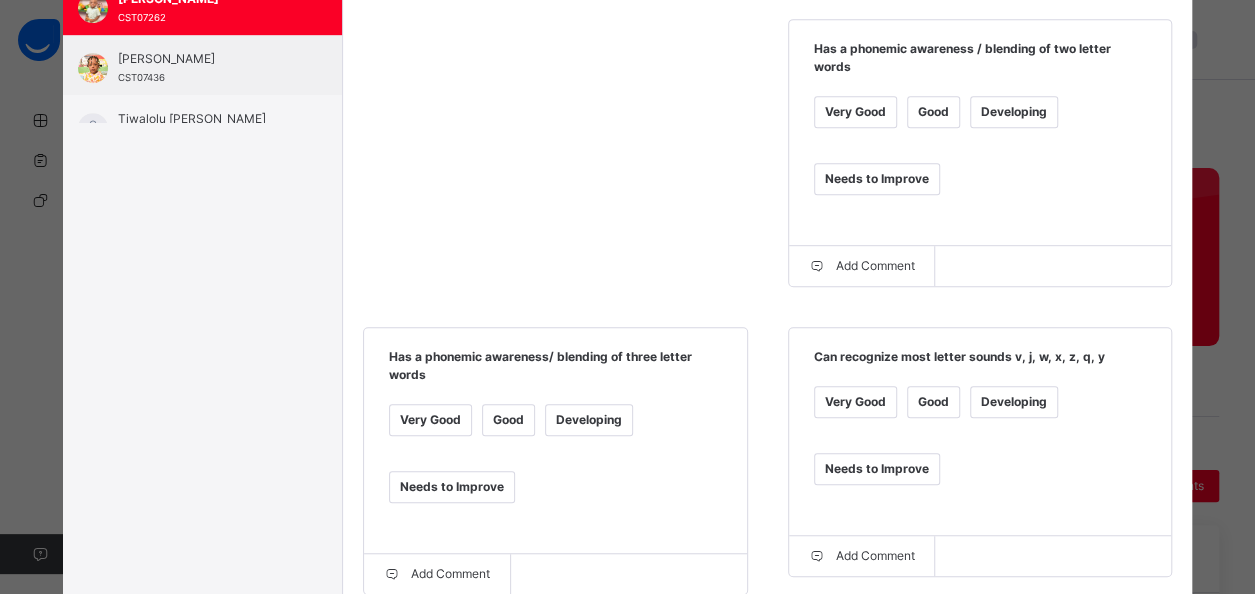 drag, startPoint x: 874, startPoint y: 108, endPoint x: 872, endPoint y: 138, distance: 30.066593 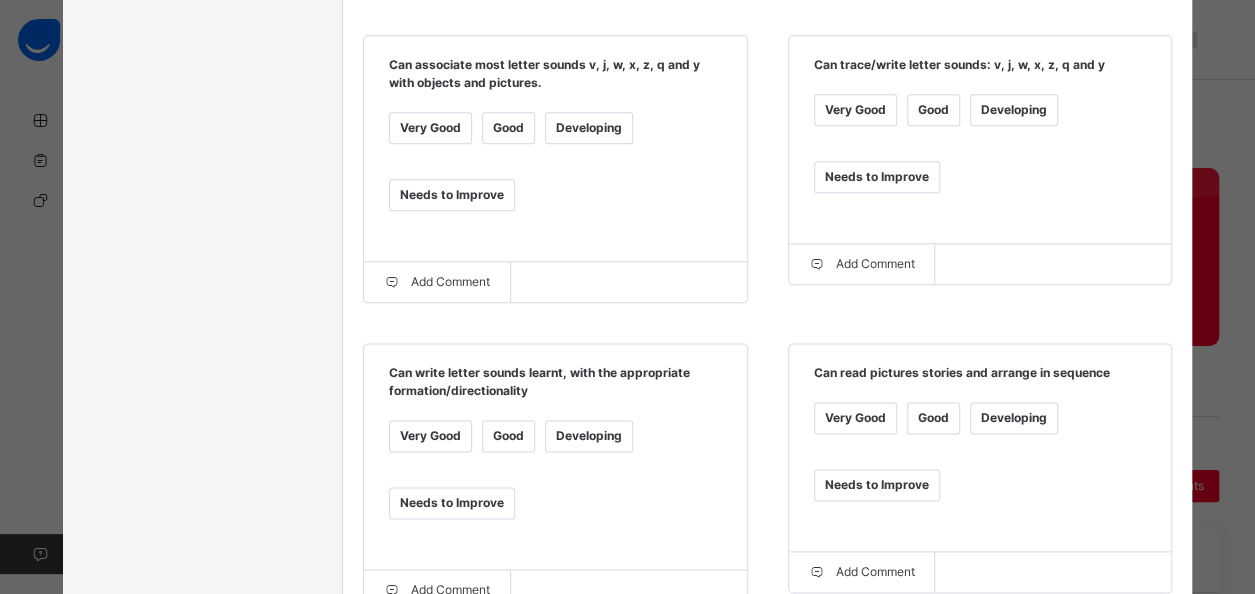 scroll, scrollTop: 1120, scrollLeft: 0, axis: vertical 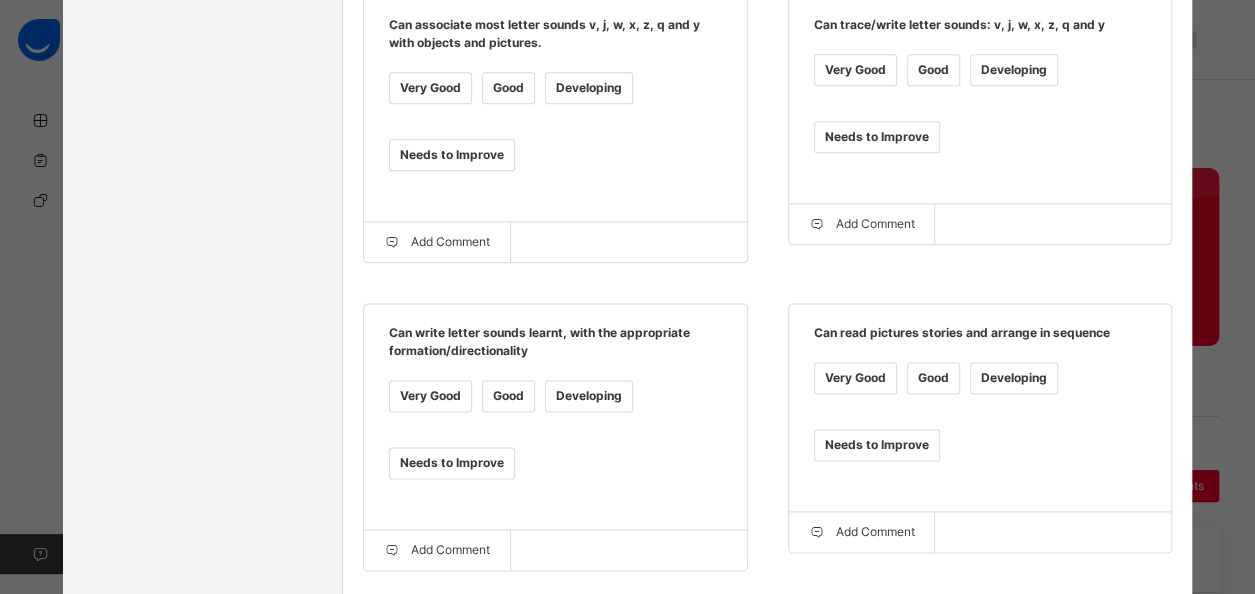 click on "Very Good" at bounding box center (430, 396) 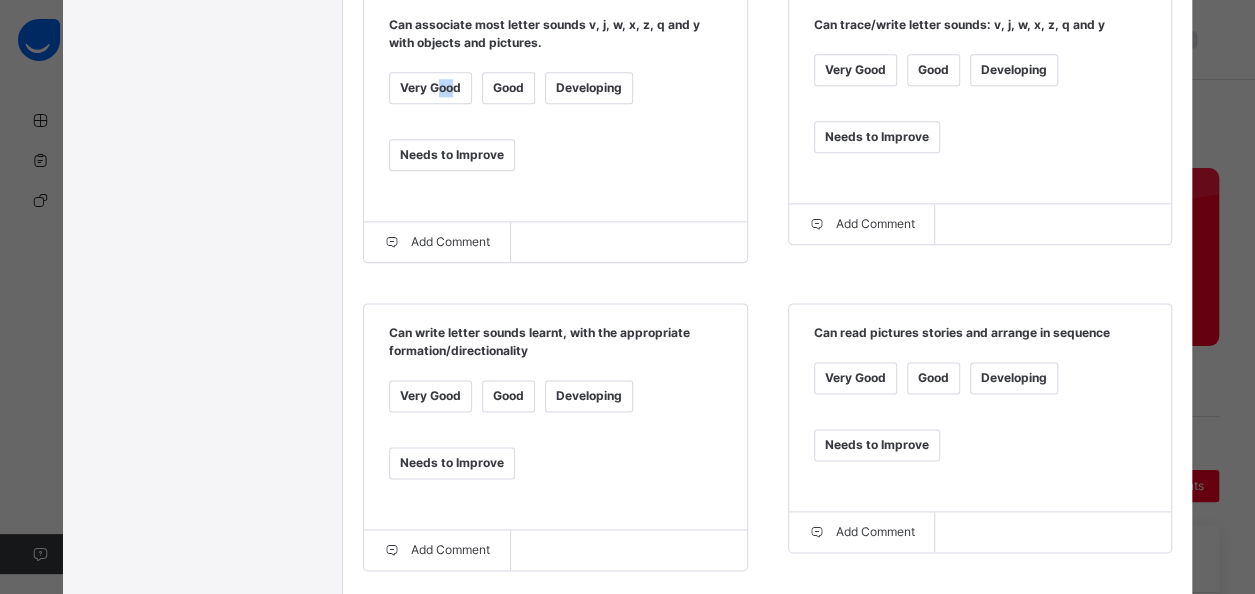 drag, startPoint x: 423, startPoint y: 85, endPoint x: 441, endPoint y: 75, distance: 20.59126 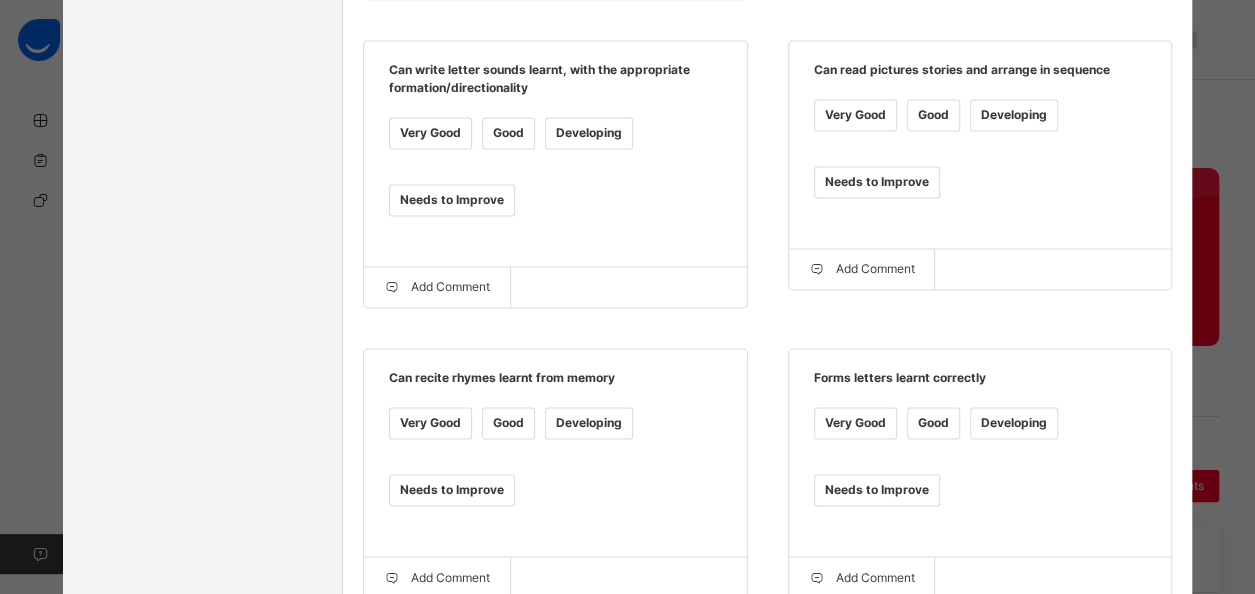 scroll, scrollTop: 1540, scrollLeft: 0, axis: vertical 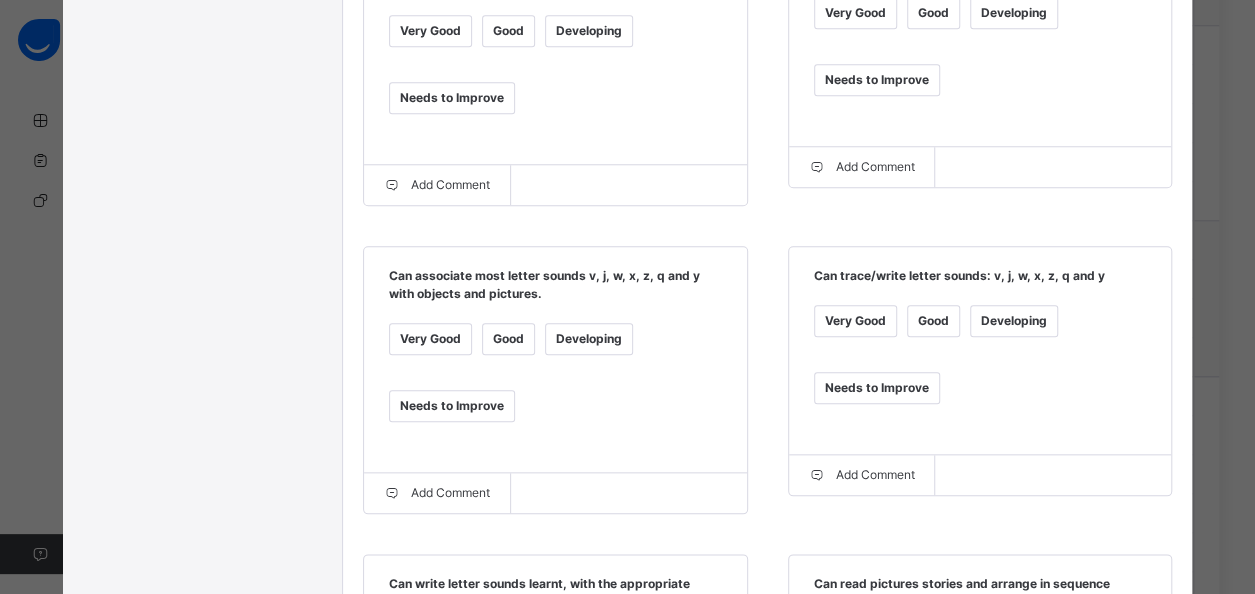 click on "Very Good" at bounding box center [430, 339] 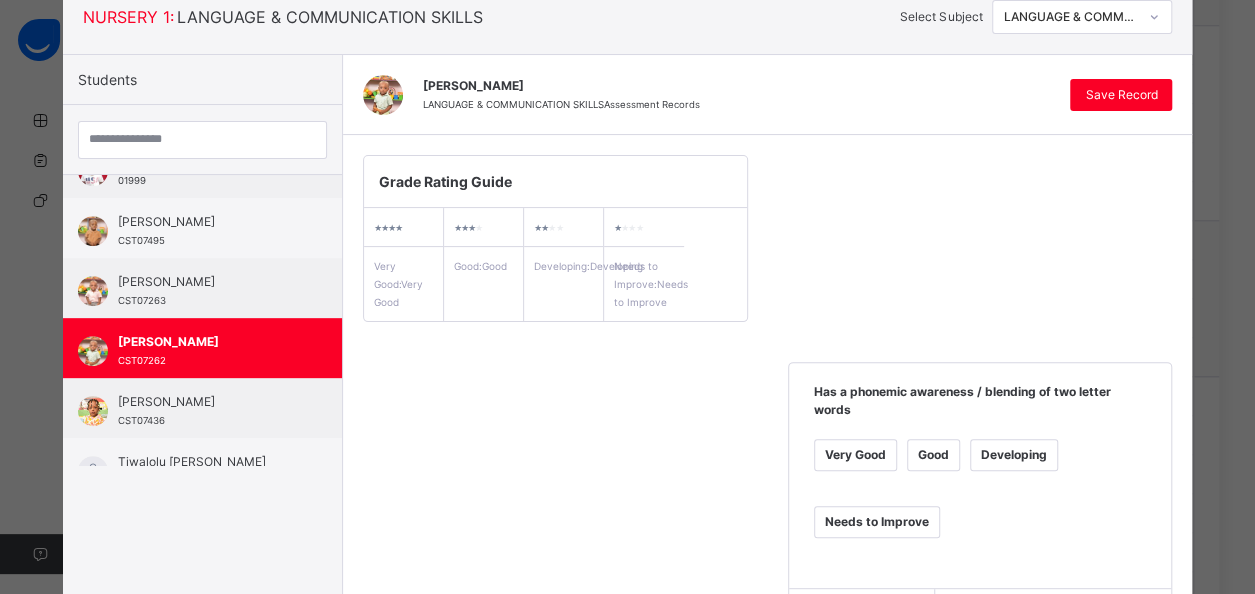 scroll, scrollTop: 109, scrollLeft: 0, axis: vertical 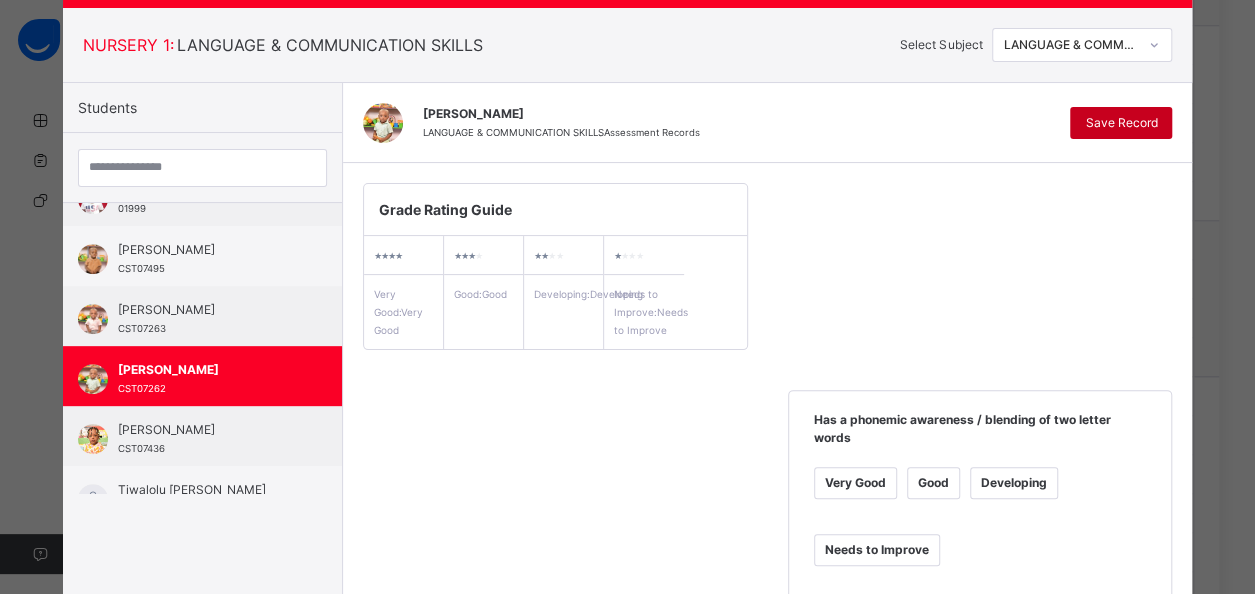 click on "Save Record" at bounding box center [1121, 123] 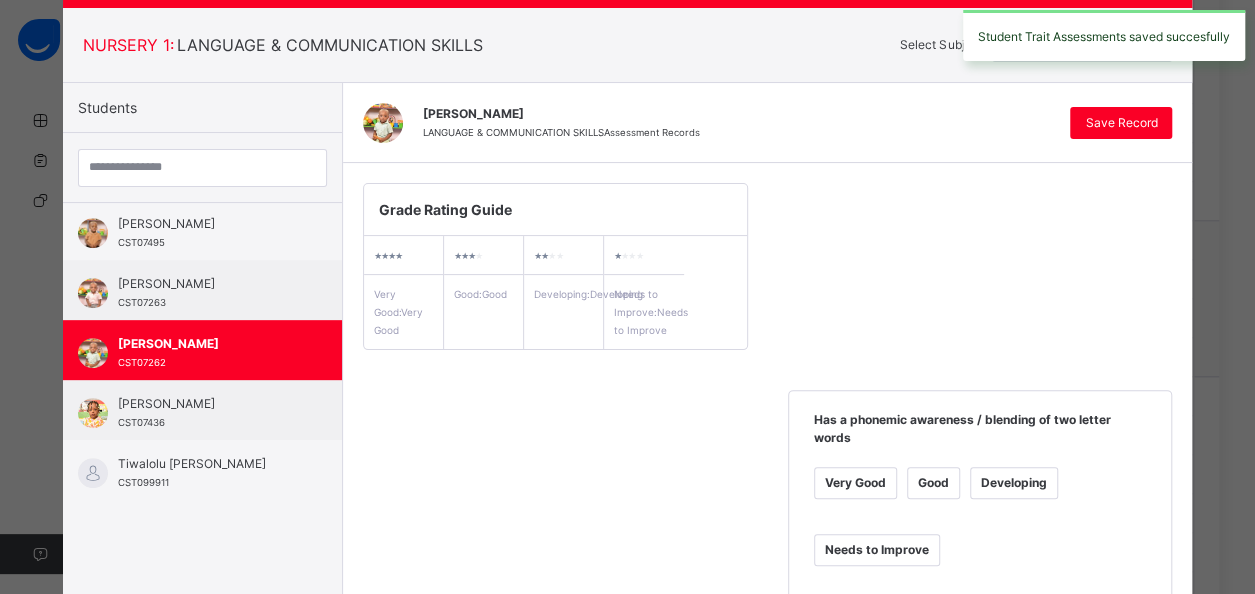 scroll, scrollTop: 550, scrollLeft: 0, axis: vertical 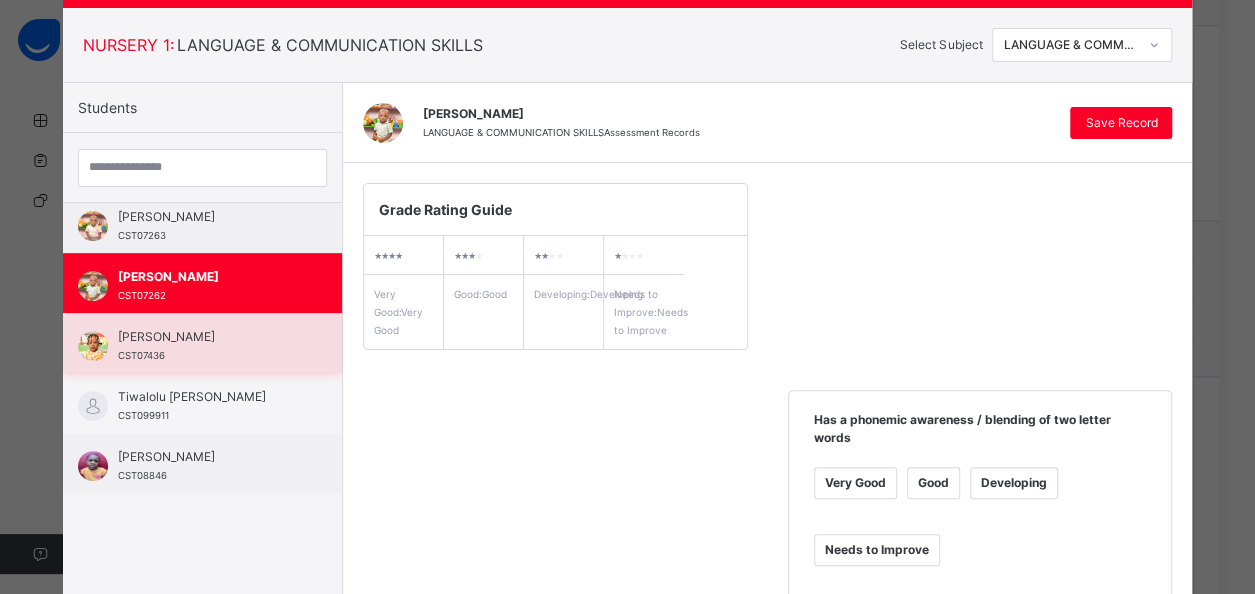 click on "[PERSON_NAME] CST07436" at bounding box center [207, 346] 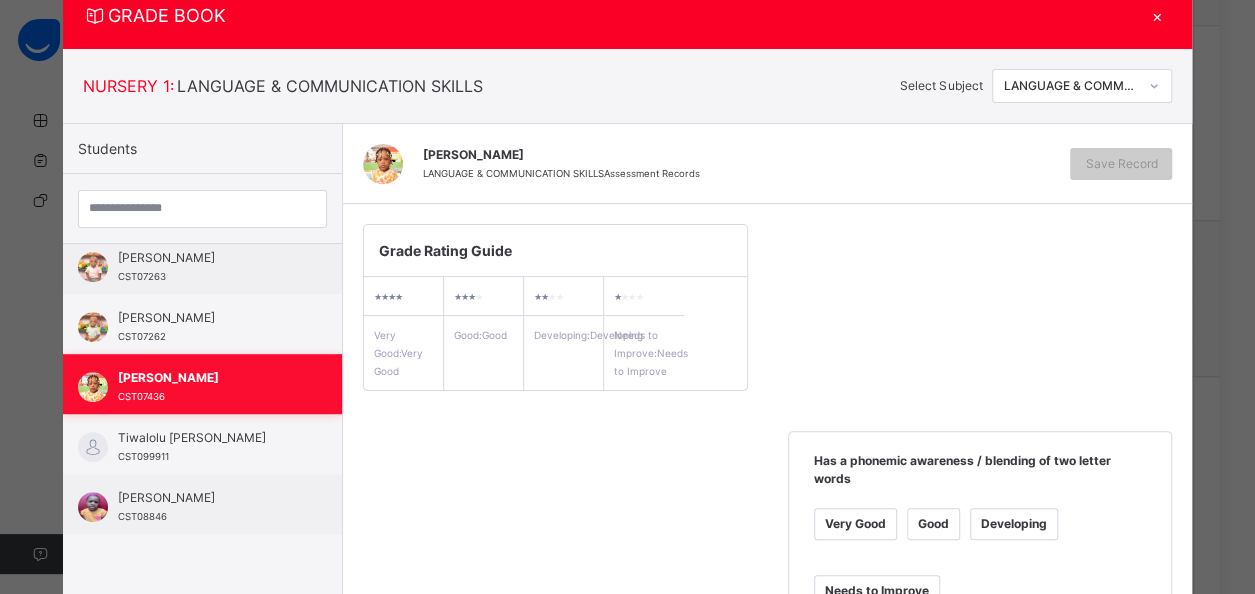 scroll, scrollTop: 109, scrollLeft: 0, axis: vertical 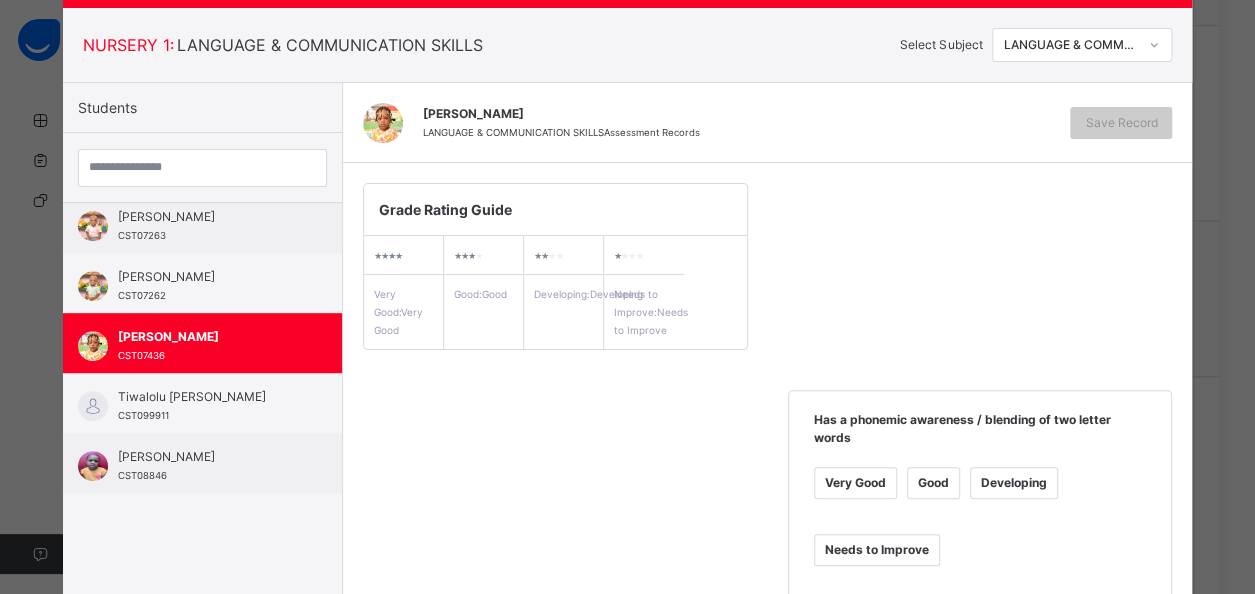 click on "Good" at bounding box center (933, 483) 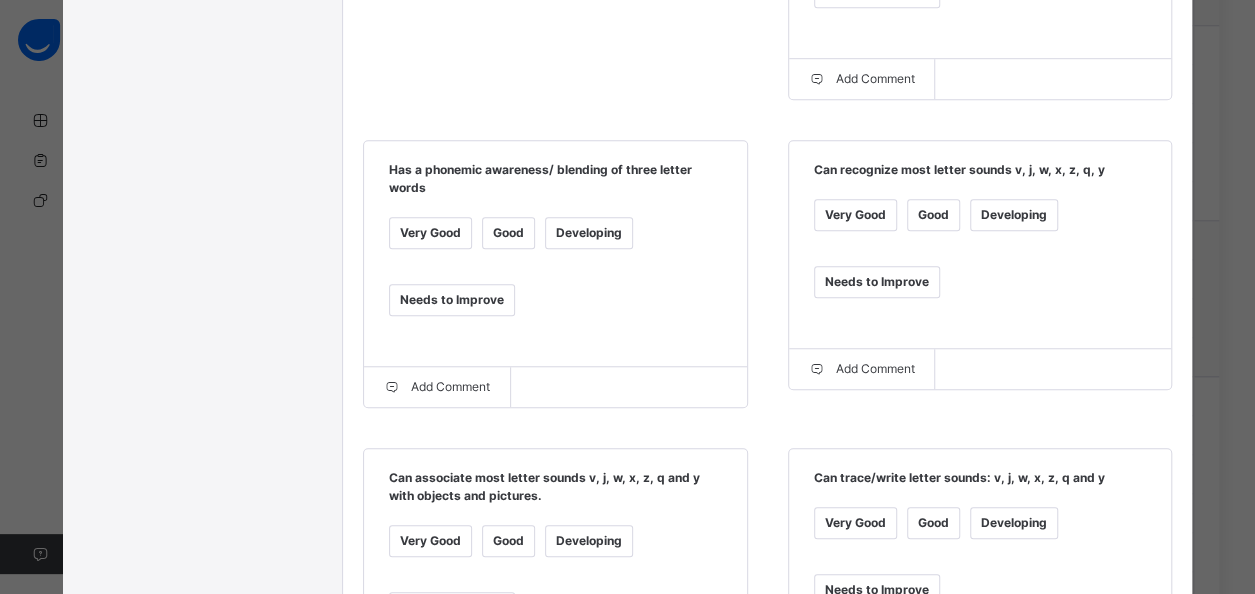 scroll, scrollTop: 669, scrollLeft: 0, axis: vertical 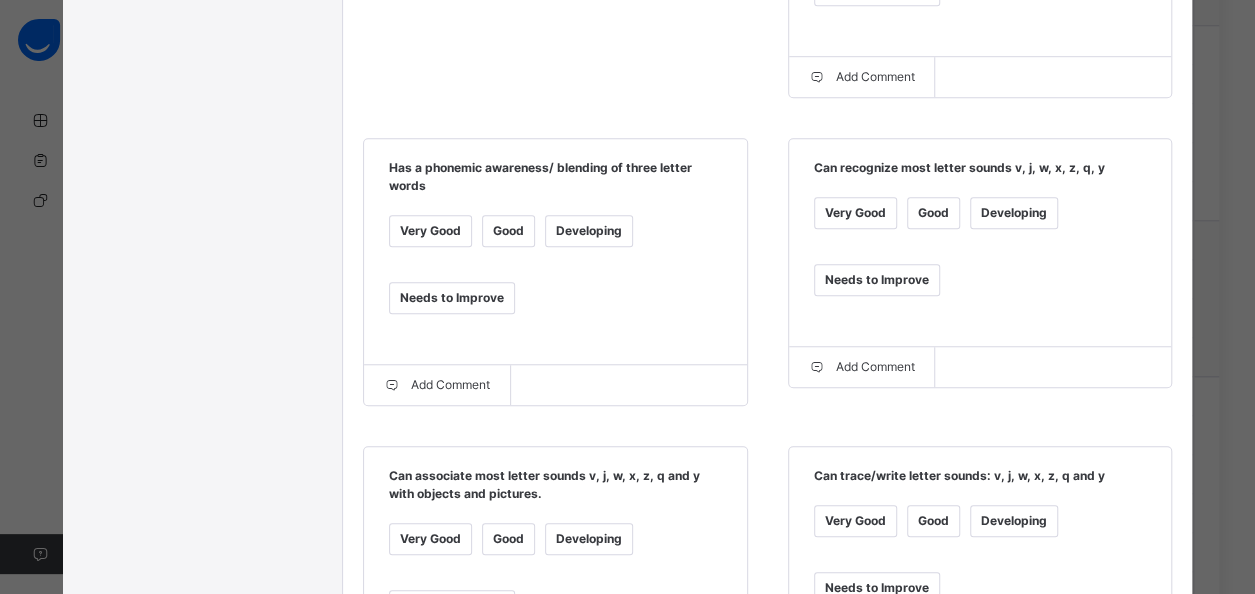 click on "Good" at bounding box center [933, 213] 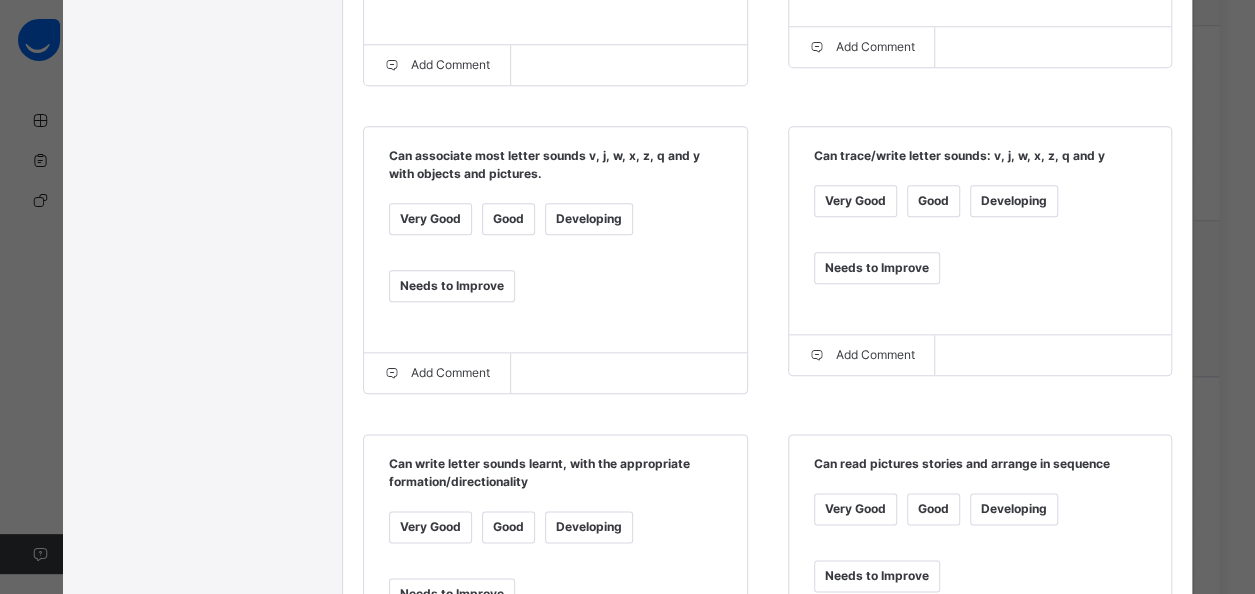 scroll, scrollTop: 949, scrollLeft: 0, axis: vertical 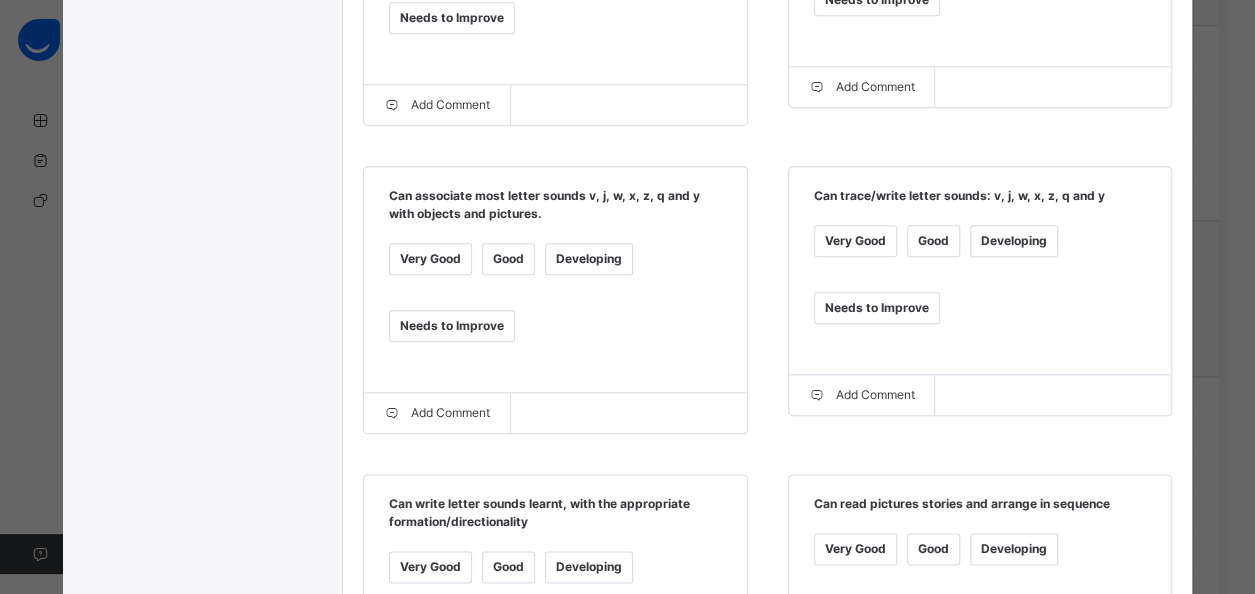 click on "Good" at bounding box center (508, 259) 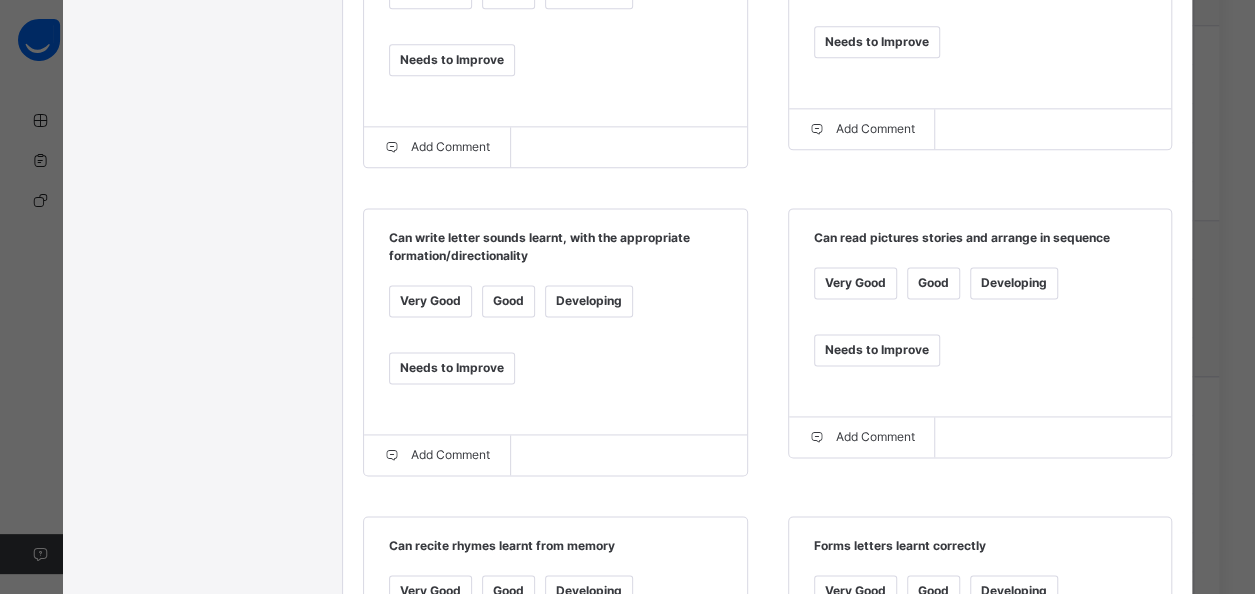 scroll, scrollTop: 1528, scrollLeft: 0, axis: vertical 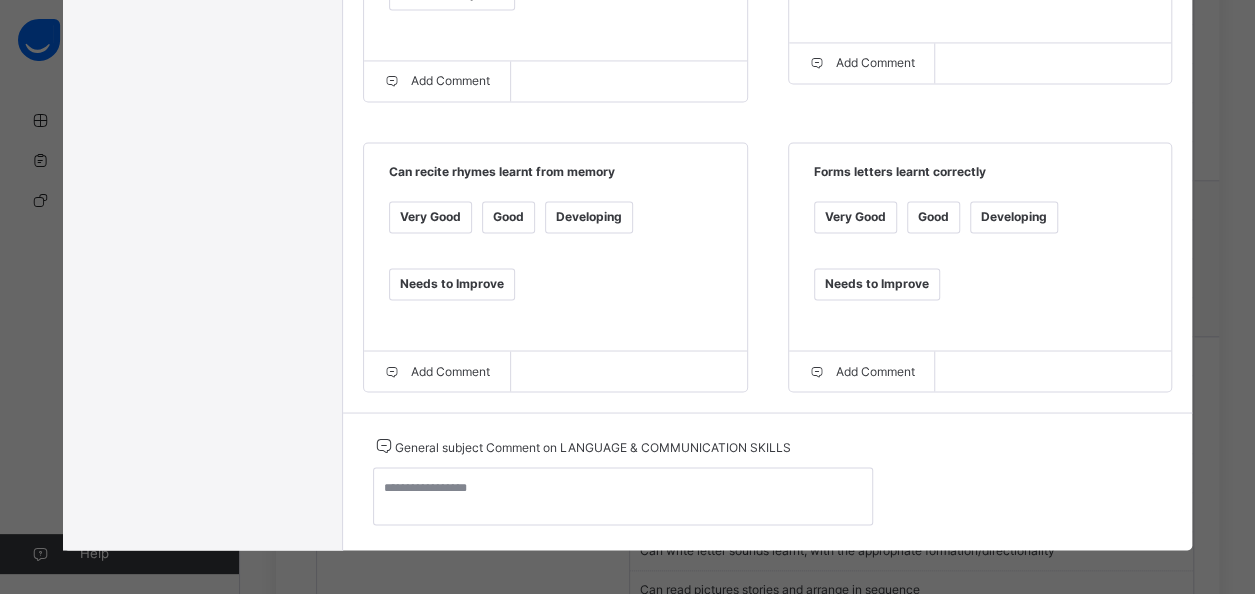 click on "Can recite rhymes learnt from memory" at bounding box center (555, 179) 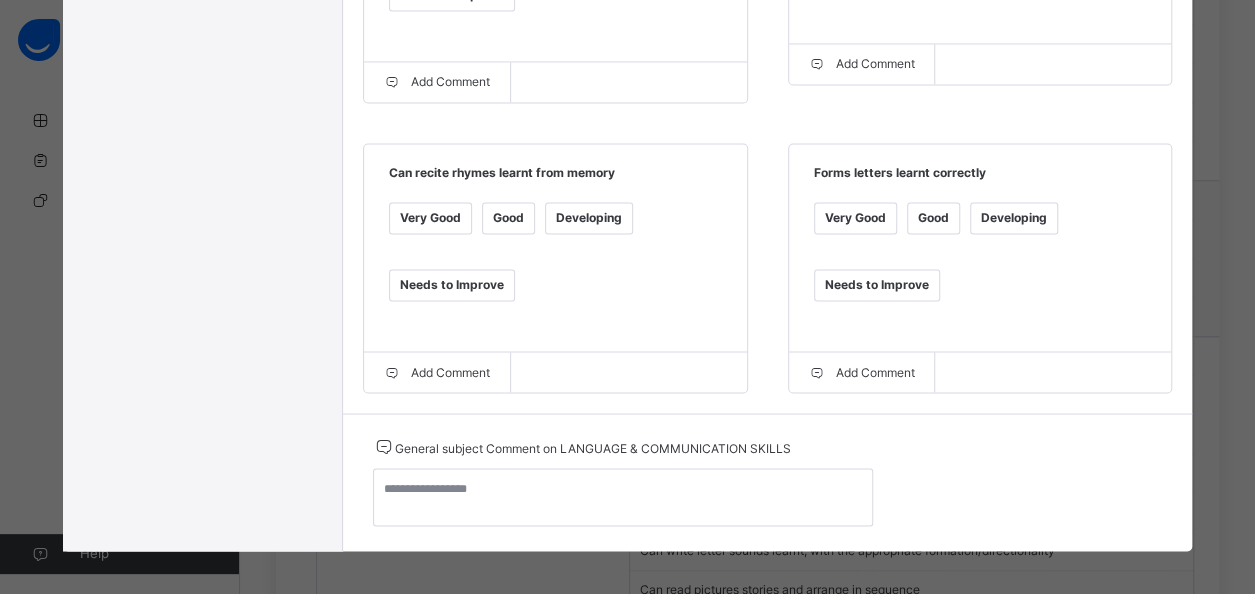 scroll, scrollTop: 1589, scrollLeft: 0, axis: vertical 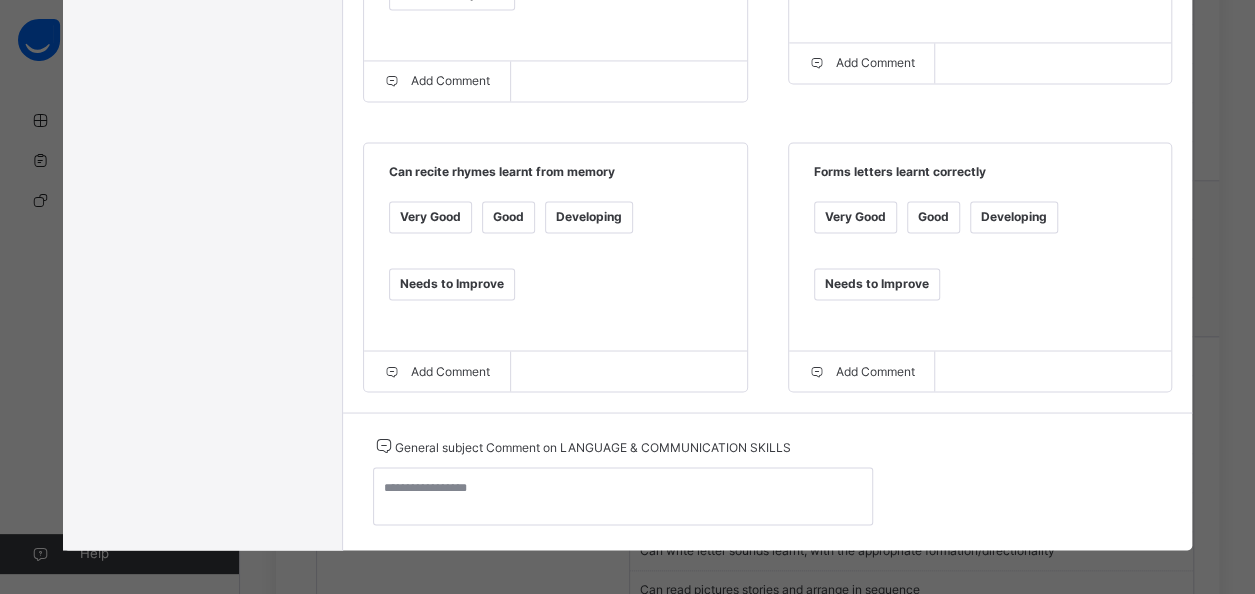 click on "Very Good" at bounding box center [430, 217] 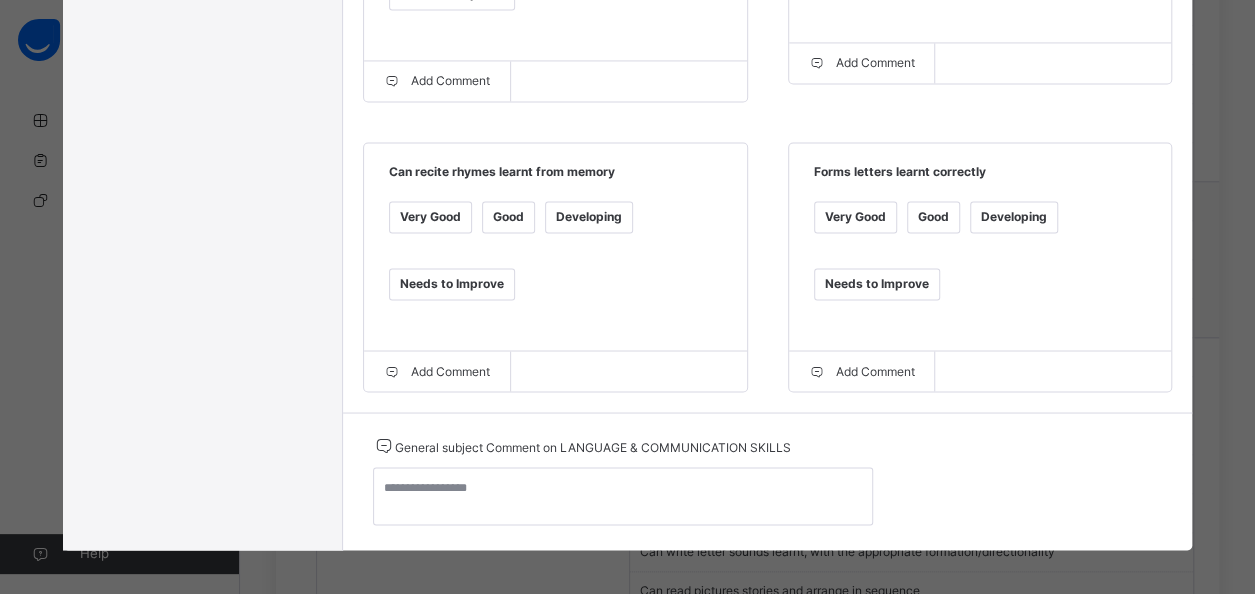 click on "Needs to Improve" at bounding box center [452, 284] 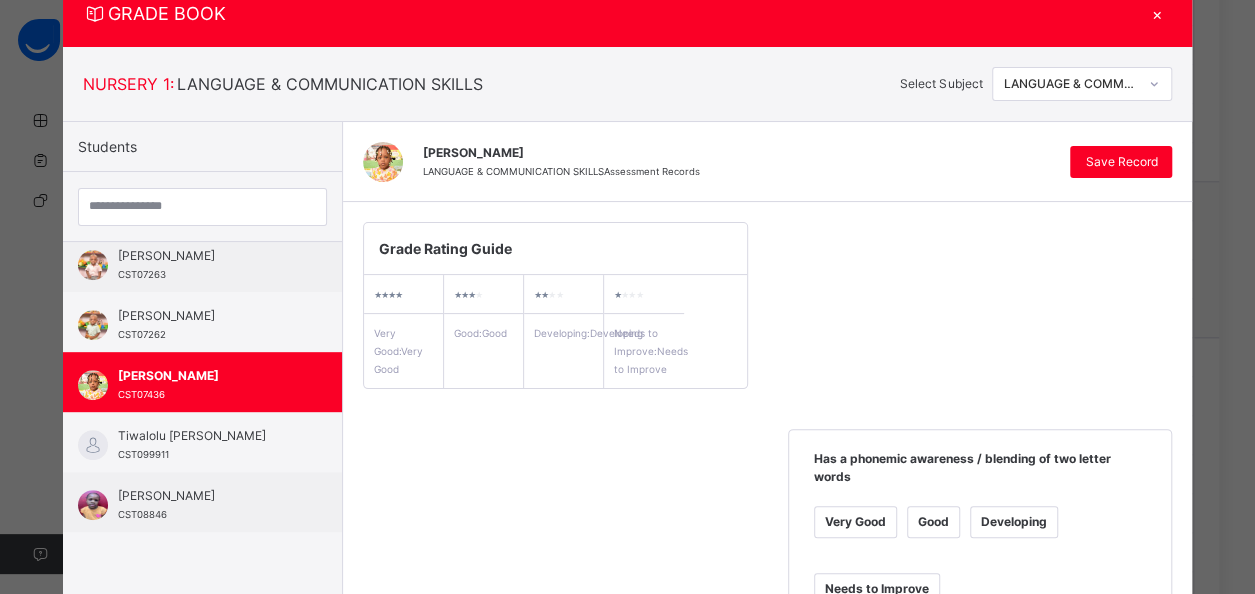 scroll, scrollTop: 0, scrollLeft: 0, axis: both 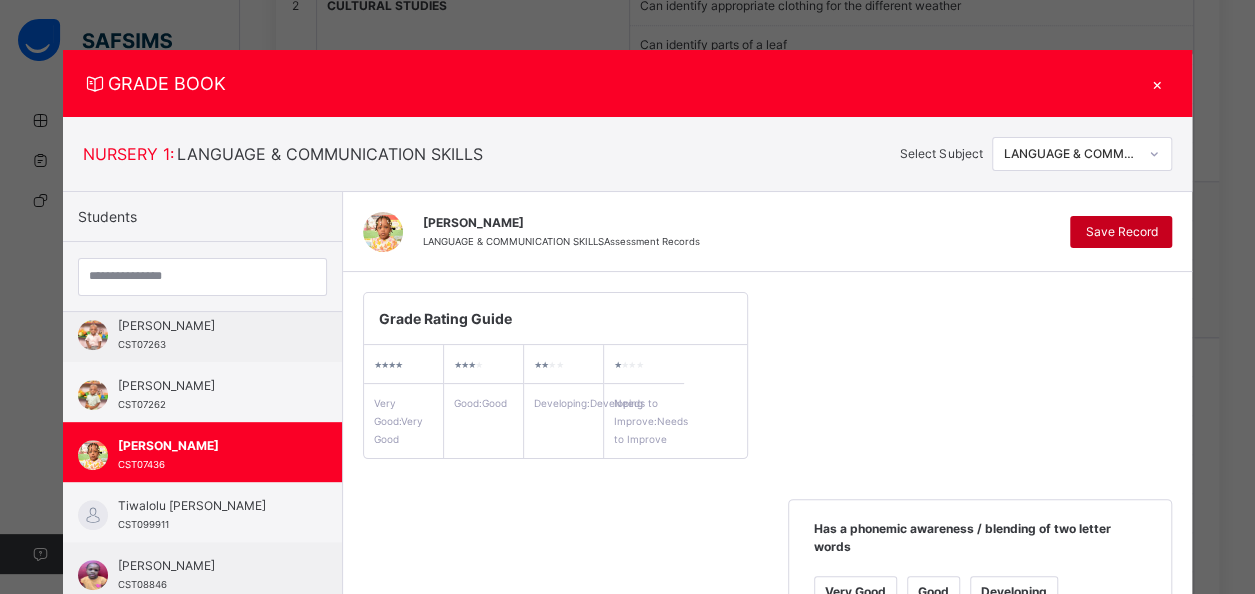 drag, startPoint x: 1147, startPoint y: 226, endPoint x: 1156, endPoint y: 221, distance: 10.29563 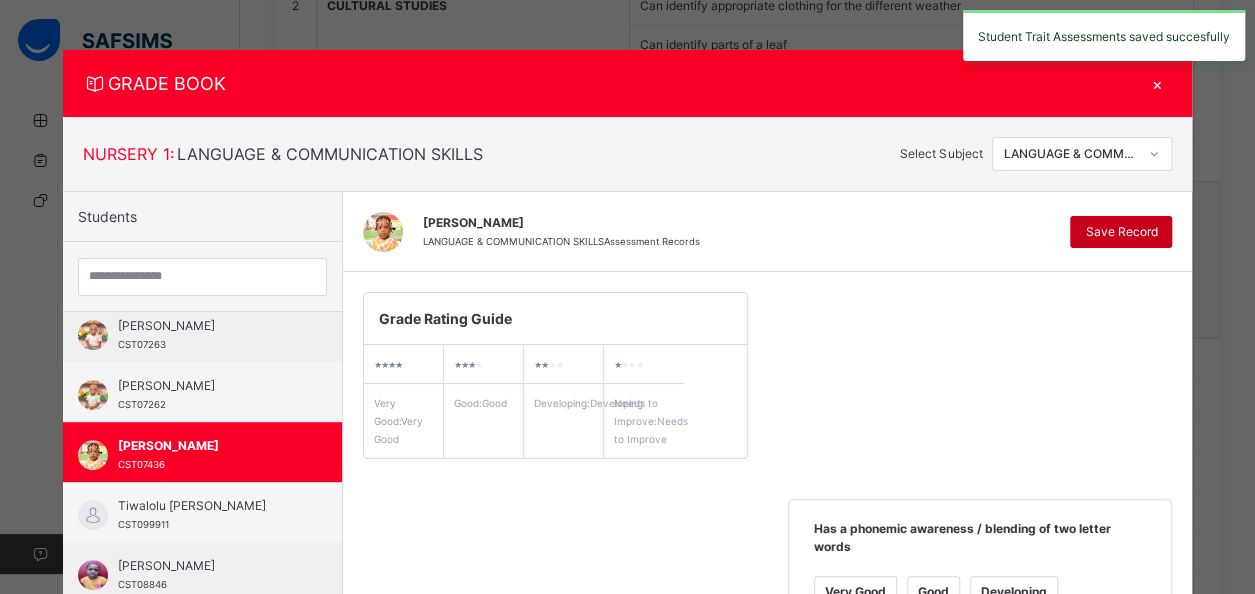 click on "Save Record" at bounding box center (1121, 232) 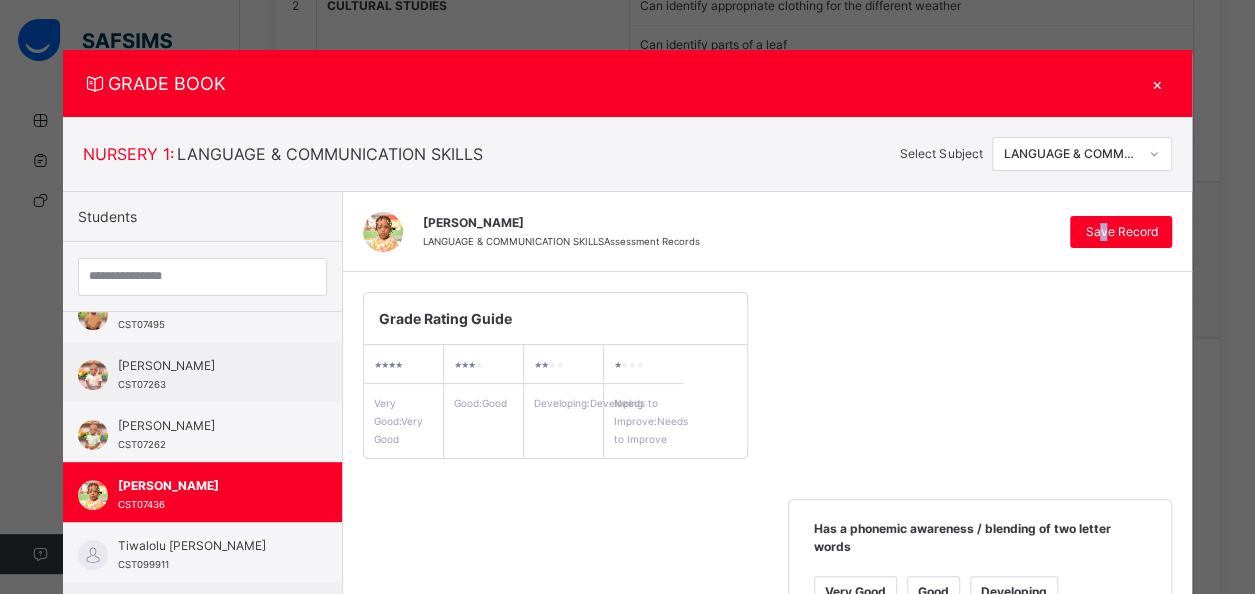 scroll, scrollTop: 506, scrollLeft: 0, axis: vertical 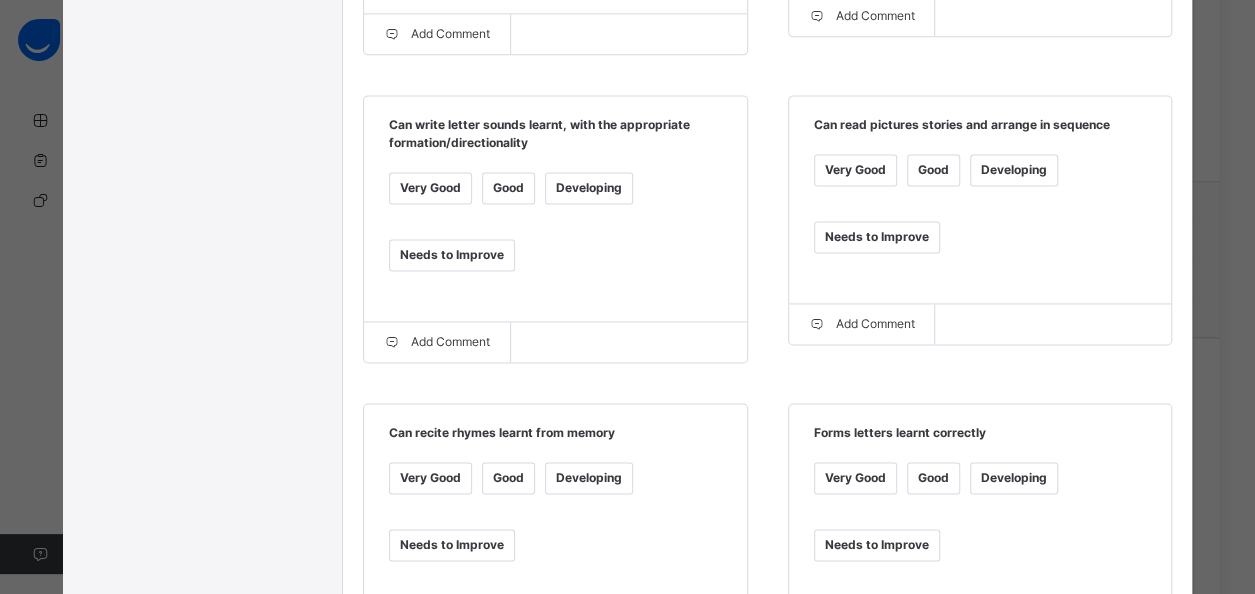 click on "Good" at bounding box center [933, 170] 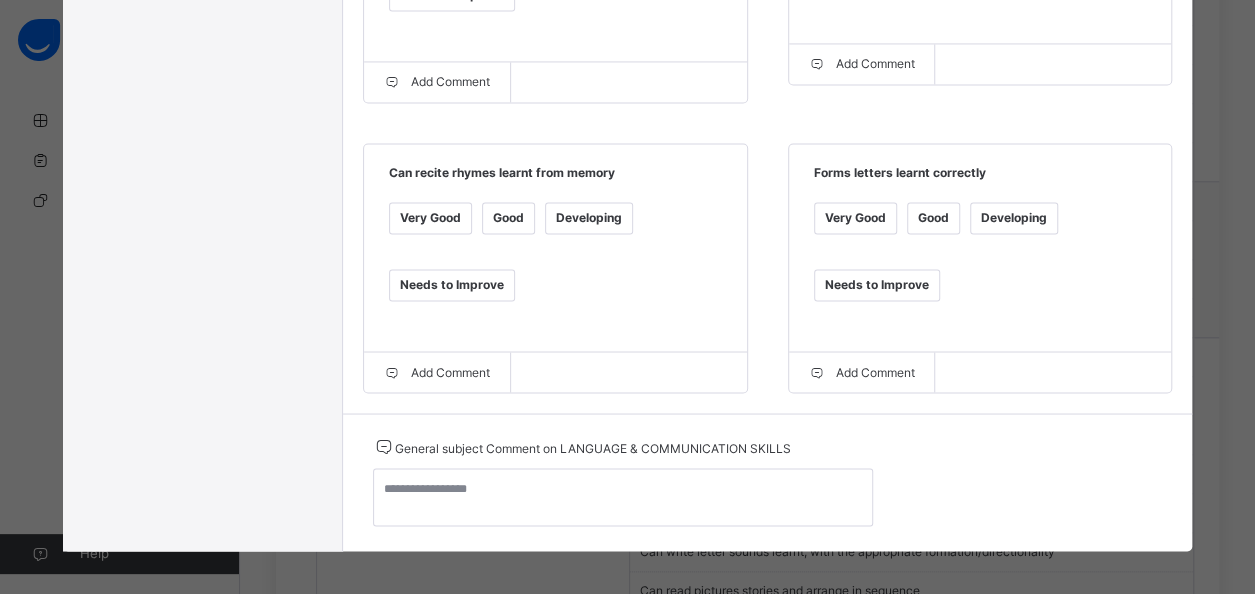 scroll, scrollTop: 1595, scrollLeft: 0, axis: vertical 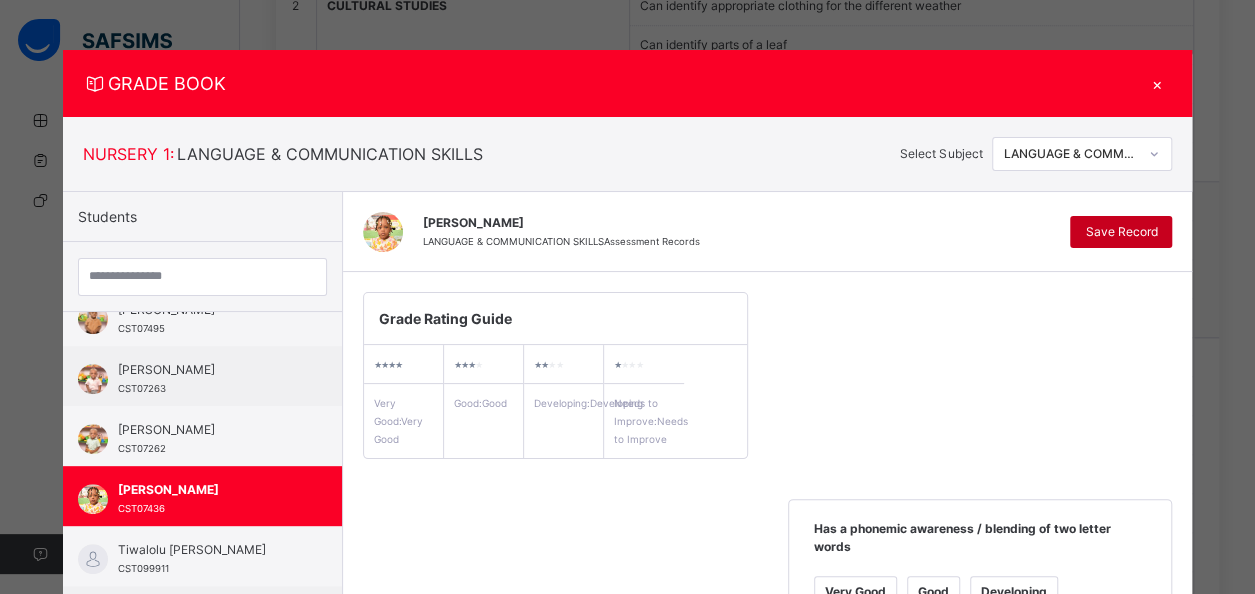 click on "Save Record" at bounding box center (1121, 232) 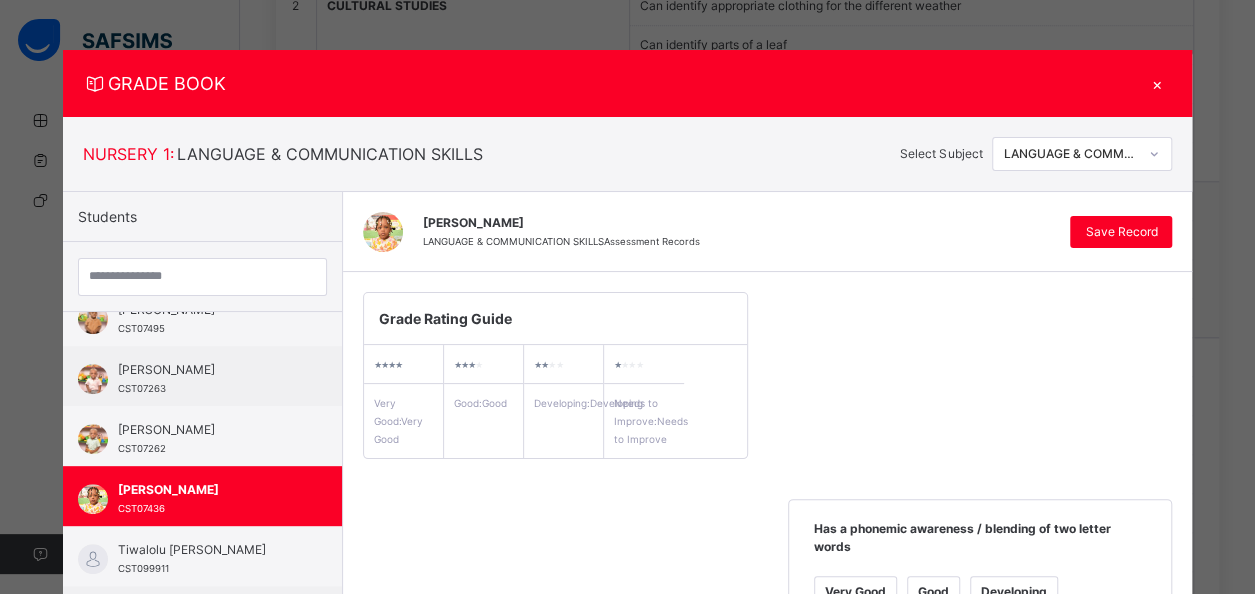 scroll, scrollTop: 550, scrollLeft: 0, axis: vertical 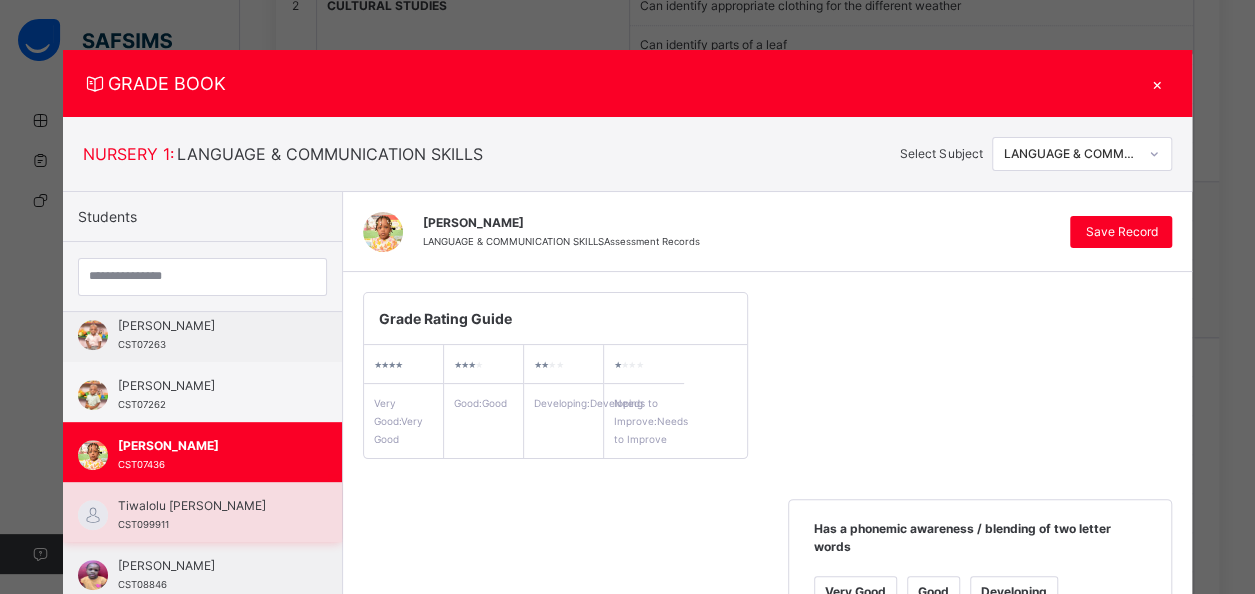 click on "Tiwalolu   [PERSON_NAME]" at bounding box center (207, 506) 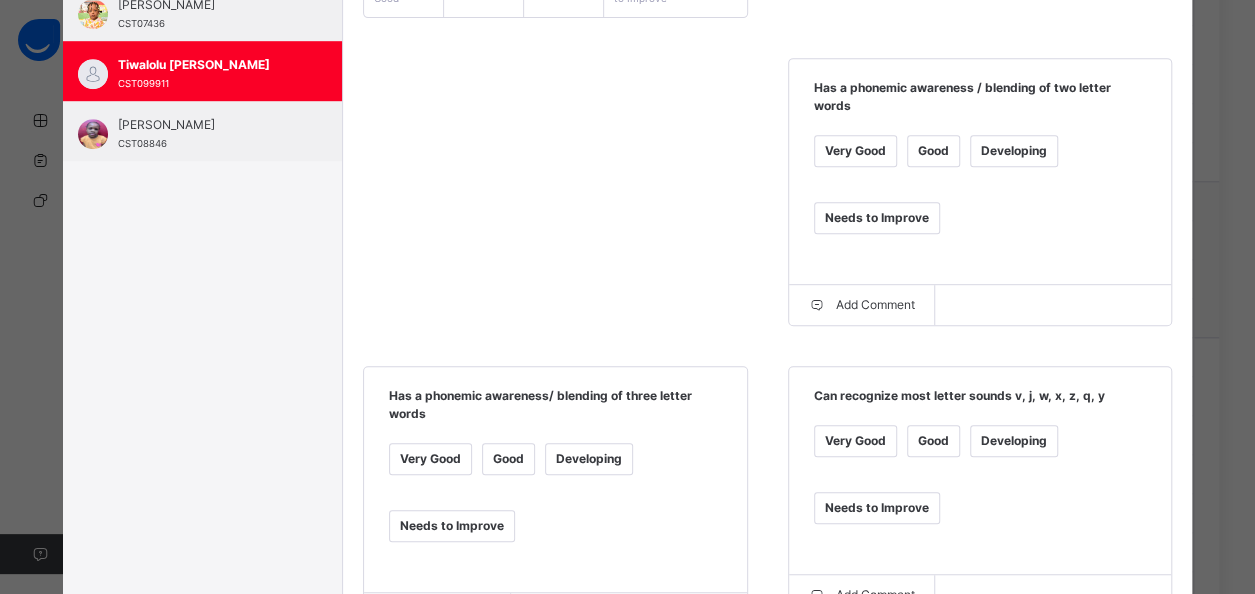 scroll, scrollTop: 446, scrollLeft: 0, axis: vertical 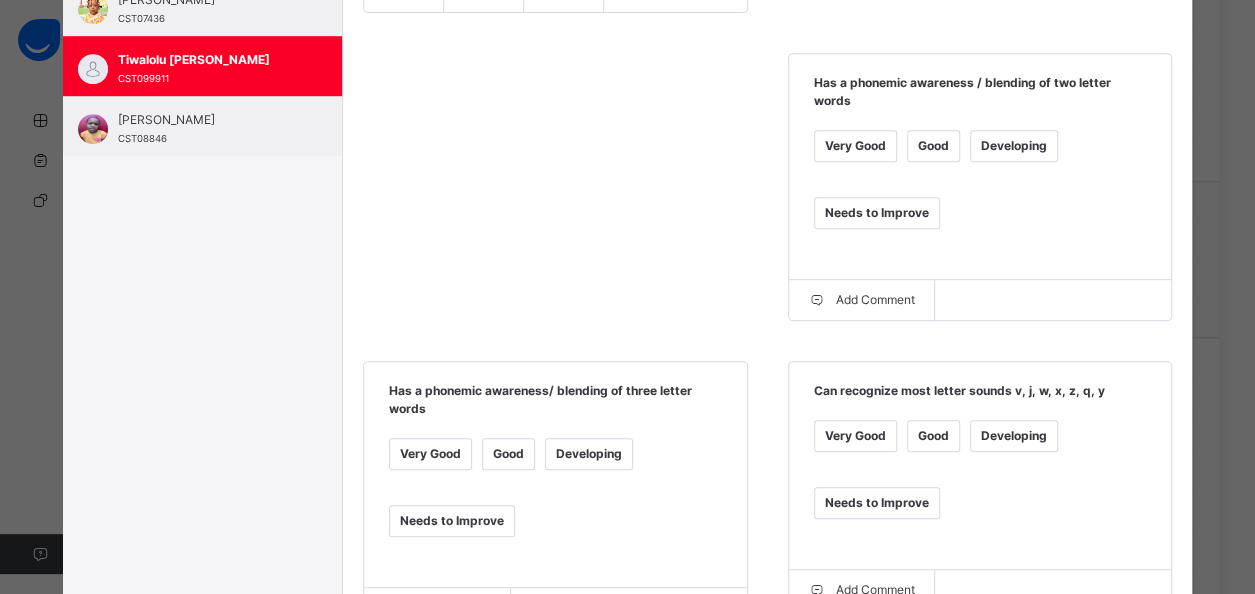 click on "Needs to Improve" at bounding box center (877, 213) 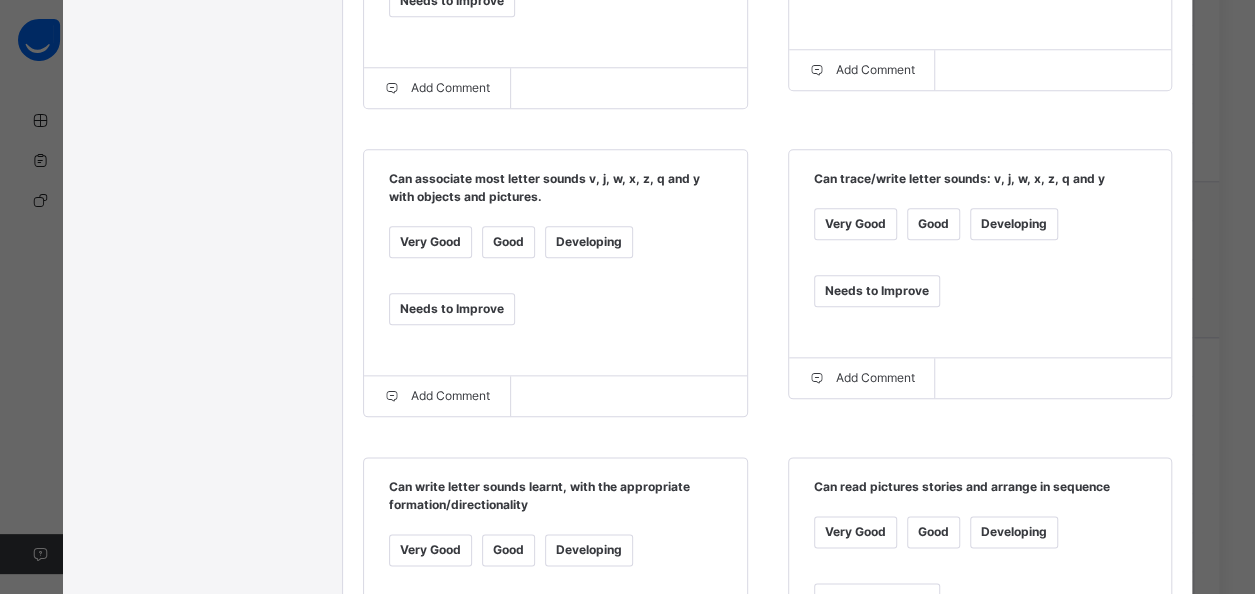 scroll, scrollTop: 1586, scrollLeft: 0, axis: vertical 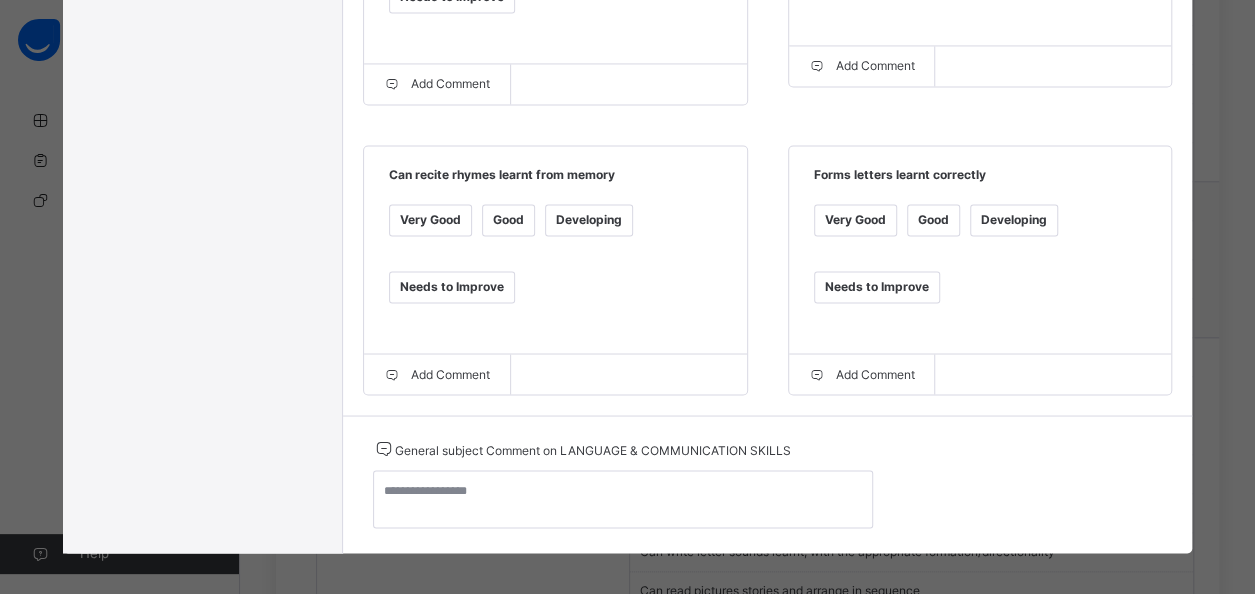 click on "Developing" at bounding box center [589, 220] 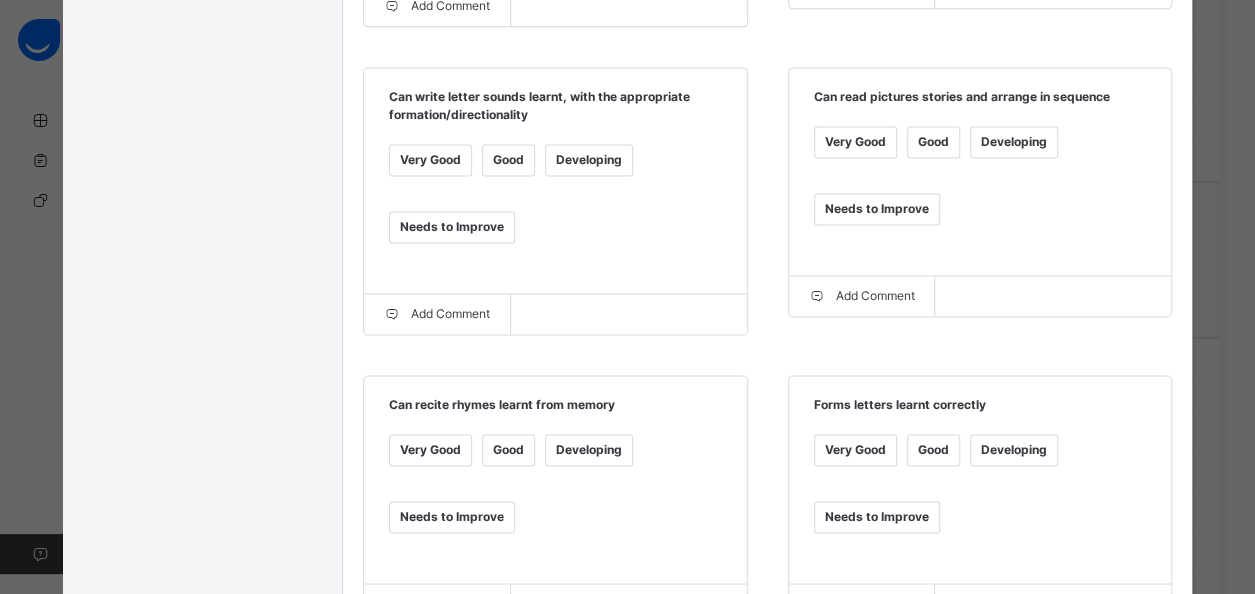 scroll, scrollTop: 1346, scrollLeft: 0, axis: vertical 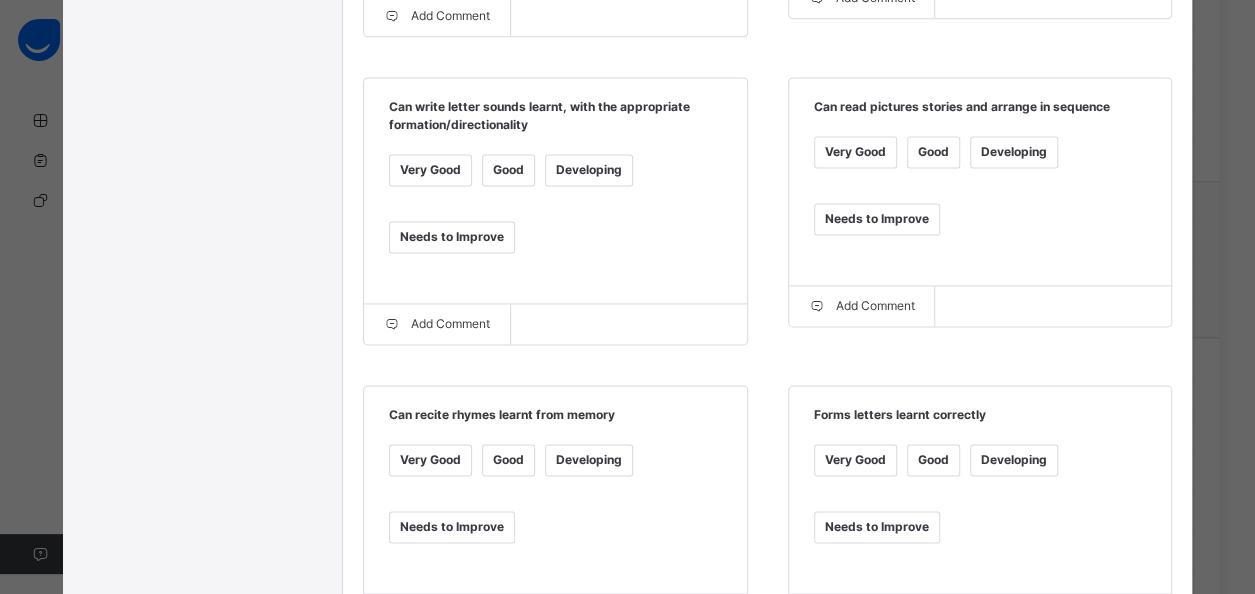 click on "Needs to Improve" at bounding box center [877, 527] 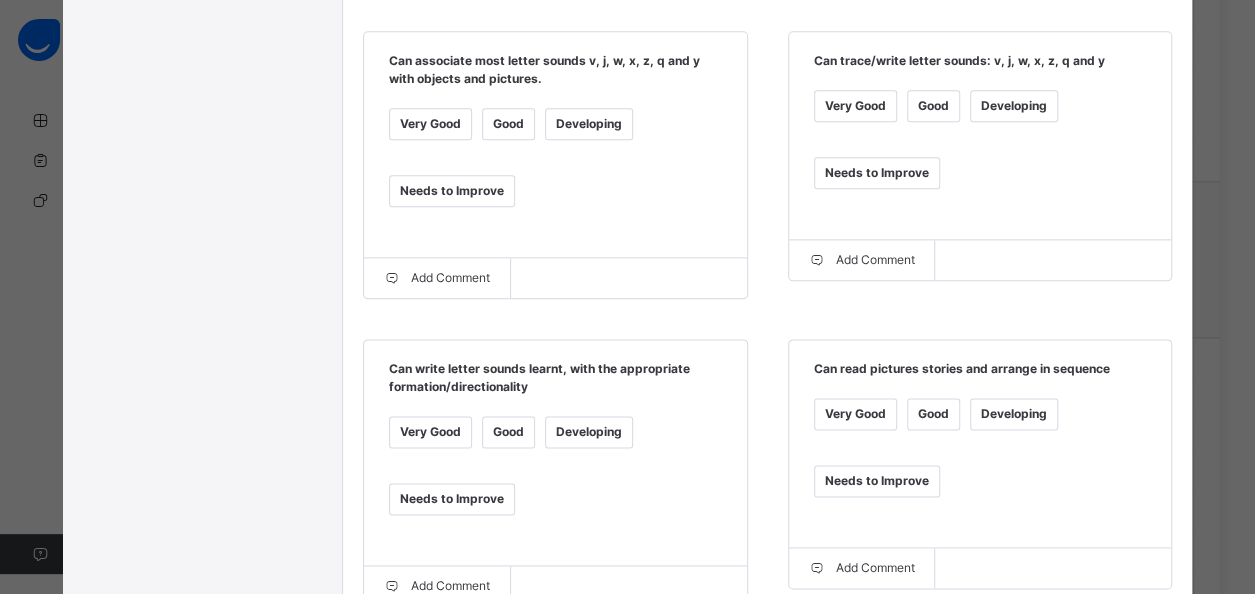 scroll, scrollTop: 1026, scrollLeft: 0, axis: vertical 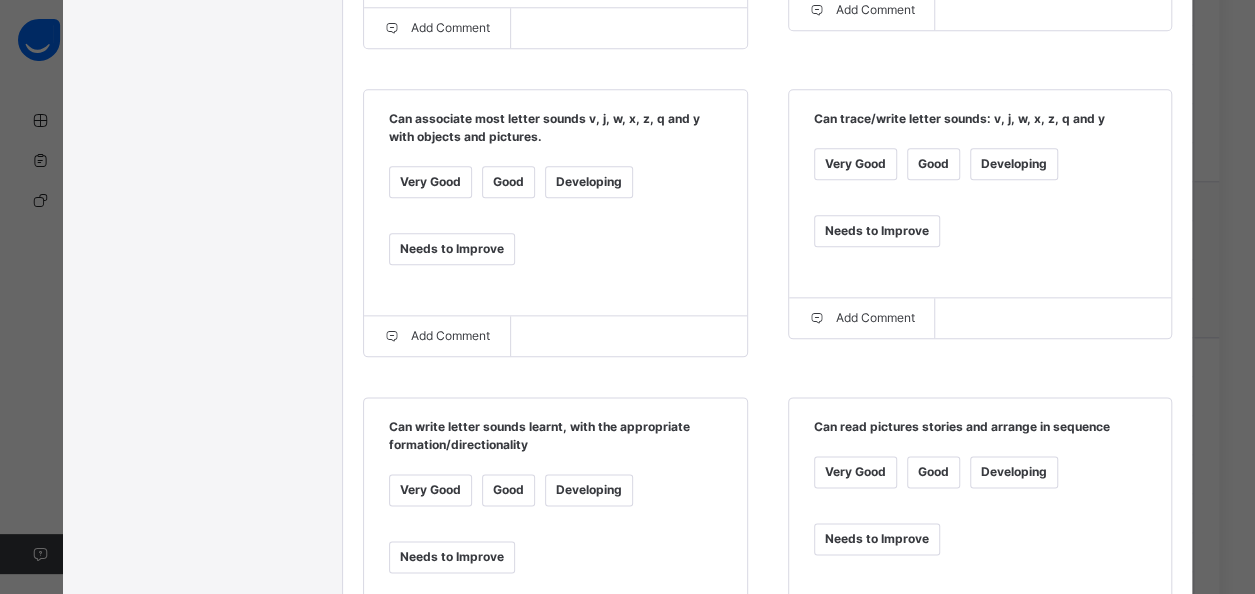 click on "Needs to Improve" at bounding box center [877, 539] 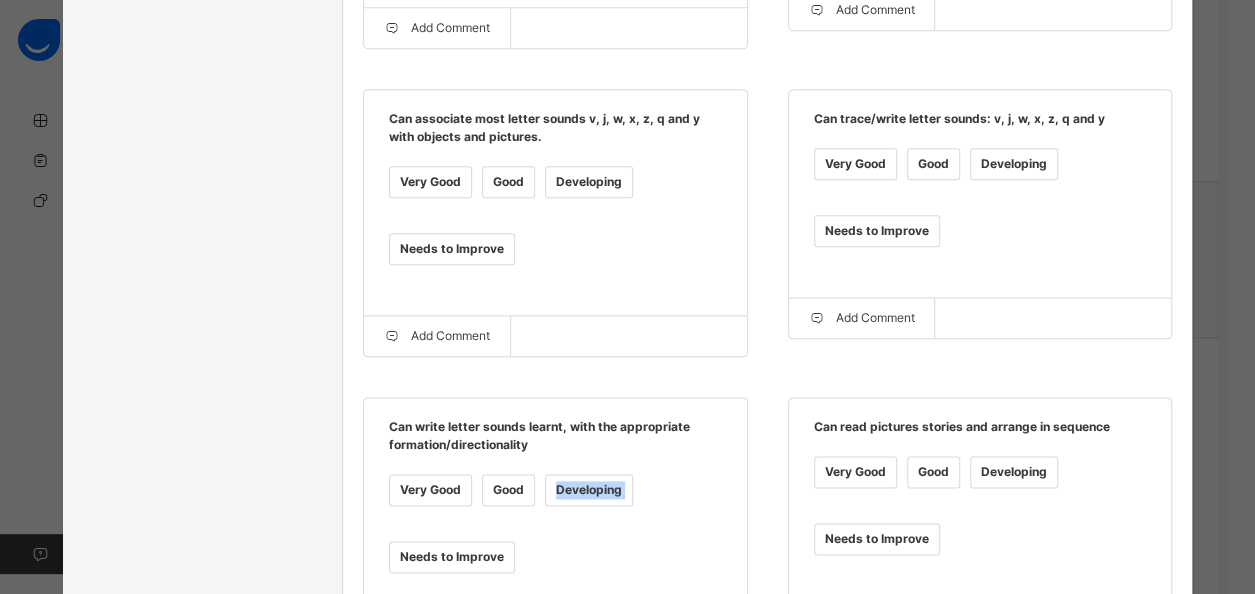 click on "Very Good Good Developing Needs to Improve" at bounding box center [555, 536] 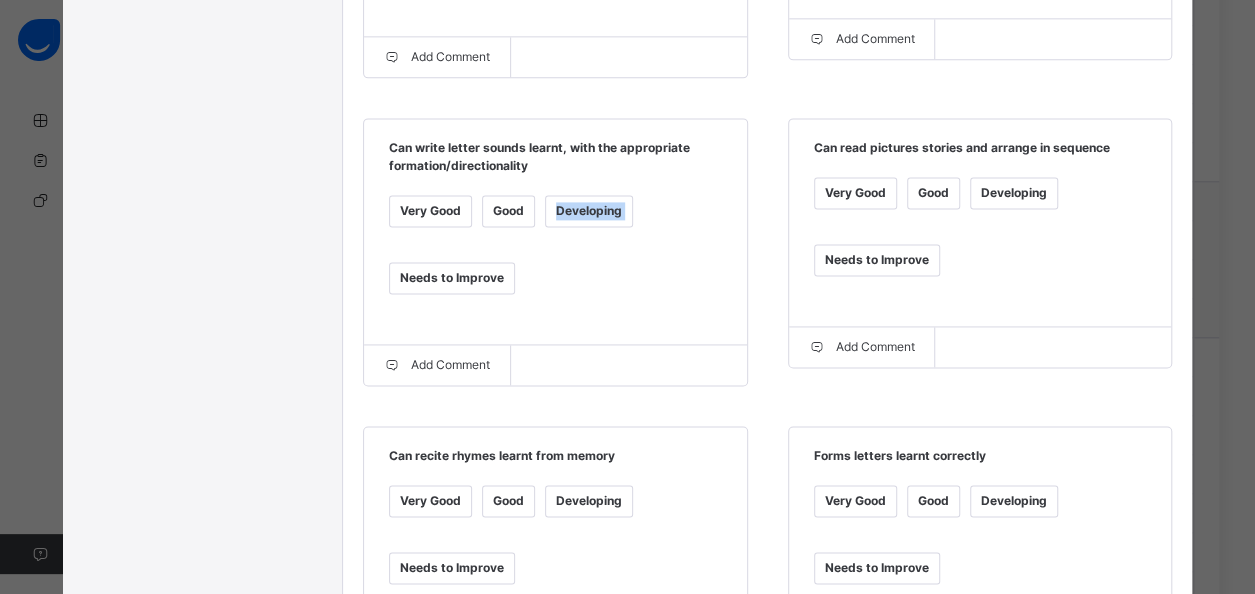 scroll, scrollTop: 1306, scrollLeft: 0, axis: vertical 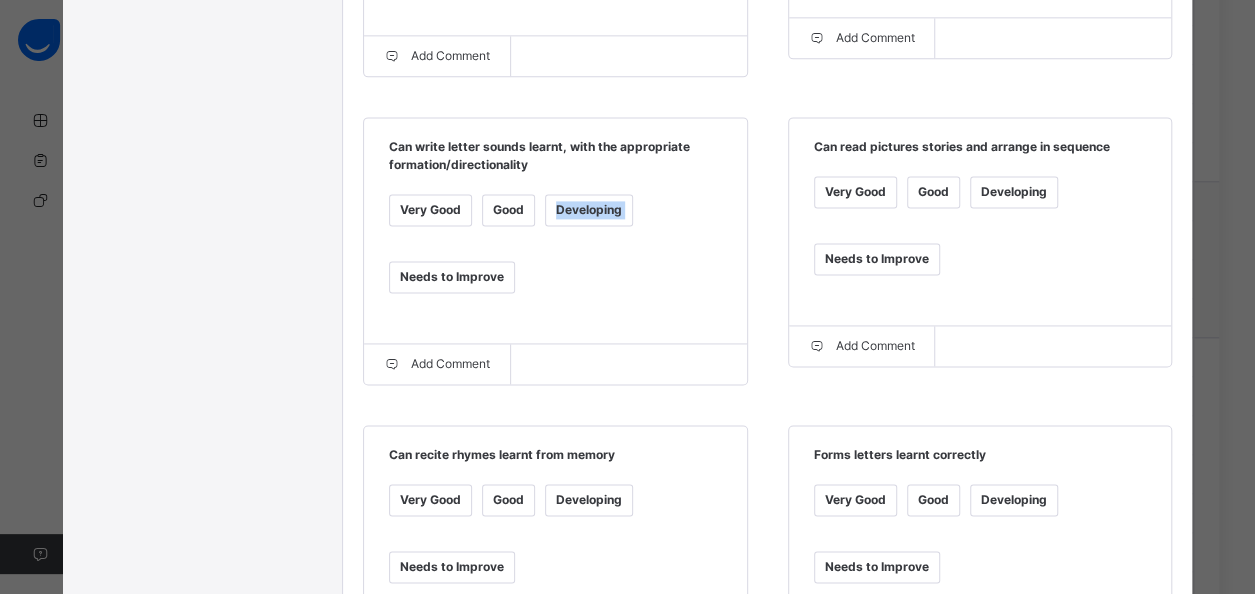 click on "Developing" at bounding box center [589, 210] 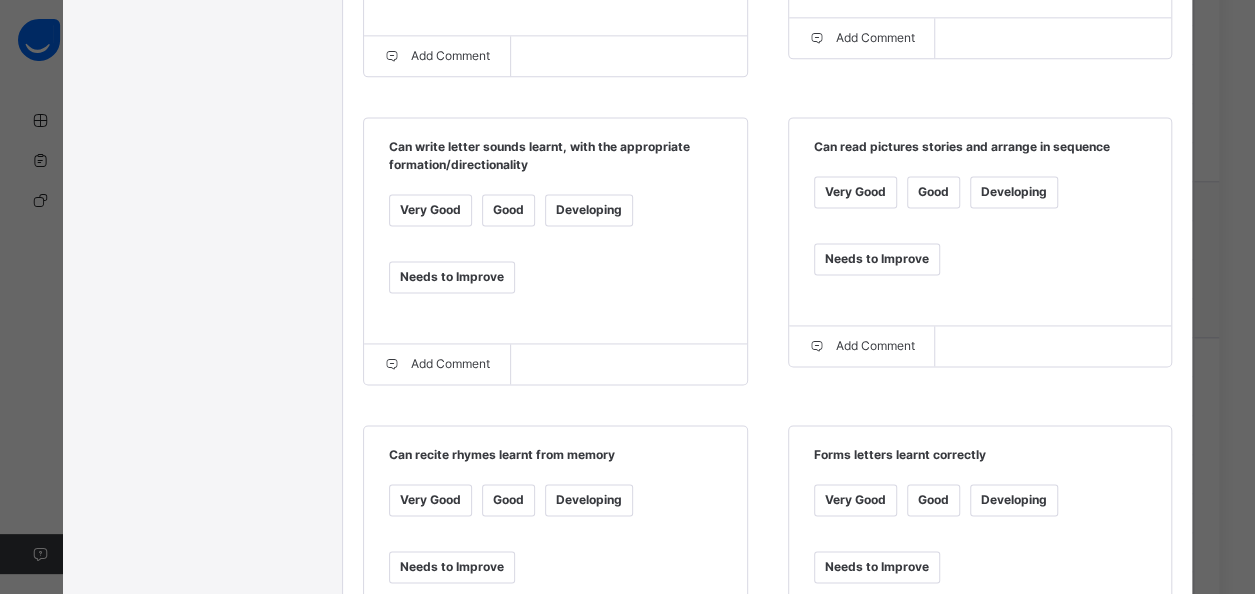 click on "Very Good Good Developing Needs to Improve" at bounding box center [555, 256] 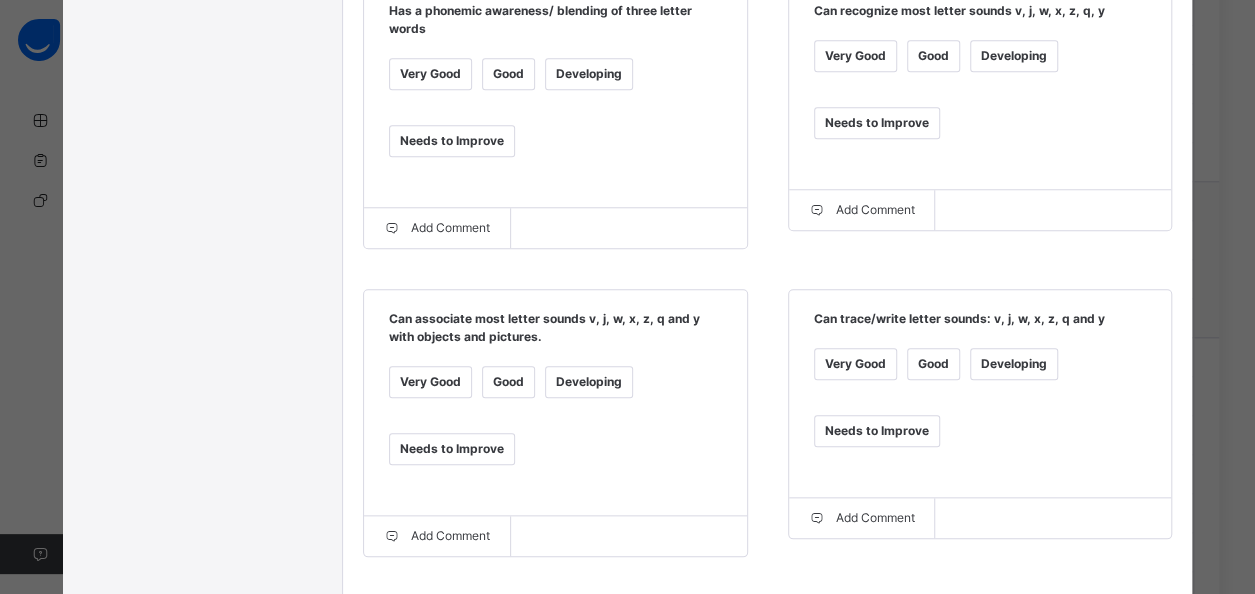 scroll, scrollTop: 866, scrollLeft: 0, axis: vertical 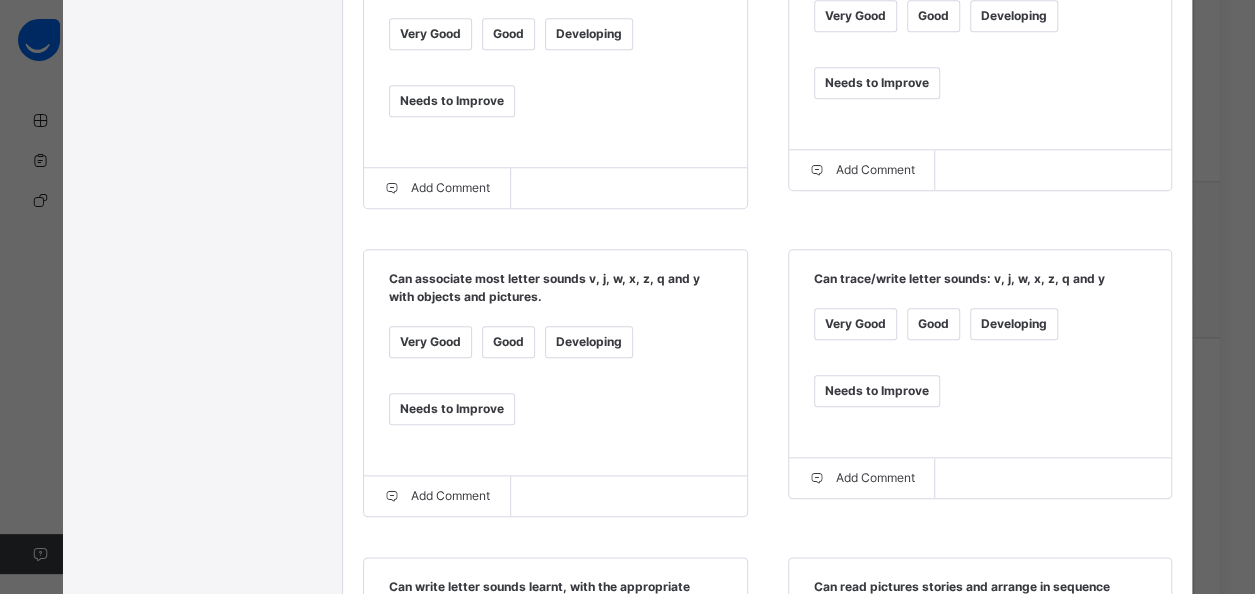 click on "Developing" at bounding box center (589, 342) 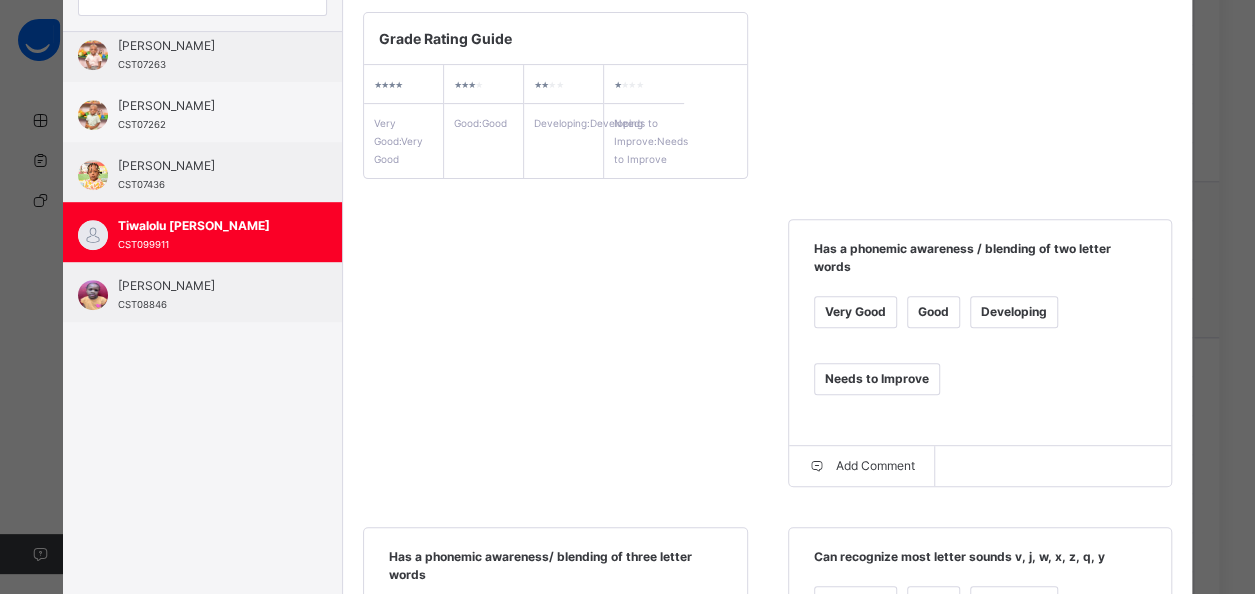 scroll, scrollTop: 13, scrollLeft: 0, axis: vertical 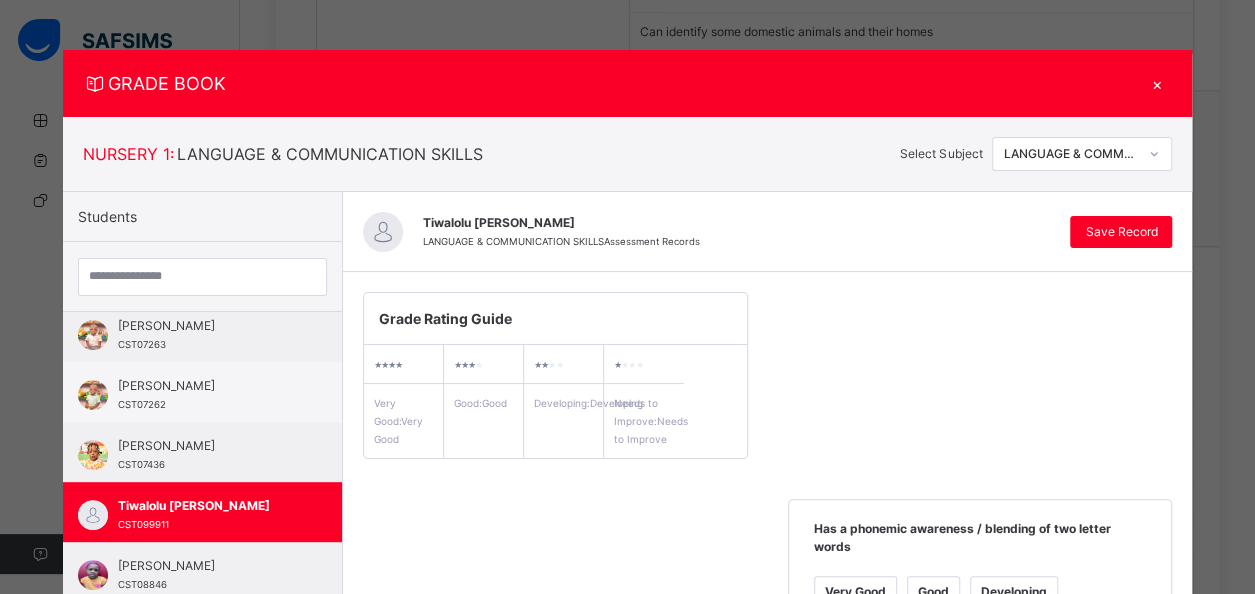 click on "Grade Rating Guide   ★ ★ ★ ★ Very Good  :  Very Good ★ ★ ★ ★ Good  :  Good ★ ★ ★ ★ Developing  :  Developing ★ ★ ★ ★ Needs to Improve  :  Needs to Improve Has a phonemic awareness / blending of two letter words   Very Good Good Developing Needs to Improve  Add Comment Has a phonemic awareness/ blending of three letter words   Very Good Good Developing Needs to Improve  Add Comment Can recognize most letter sounds v, j, w, x, z, q, y   Very Good Good Developing Needs to Improve  Add Comment Can associate most letter sounds v, j, w, x, z, q and y with objects and pictures.   Very Good Good Developing Needs to Improve  Add Comment Can trace/write letter sounds: v, j, w, x, z, q and y   Very Good Good Developing Needs to Improve  Add Comment Can write letter sounds learnt, with the appropriate formation/directionality   Very Good Good Developing Needs to Improve  Add Comment Can read pictures stories and arrange in sequence   Very Good Good Developing Needs to Improve   Very Good" at bounding box center (768, 1136) 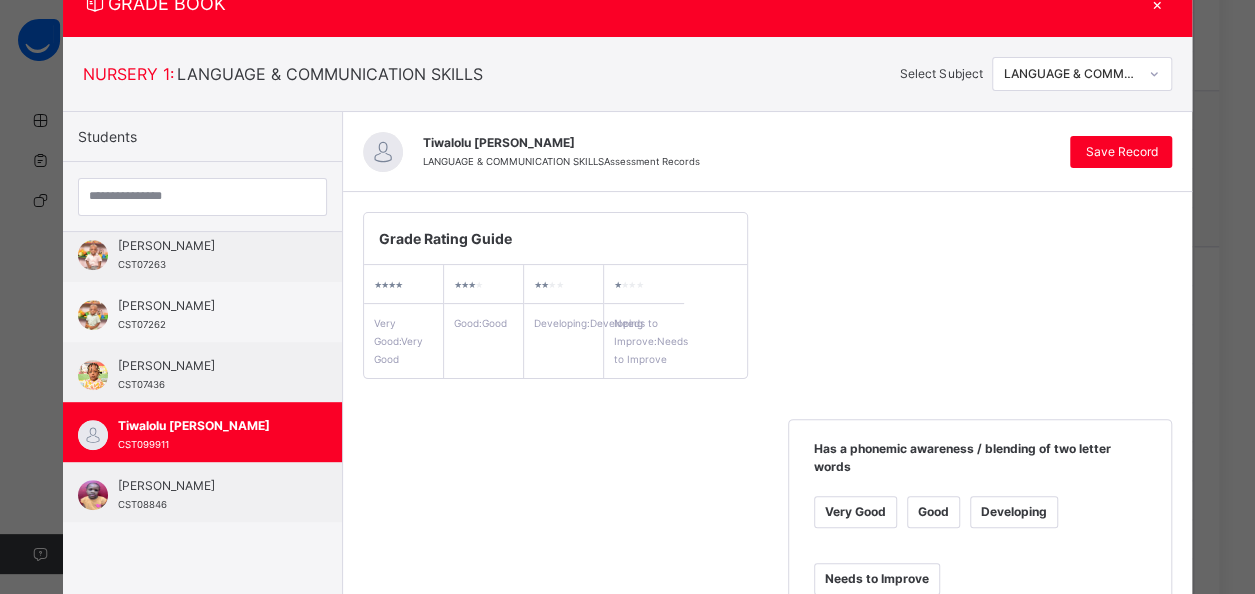 scroll, scrollTop: 120, scrollLeft: 0, axis: vertical 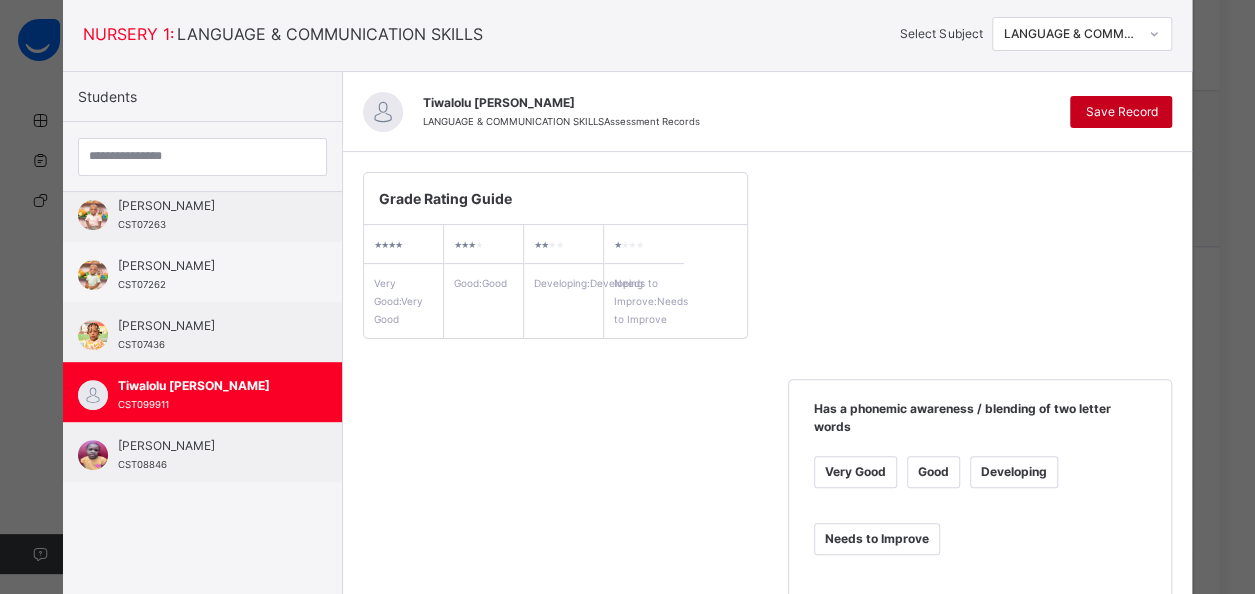 click on "Save Record" at bounding box center [1121, 112] 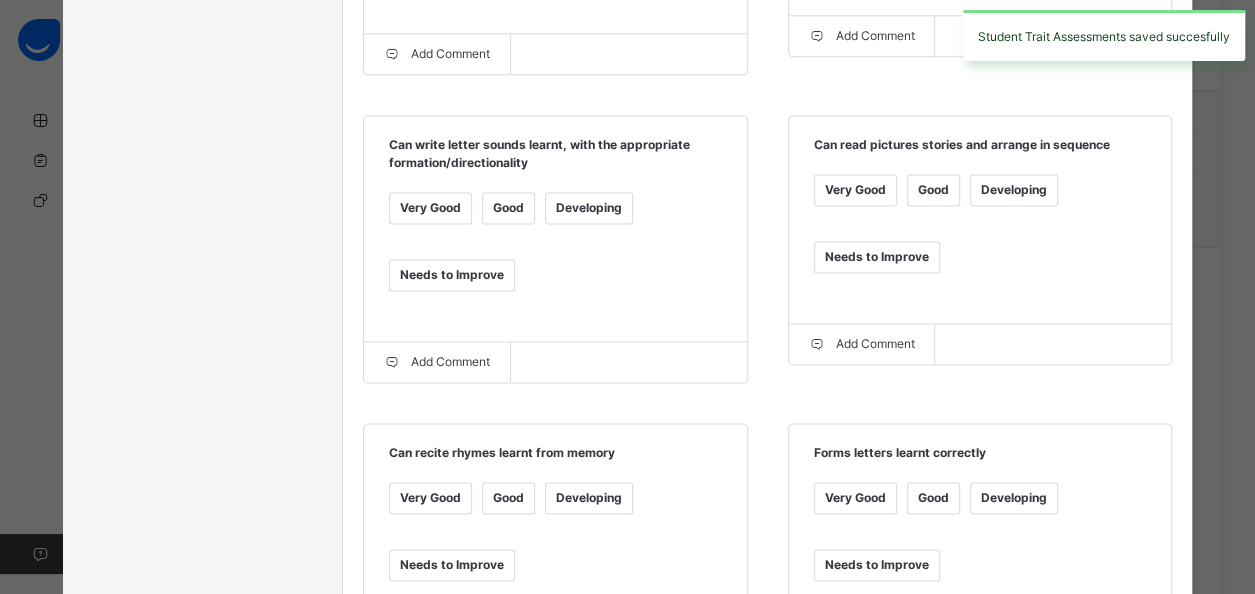 scroll, scrollTop: 1594, scrollLeft: 0, axis: vertical 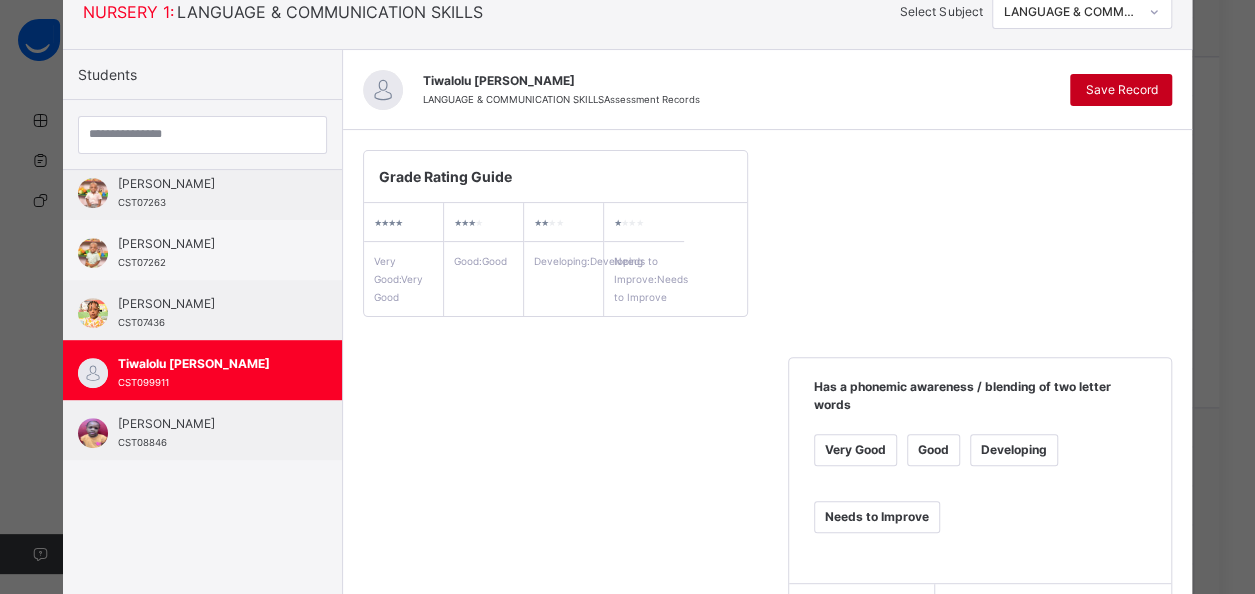 click on "Save Record" at bounding box center (1121, 90) 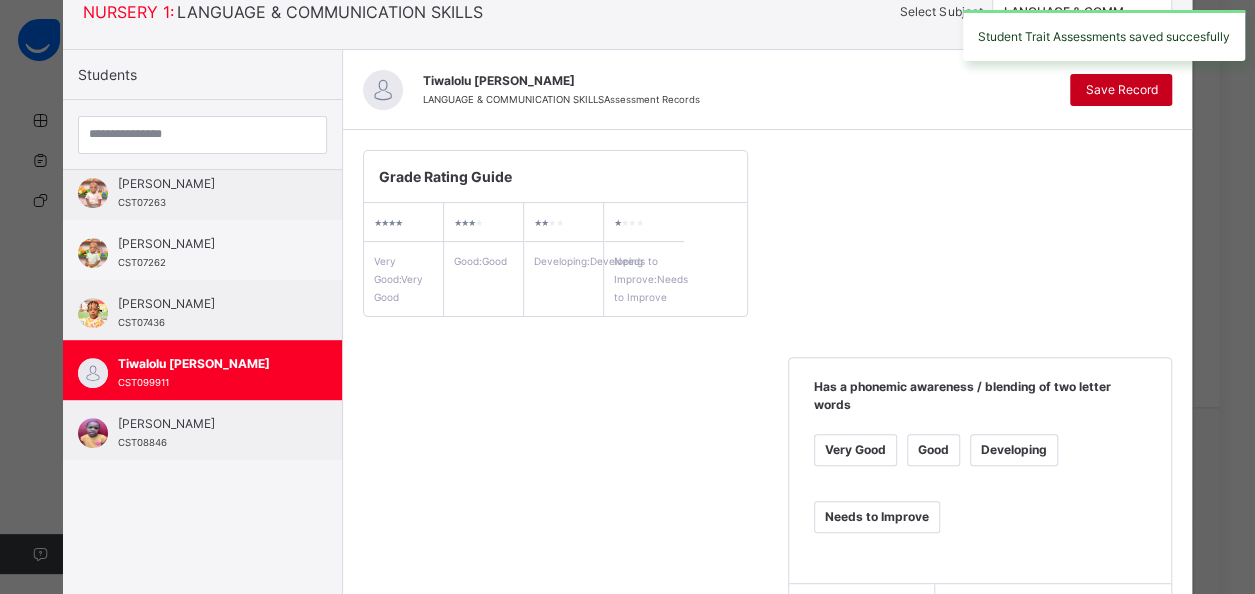 click on "Save Record" at bounding box center (1121, 90) 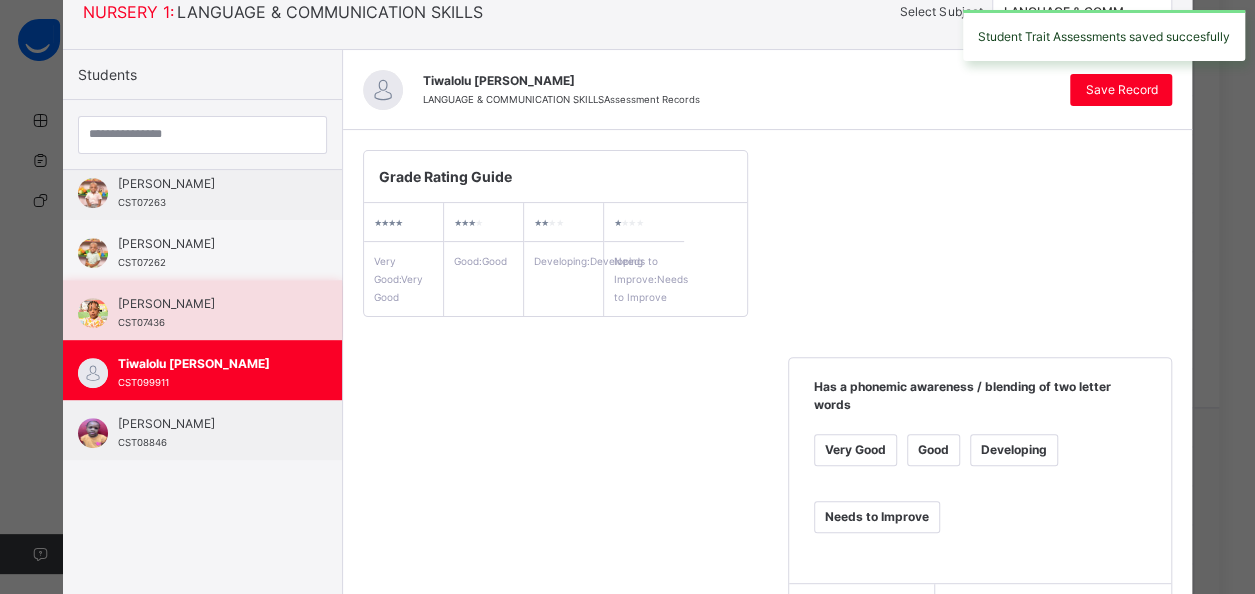 click on "[PERSON_NAME] CST07436" at bounding box center [207, 313] 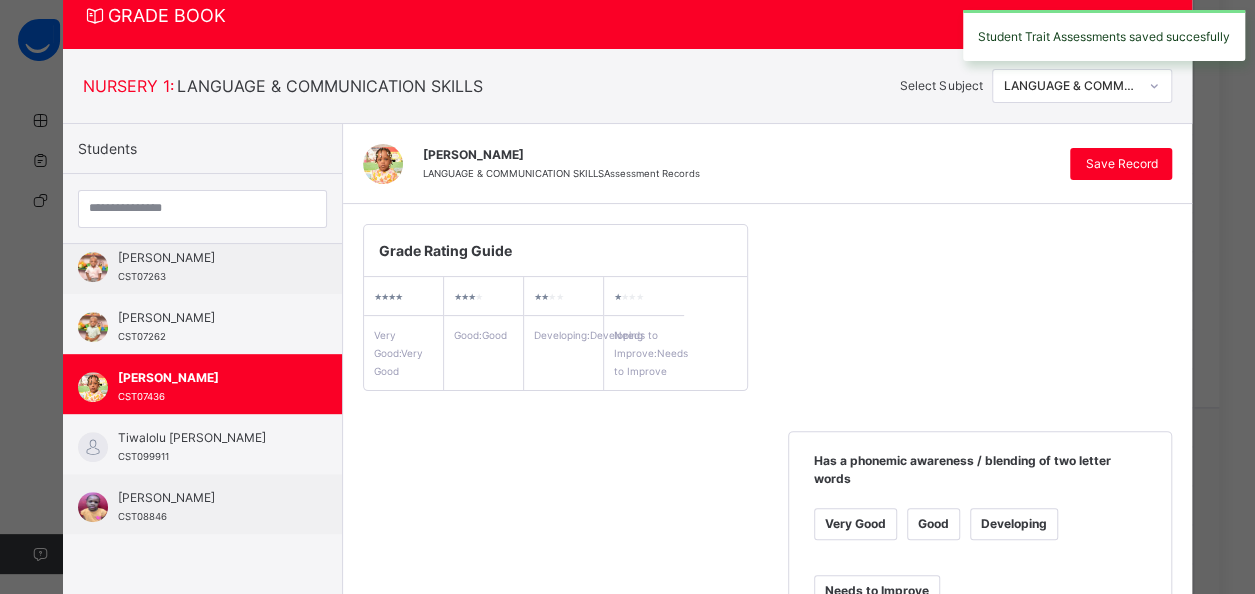 scroll, scrollTop: 142, scrollLeft: 0, axis: vertical 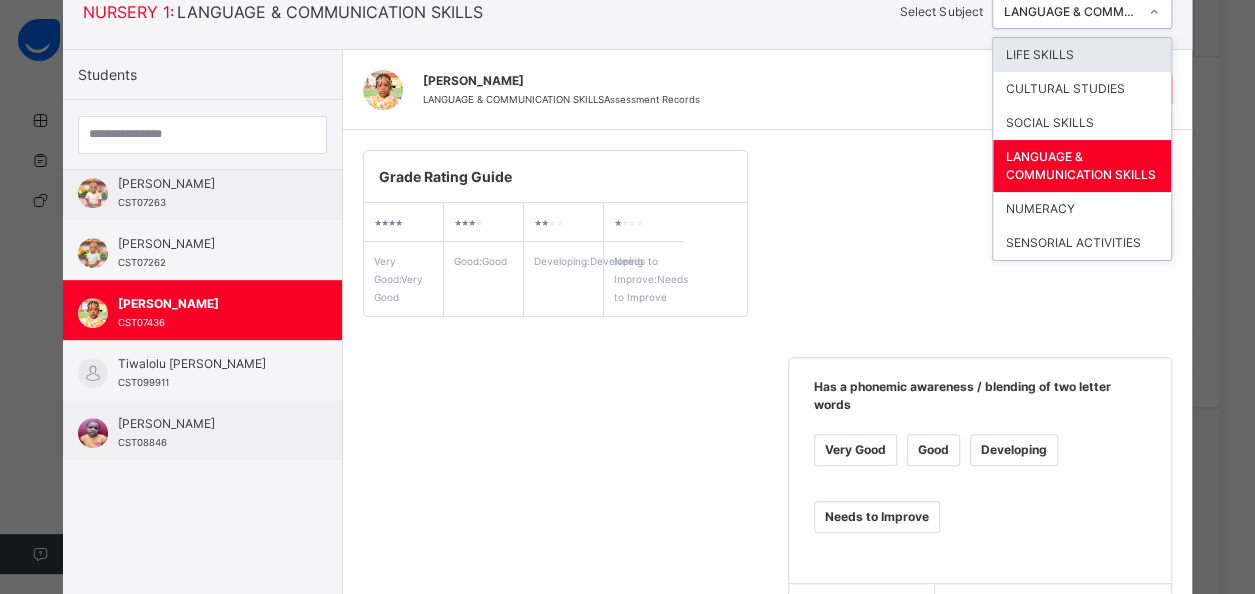 click 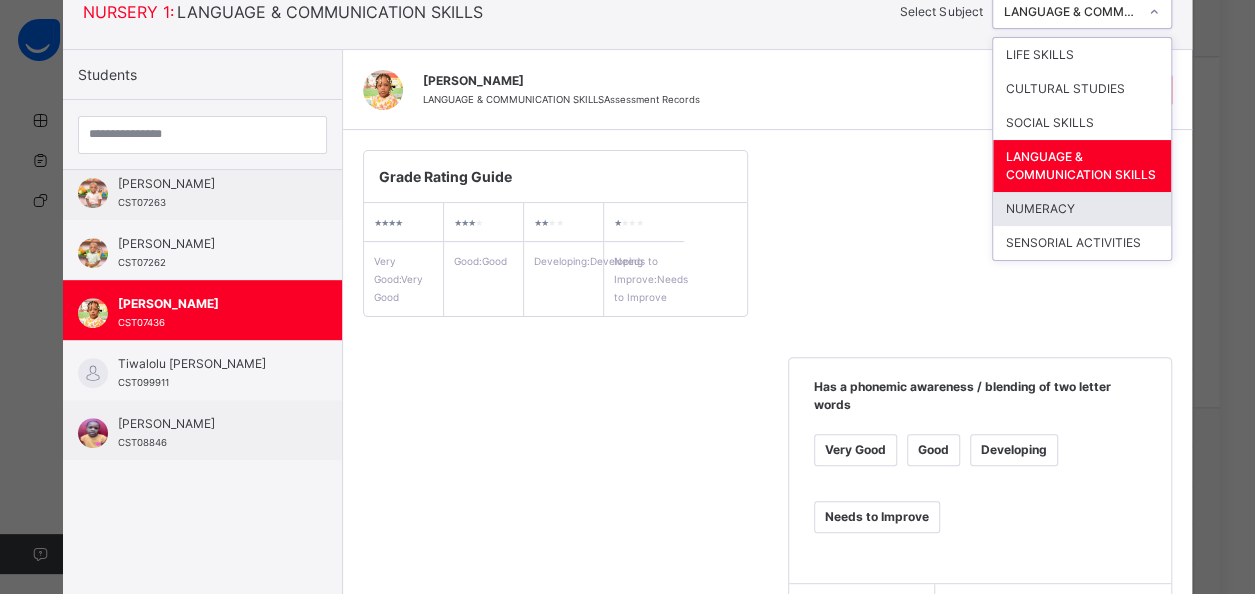 click on "NUMERACY" at bounding box center [1082, 209] 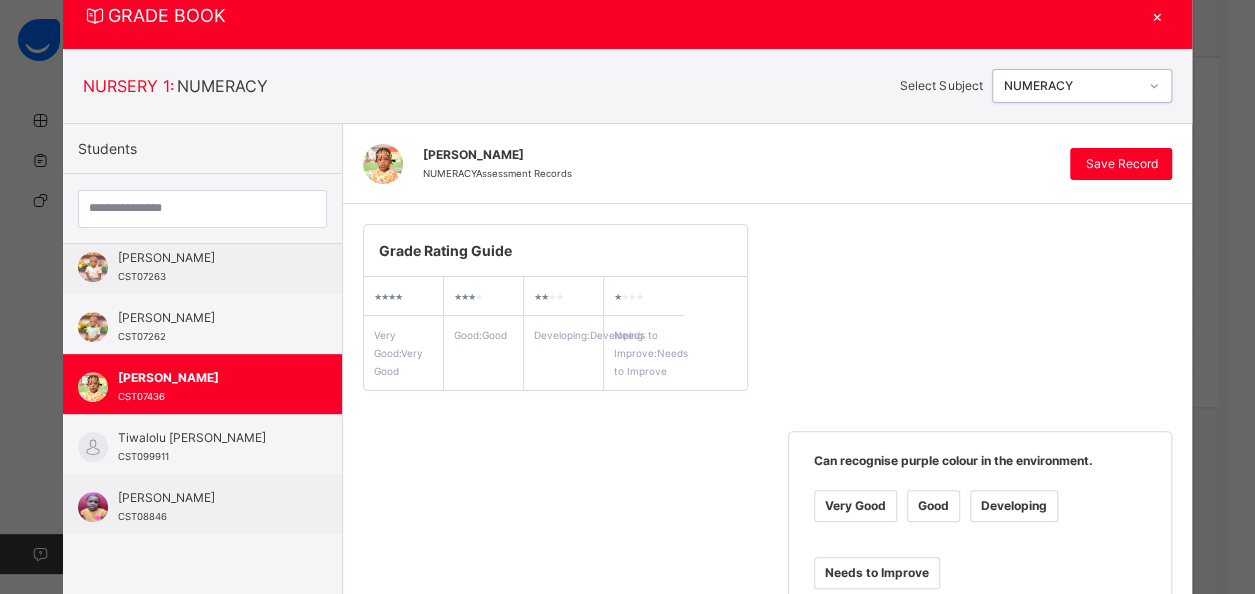scroll, scrollTop: 142, scrollLeft: 0, axis: vertical 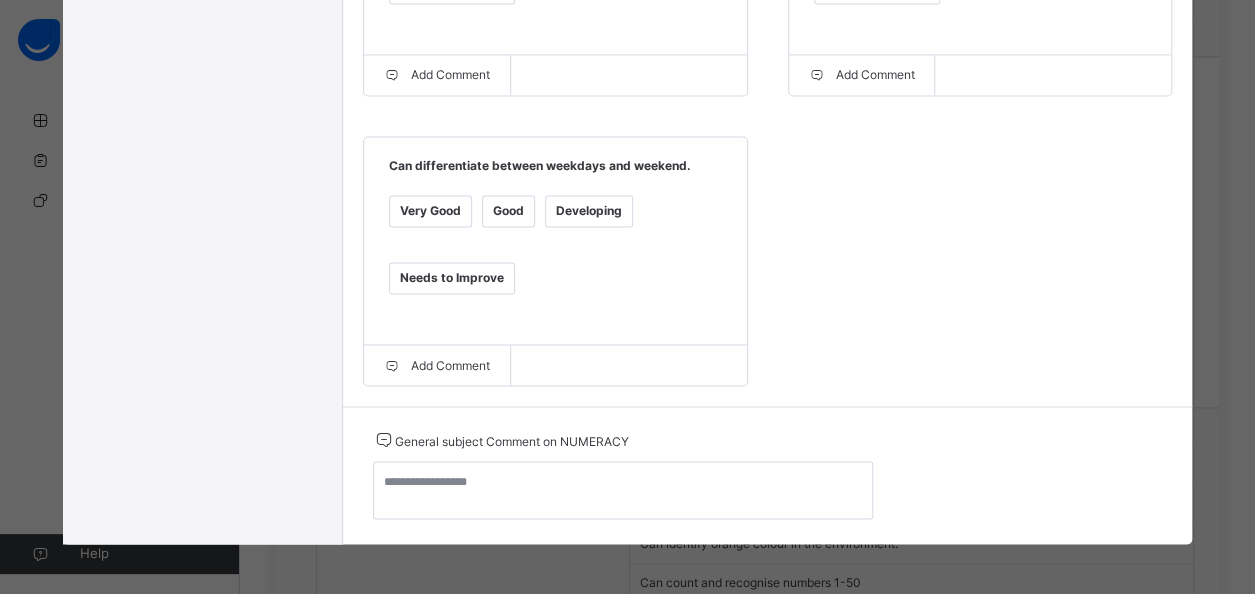 click on "Grade Rating Guide   ★ ★ ★ ★ Very Good  :  Very Good ★ ★ ★ ★ Good  :  Good ★ ★ ★ ★ Developing  :  Developing ★ ★ ★ ★ Needs to Improve  :  Needs to Improve Can recognise purple colour in the environment.   Very Good Good Developing Needs to Improve  Add Comment Can tell what comes next in patterns using the AB models.   Very Good Good Developing Needs to Improve  Add Comment Can tell what comes next in patterns using the ABC models.   Very Good Good Developing Needs to Improve  Add Comment Can identify orange colour in the environment.   Very Good Good Developing Needs to Improve  Add Comment Can count and recognise numbers 1-50   Very Good Good Developing Needs to Improve  Add Comment Can write numbers 1-50   Very Good Good Developing Needs to Improve  Add Comment Can tell the day of the week   Very Good Good Developing Needs to Improve  Add Comment Can differentiate between weekdays and weekend.    Very Good Good Developing Needs to Improve  Add Comment" at bounding box center [768, -432] 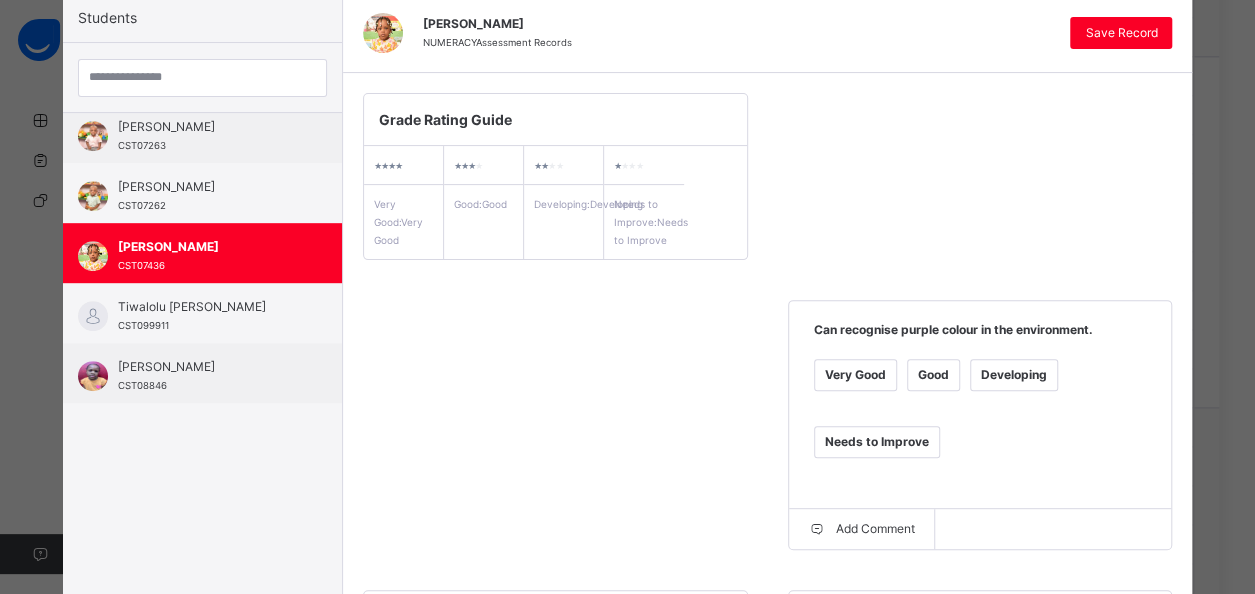 scroll, scrollTop: 130, scrollLeft: 0, axis: vertical 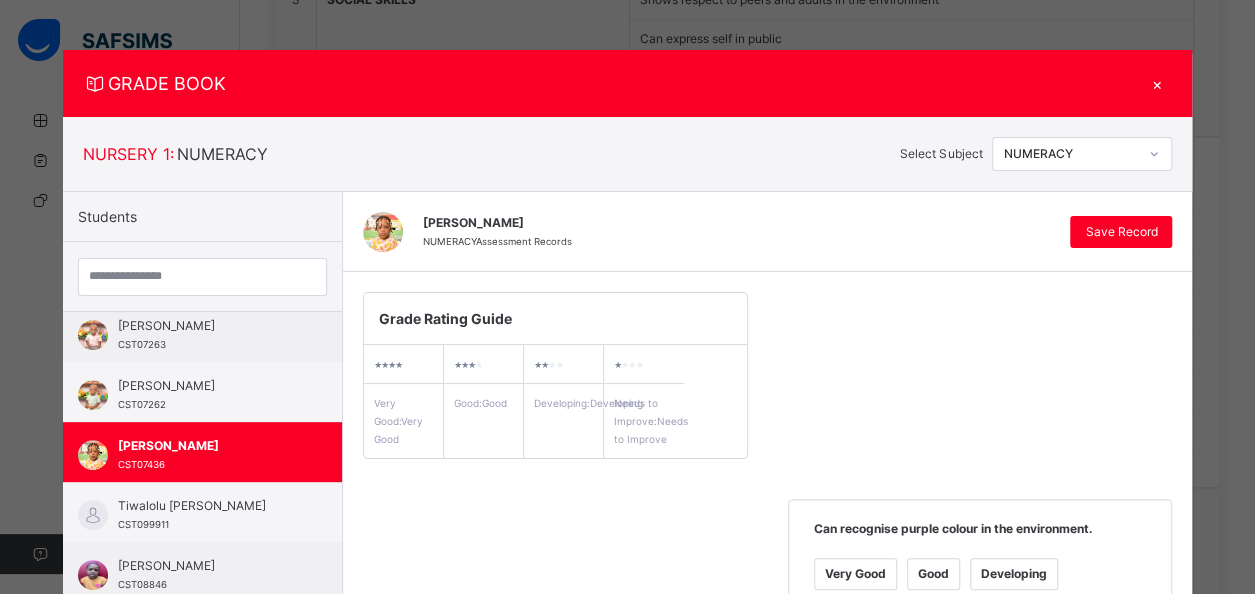 drag, startPoint x: 1154, startPoint y: 157, endPoint x: 794, endPoint y: 306, distance: 389.6165 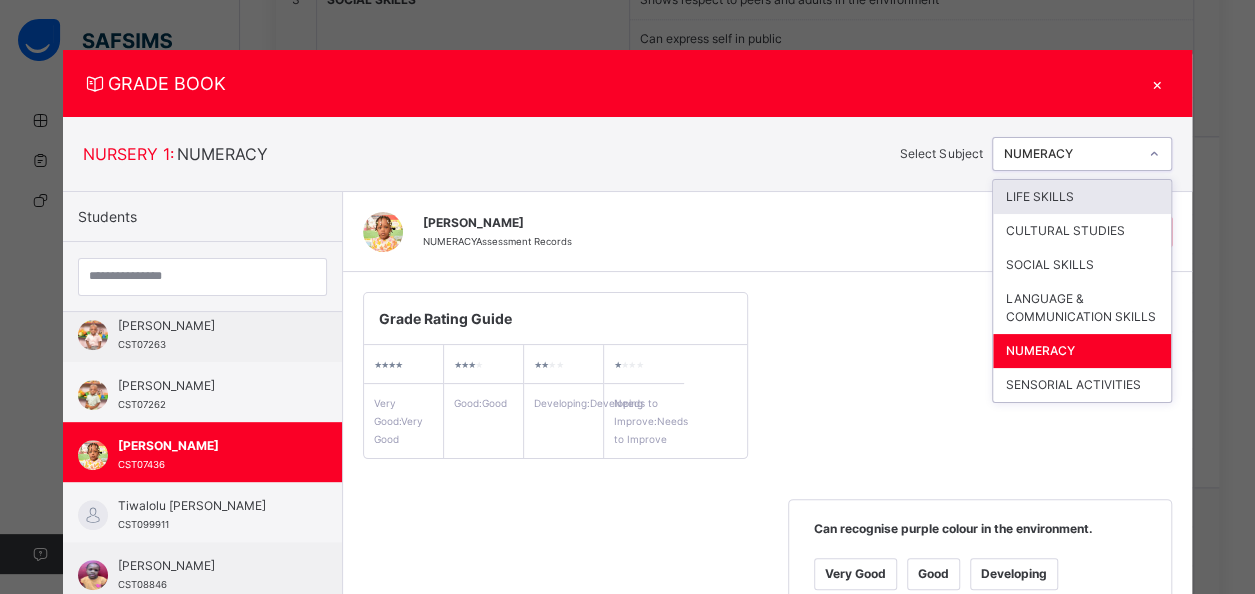 click 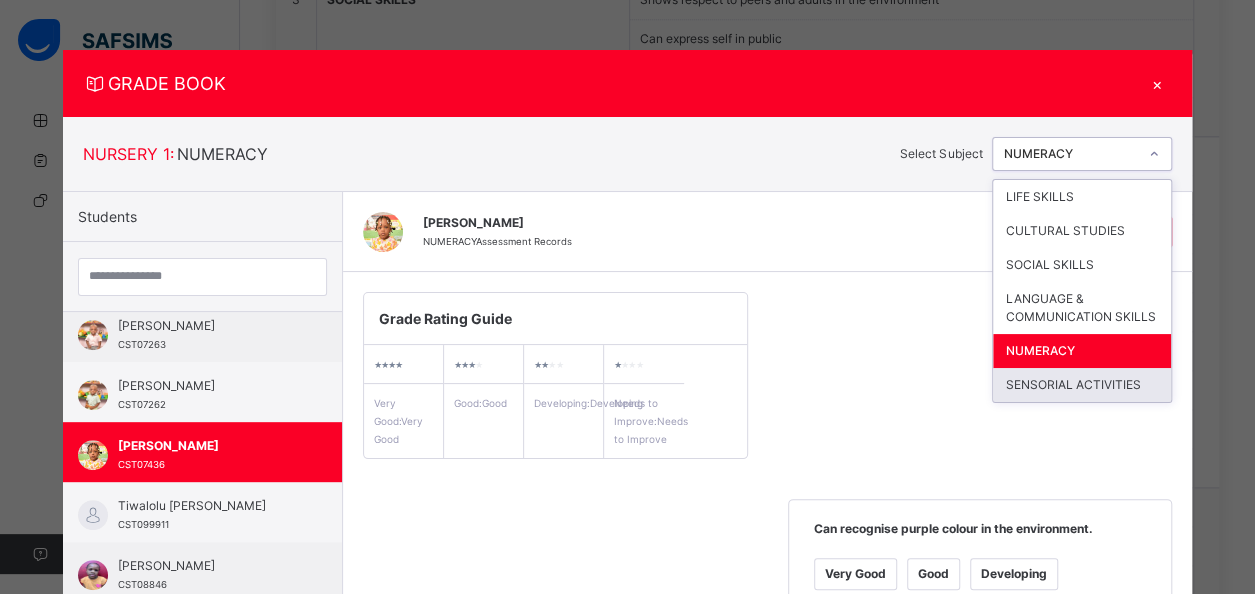 click on "SENSORIAL ACTIVITIES" at bounding box center [1082, 385] 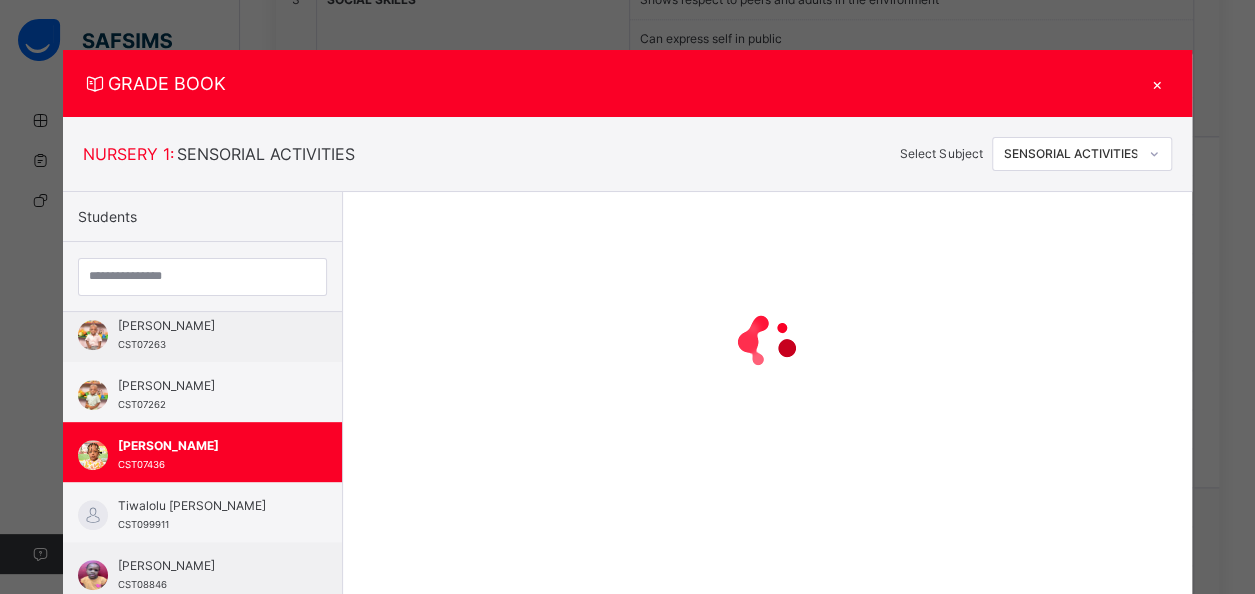 click at bounding box center [768, 342] 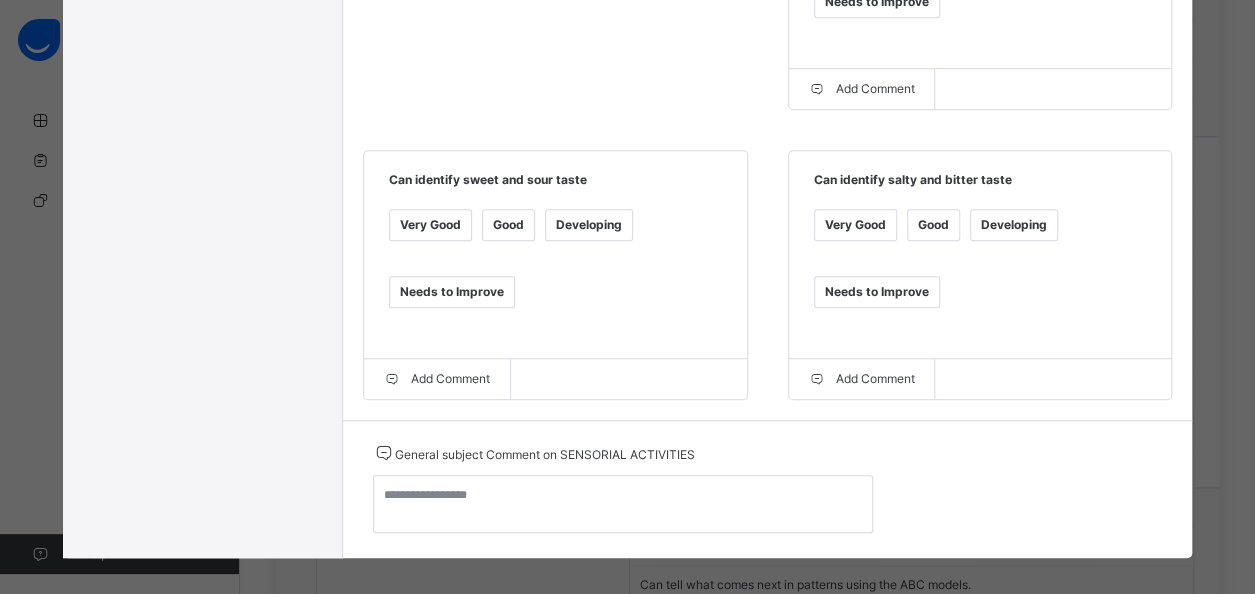 scroll, scrollTop: 663, scrollLeft: 0, axis: vertical 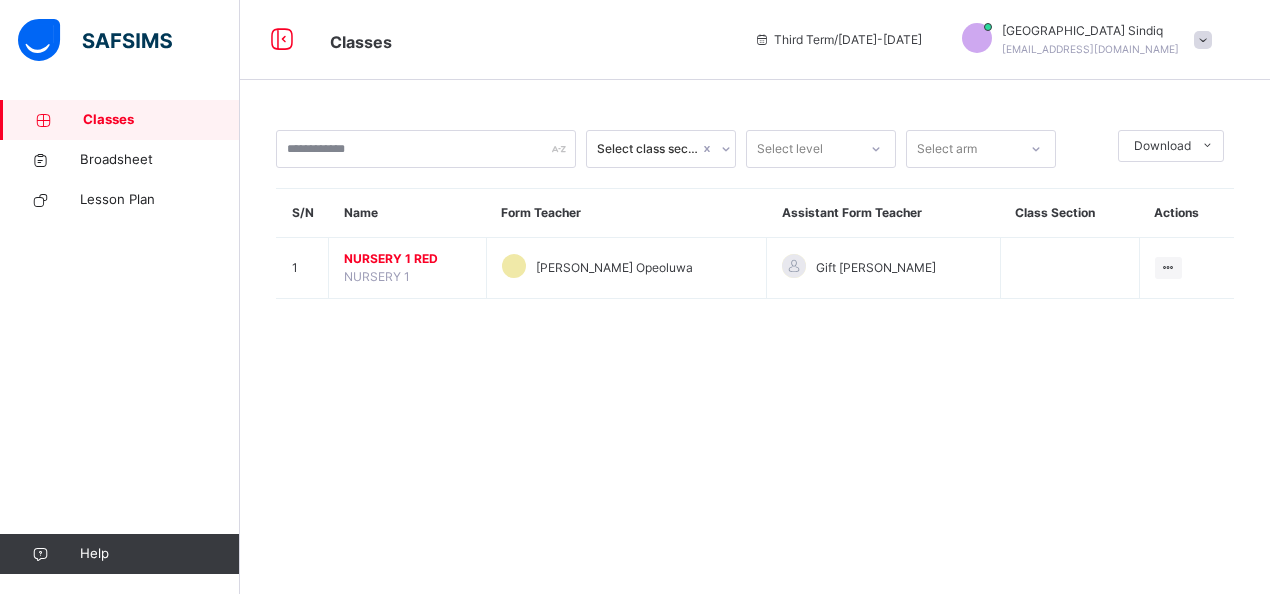 click on "Classes" at bounding box center (161, 120) 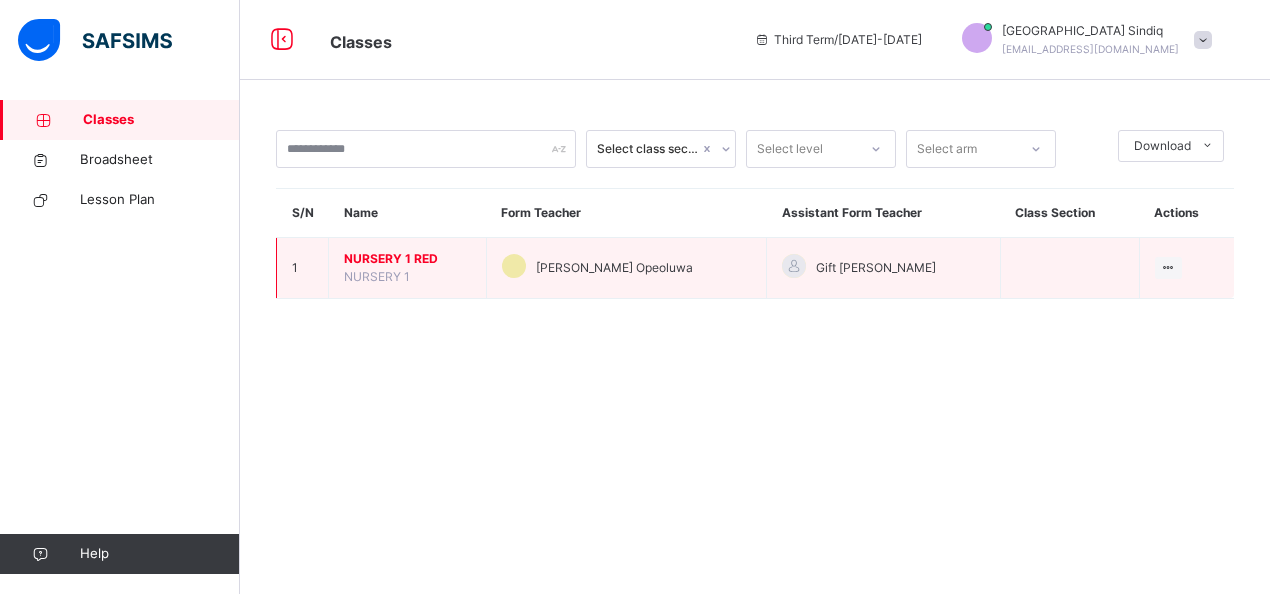 click on "NURSERY 1   RED" at bounding box center [407, 259] 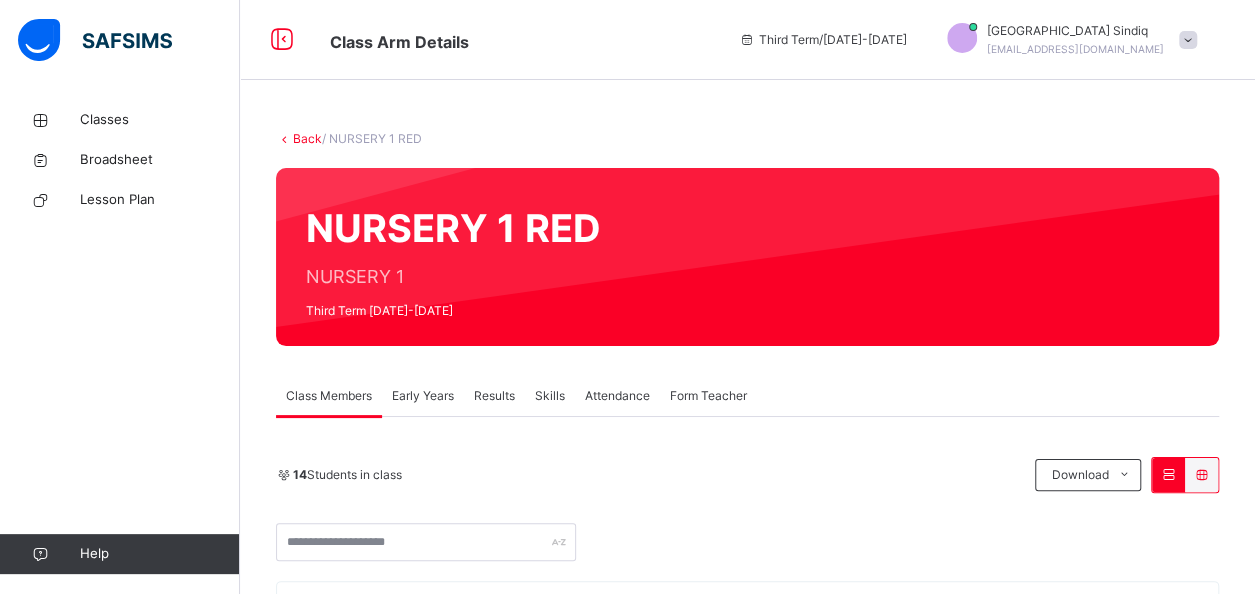 click on "Skills" at bounding box center [550, 396] 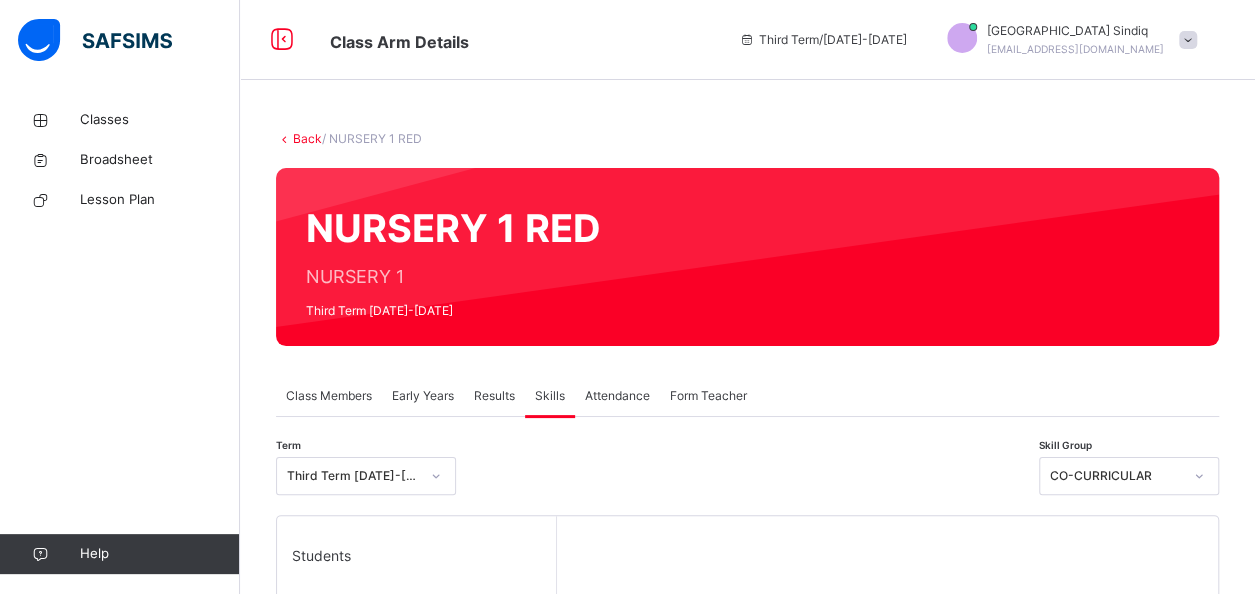 click on "Results" at bounding box center (494, 396) 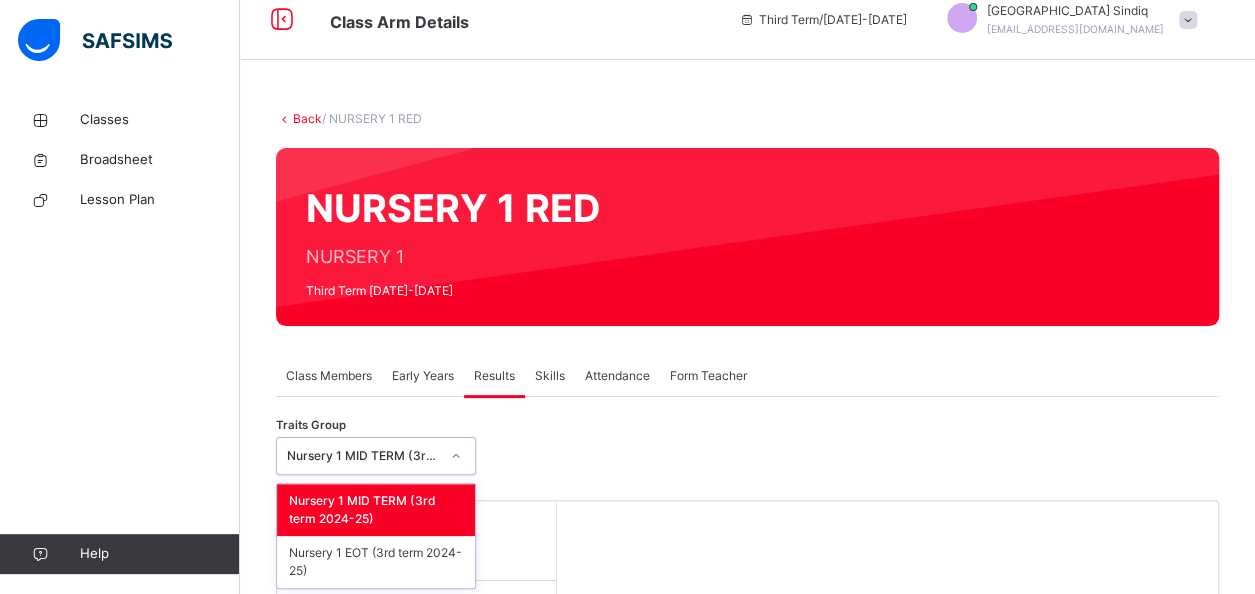 click at bounding box center (456, 456) 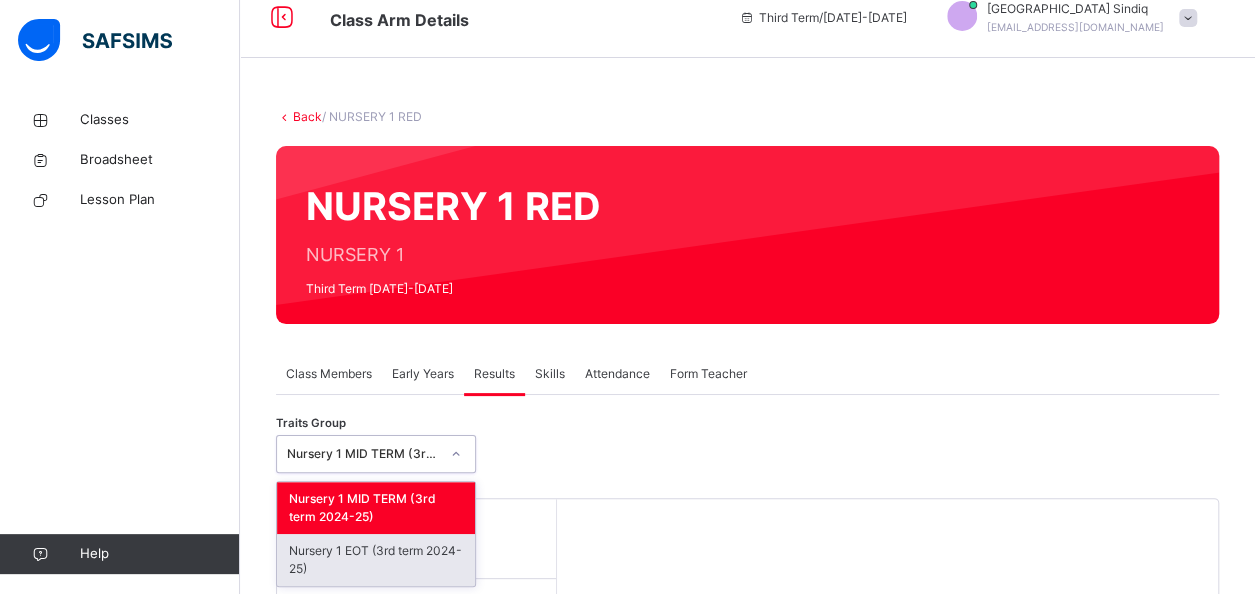 click on "Nursery 1 EOT (3rd term 2024-25)" at bounding box center (376, 560) 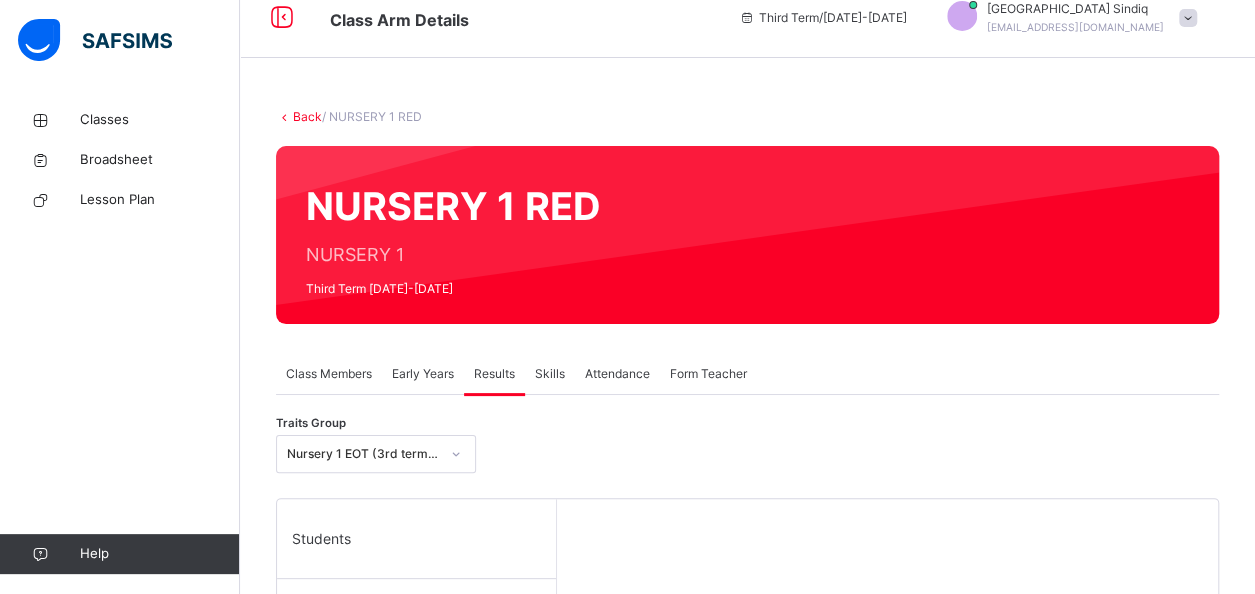 click on "Students" at bounding box center [416, 539] 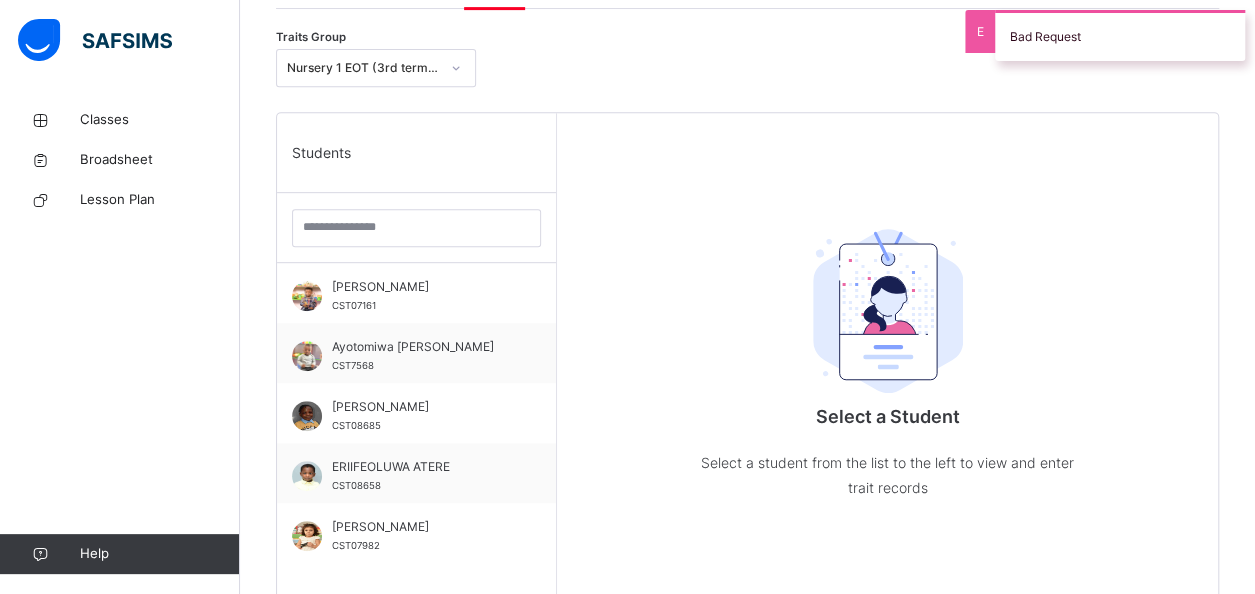 scroll, scrollTop: 488, scrollLeft: 0, axis: vertical 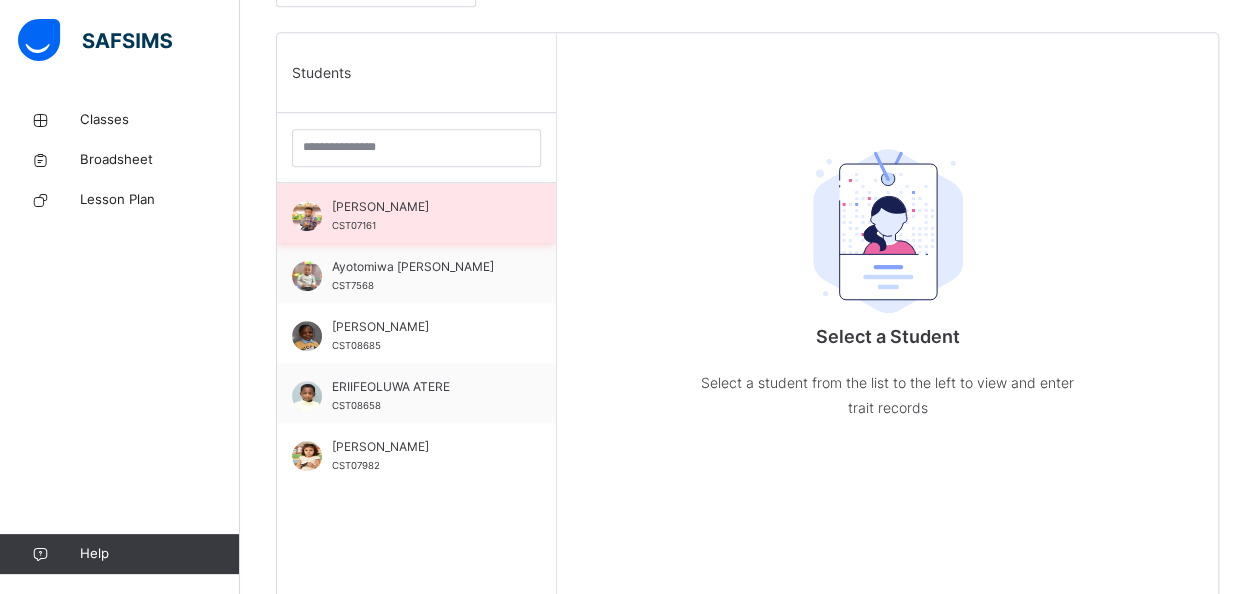 click on "[PERSON_NAME] CST07161" at bounding box center [421, 216] 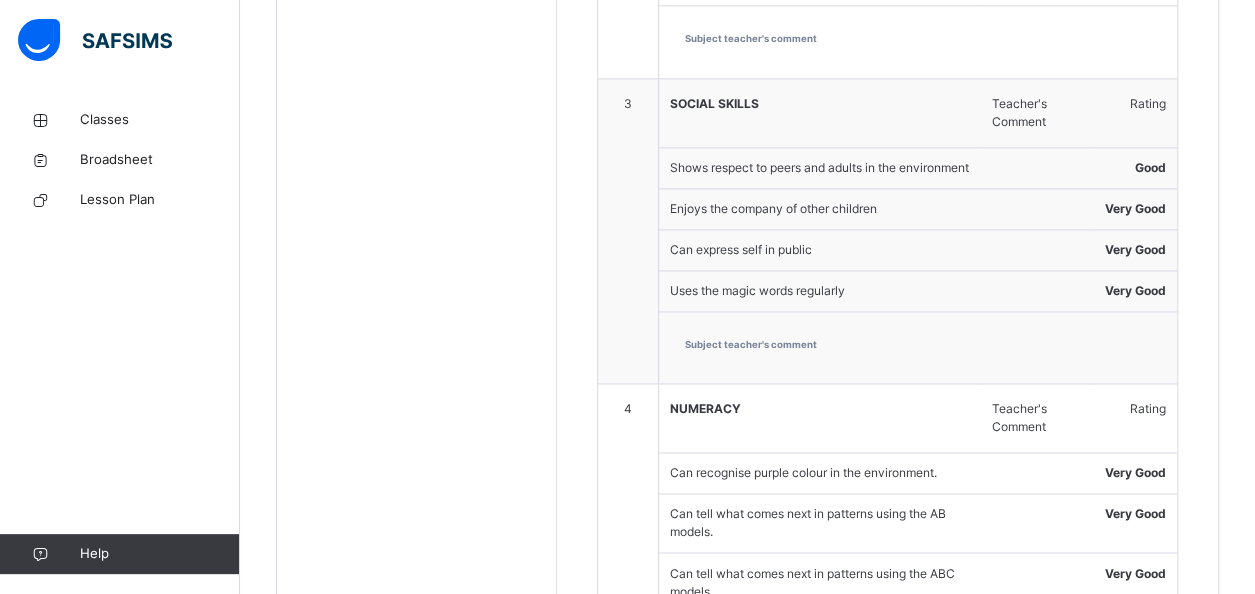 scroll, scrollTop: 1382, scrollLeft: 0, axis: vertical 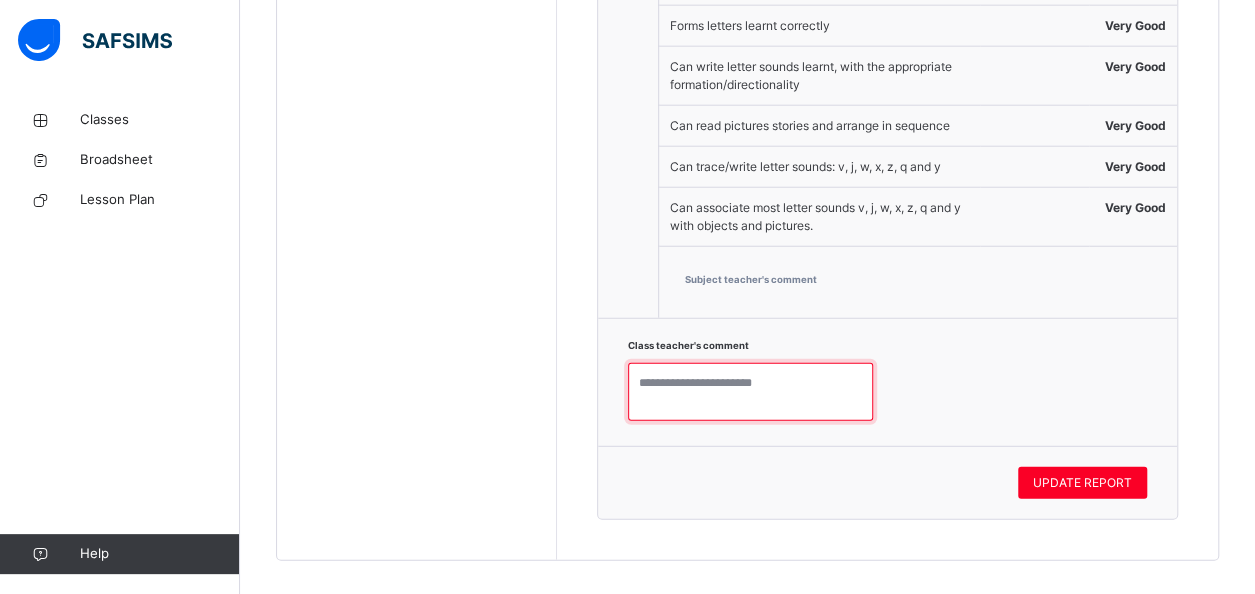 click at bounding box center (750, 392) 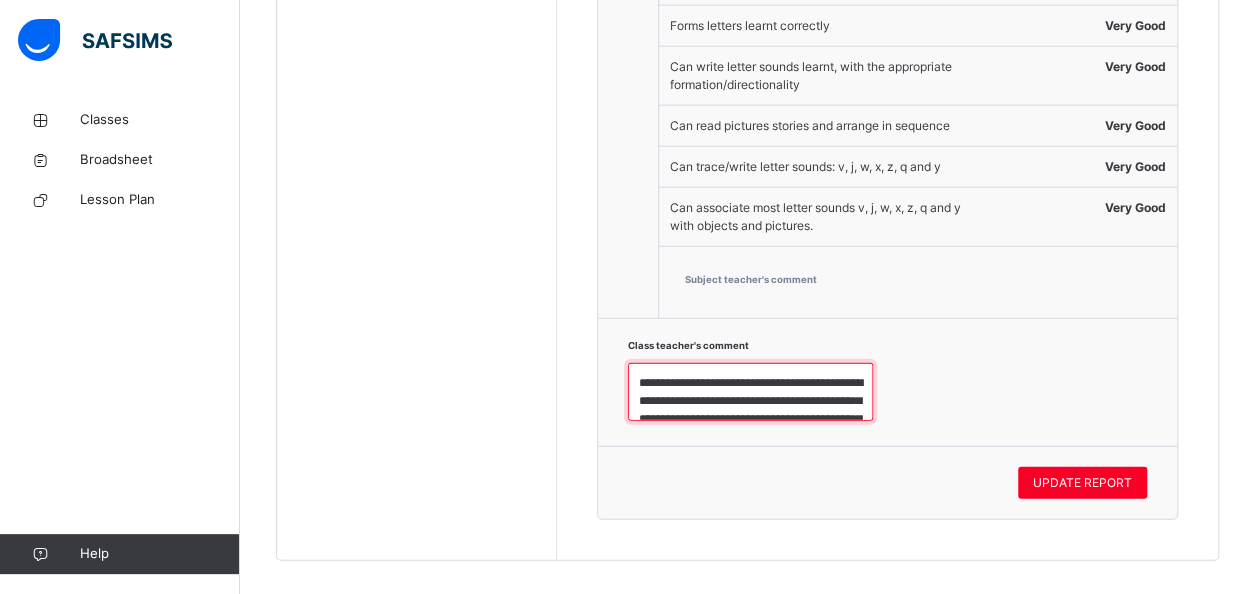 scroll, scrollTop: 114, scrollLeft: 0, axis: vertical 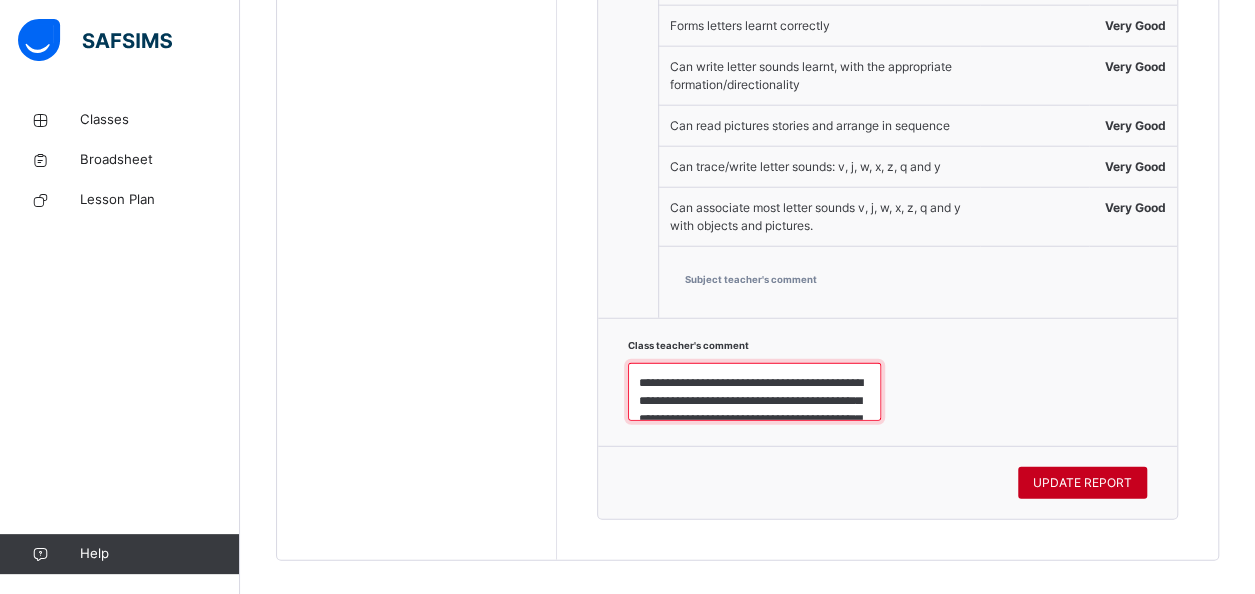 type on "**********" 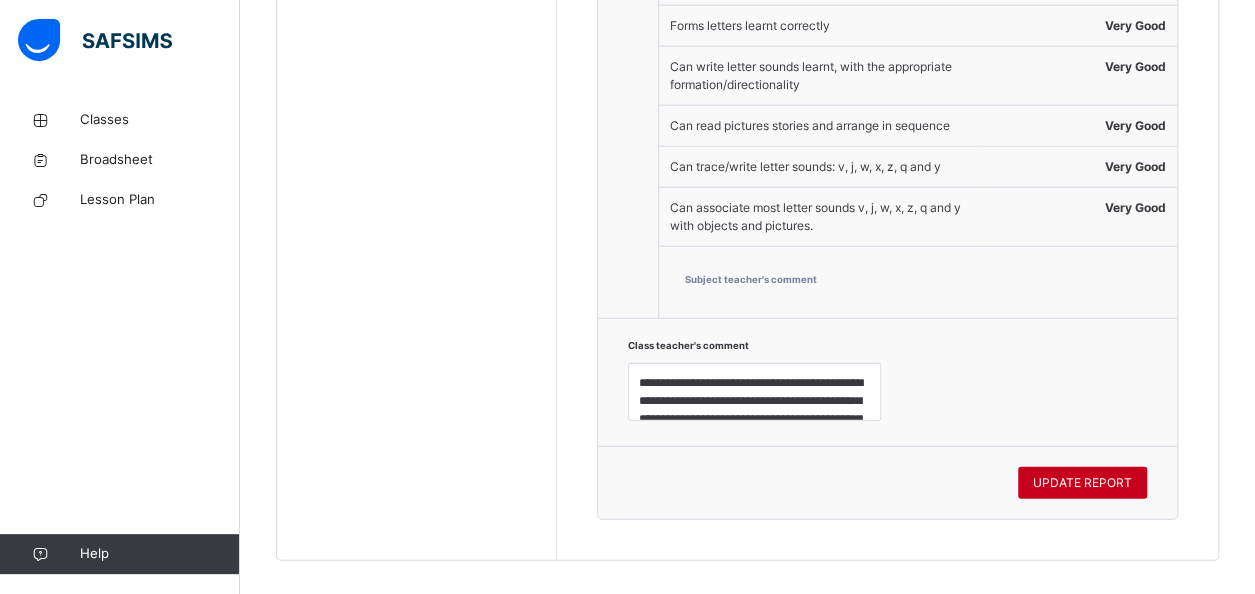 click on "UPDATE REPORT" at bounding box center [1082, 483] 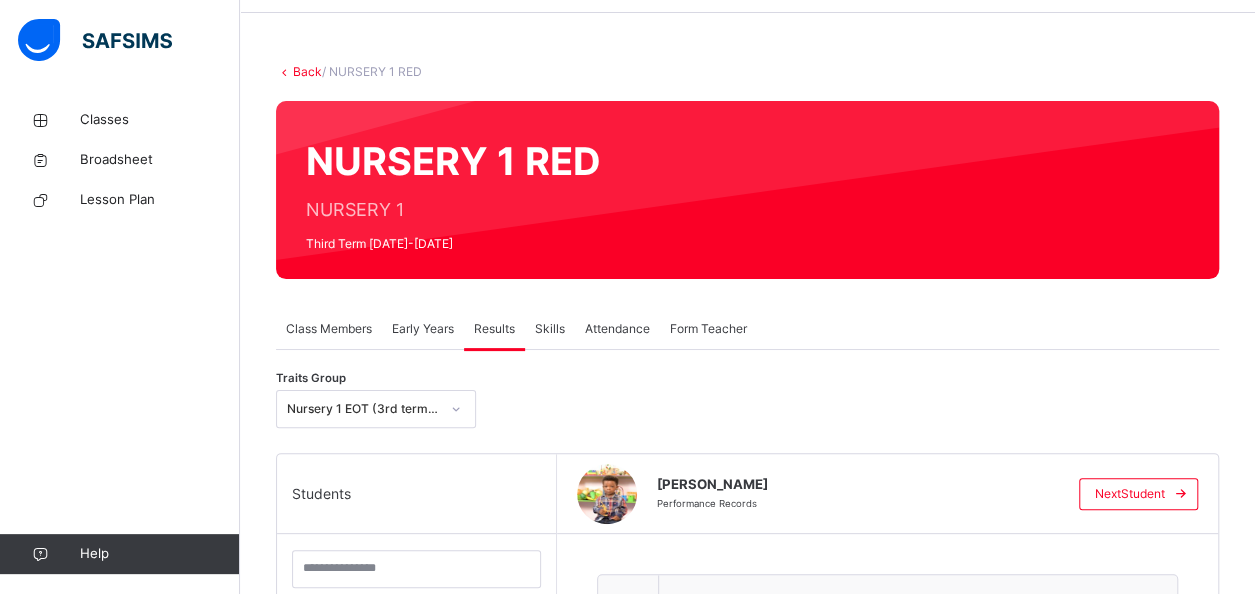 scroll, scrollTop: 28, scrollLeft: 0, axis: vertical 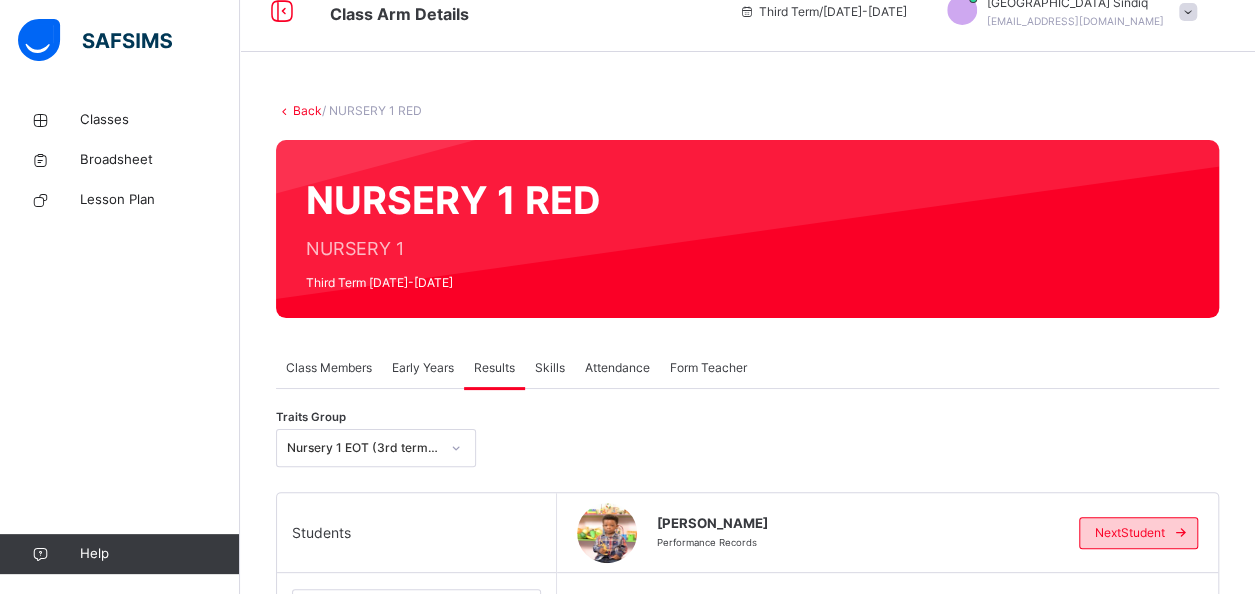 click on "Next  Student" at bounding box center [1130, 533] 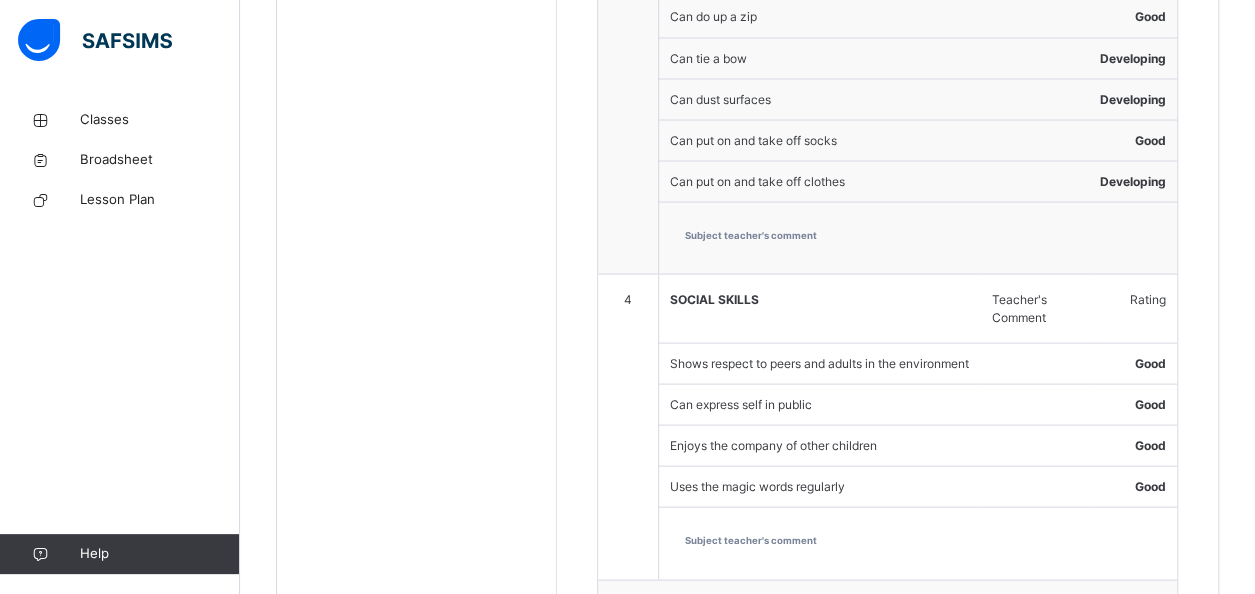 scroll, scrollTop: 1846, scrollLeft: 0, axis: vertical 